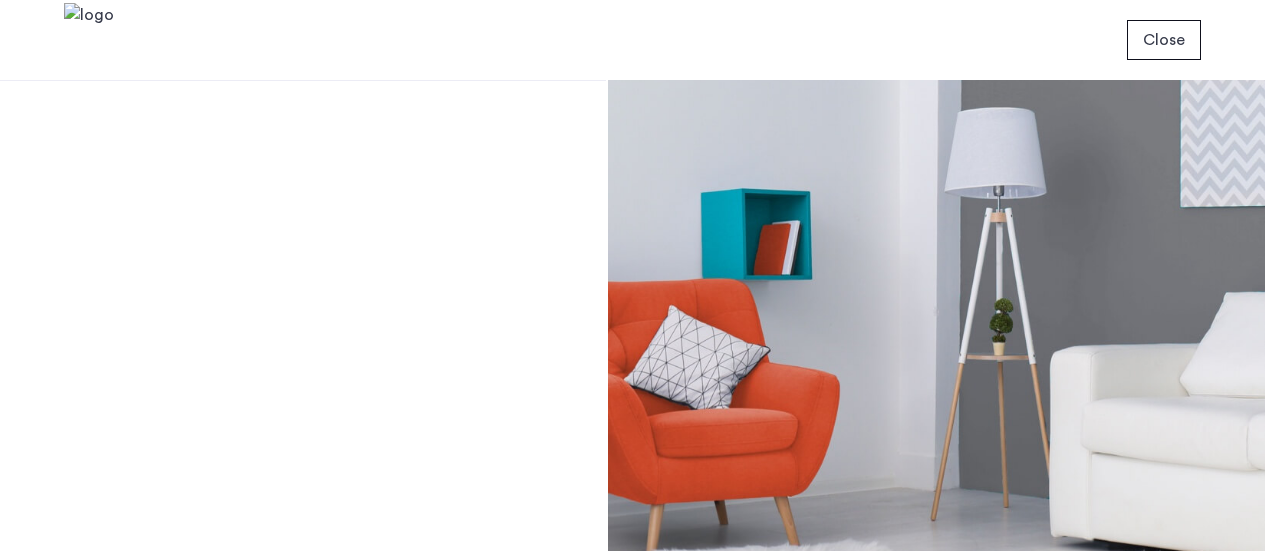 scroll, scrollTop: 0, scrollLeft: 0, axis: both 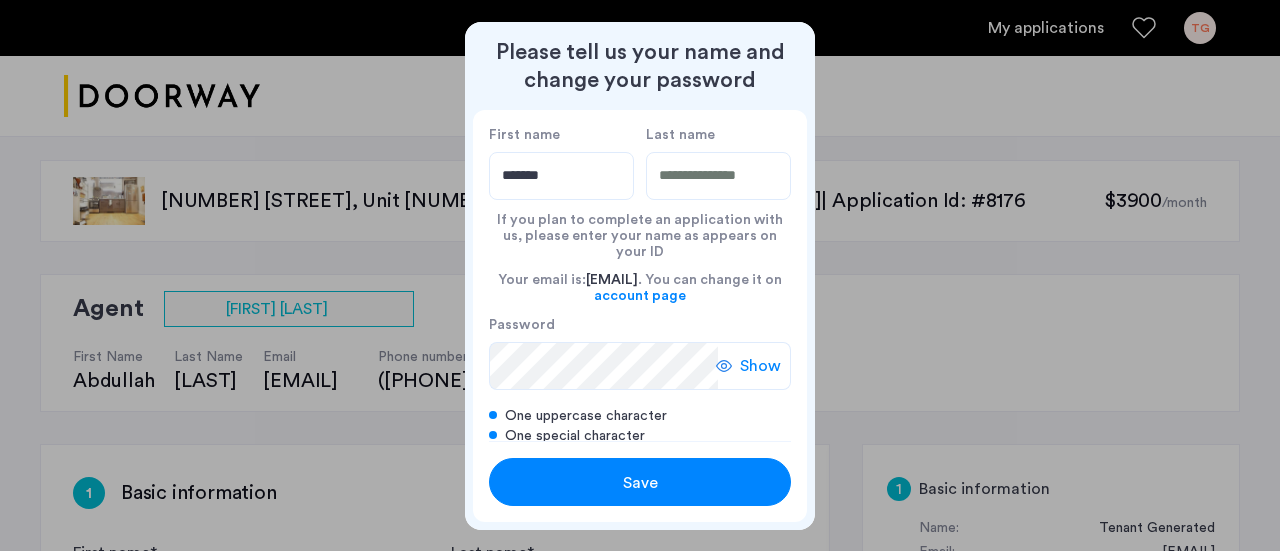 type on "*******" 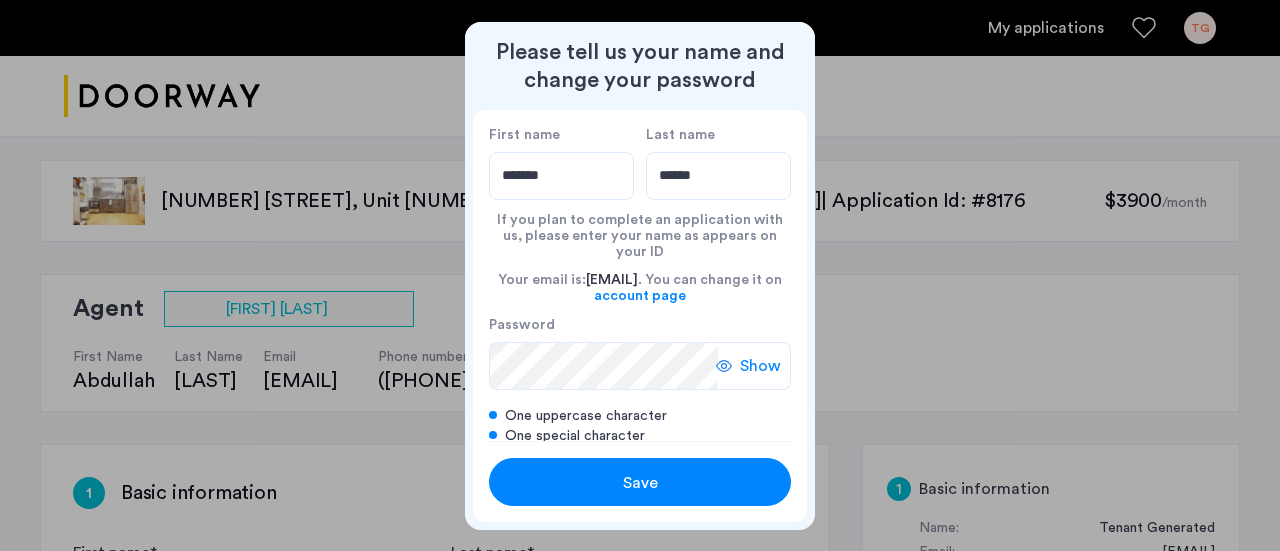 type on "******" 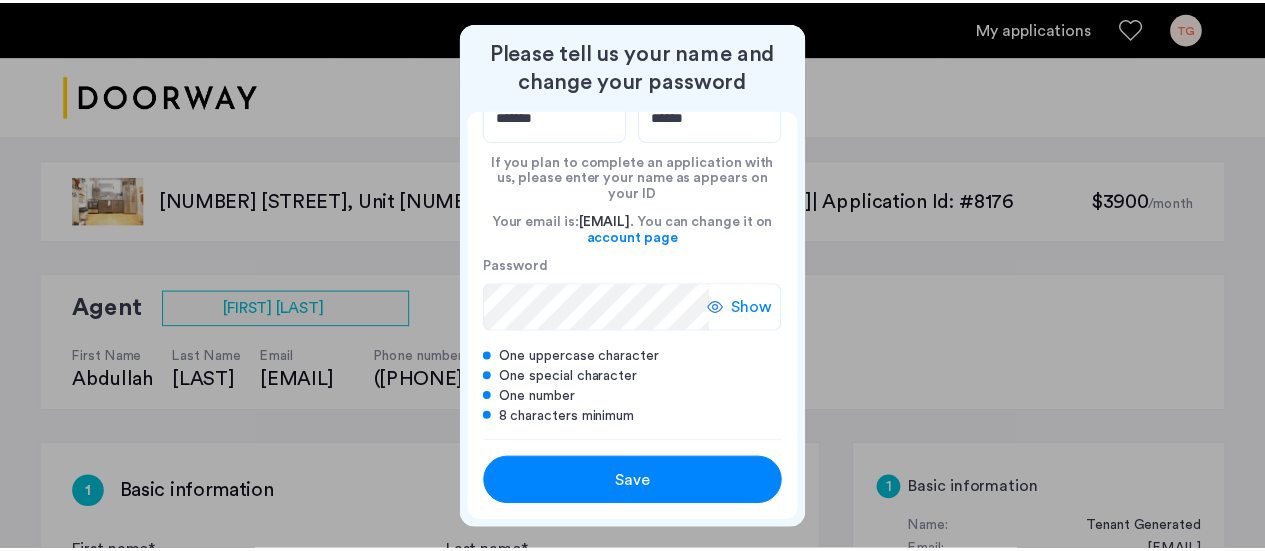 scroll, scrollTop: 61, scrollLeft: 0, axis: vertical 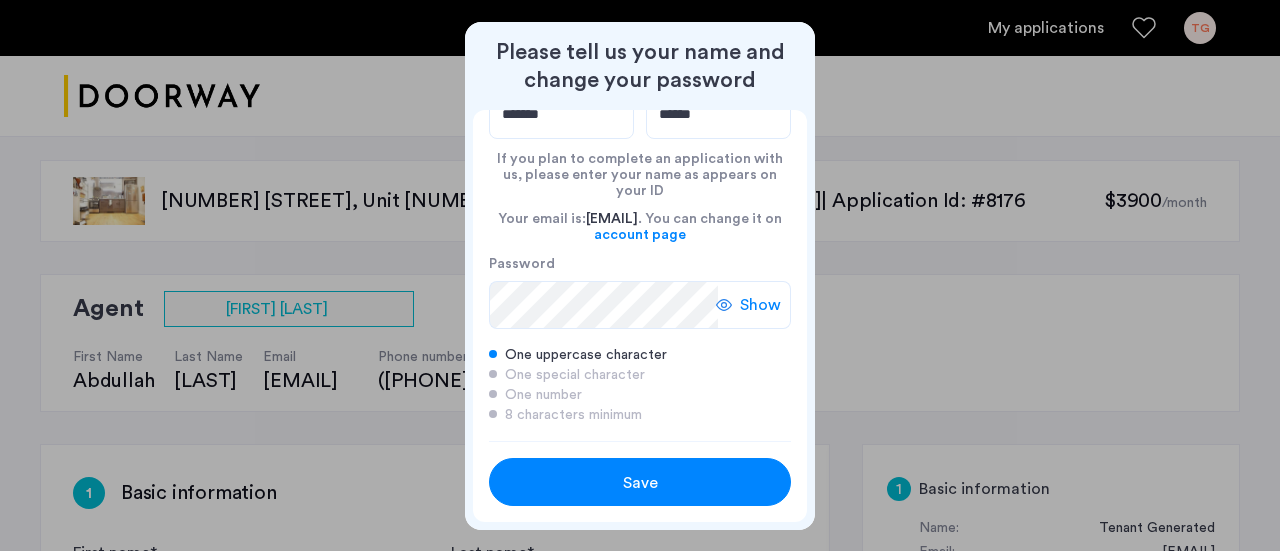 click on "Show" at bounding box center (760, 305) 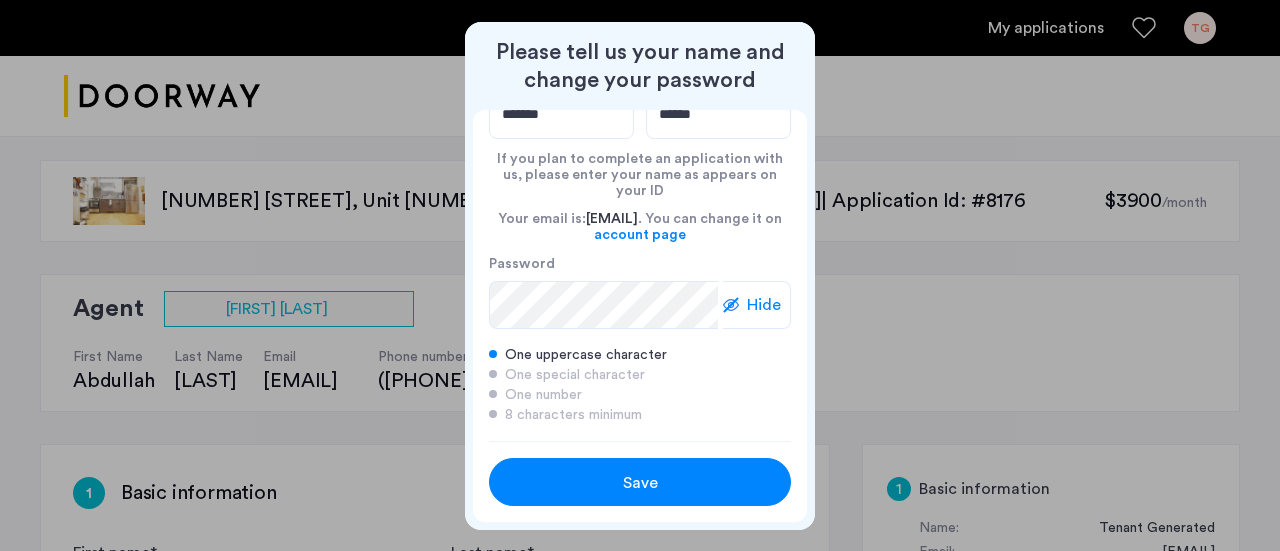 click on "Save" at bounding box center [640, 483] 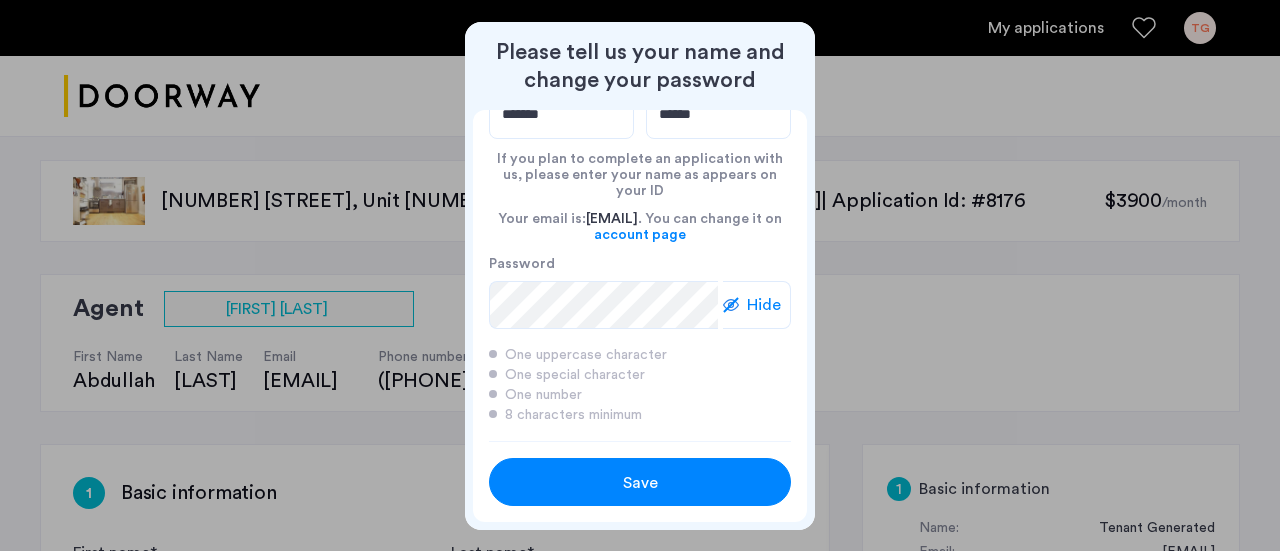 click on "Save" at bounding box center (640, 483) 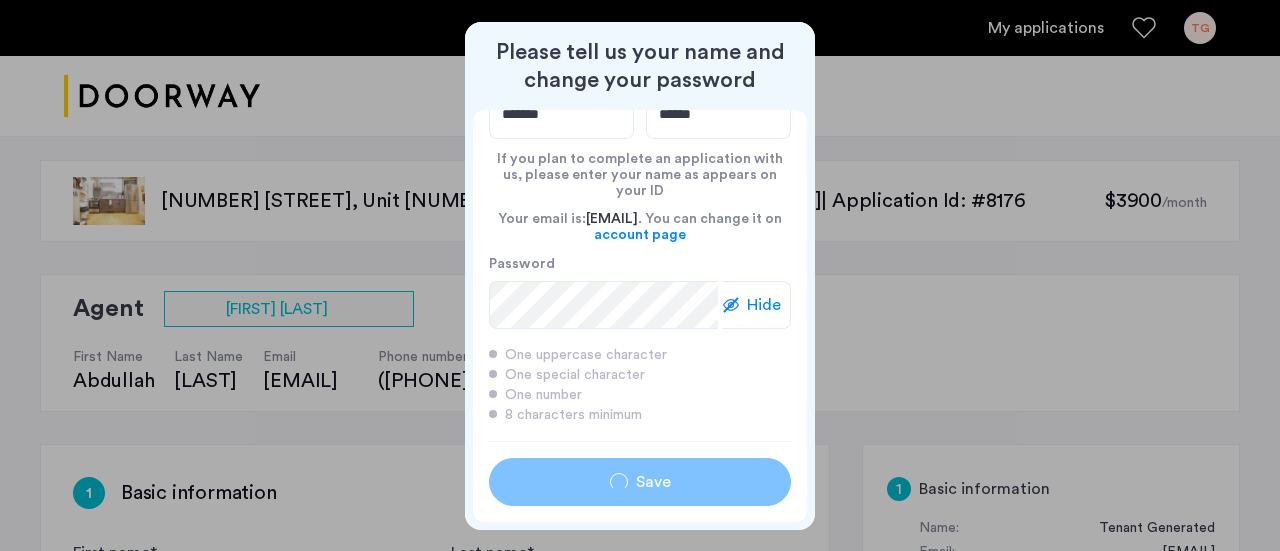 type on "*******" 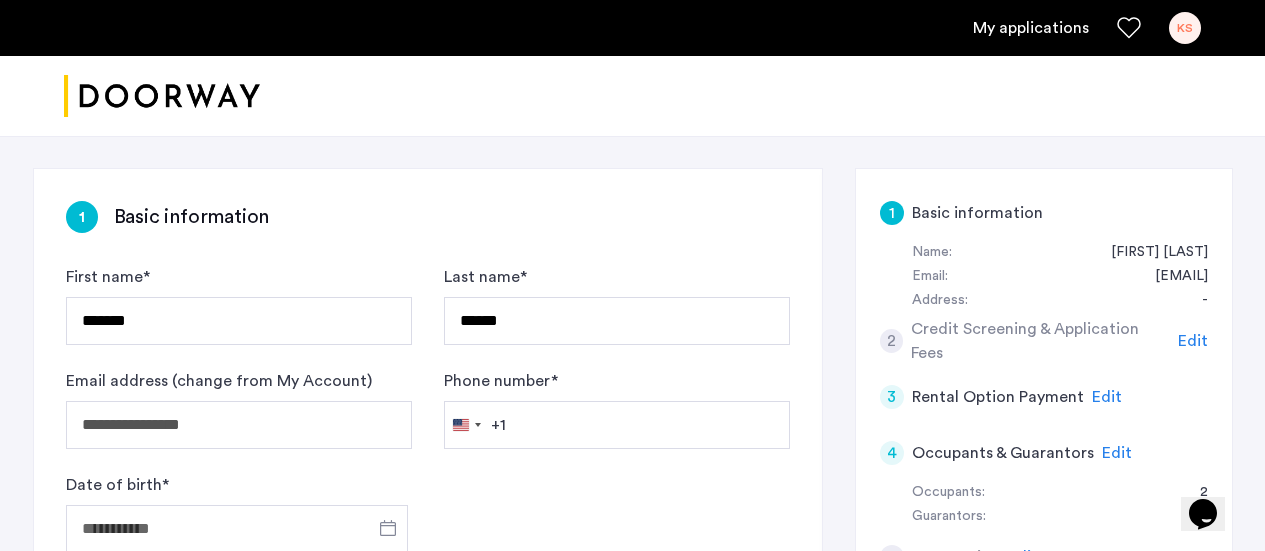 scroll, scrollTop: 281, scrollLeft: 0, axis: vertical 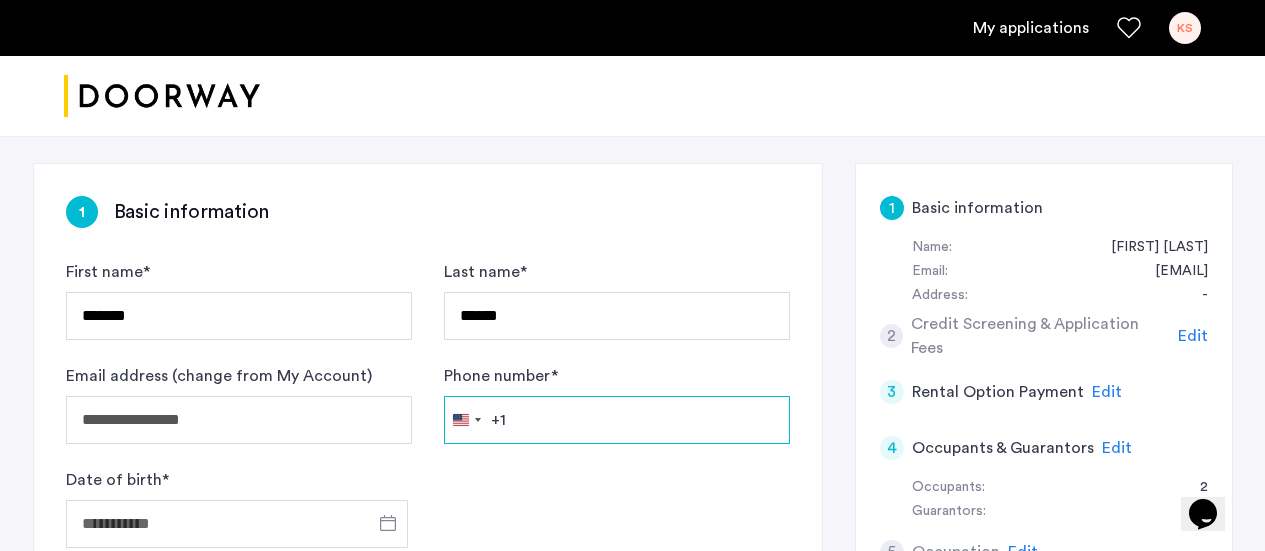 click on "Phone number  *" at bounding box center (617, 420) 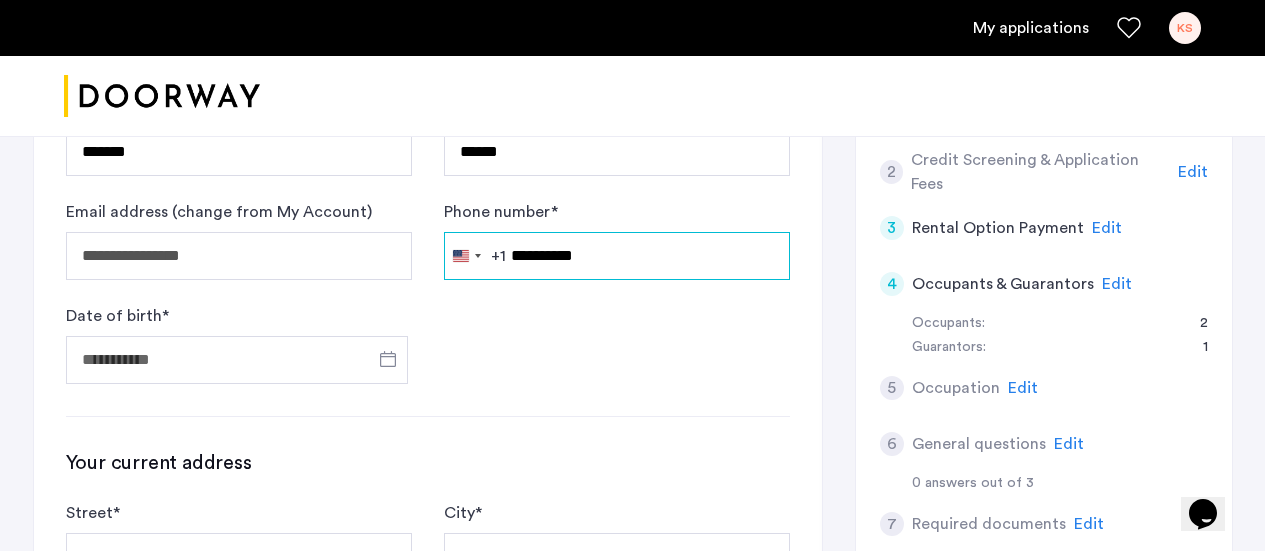 scroll, scrollTop: 460, scrollLeft: 0, axis: vertical 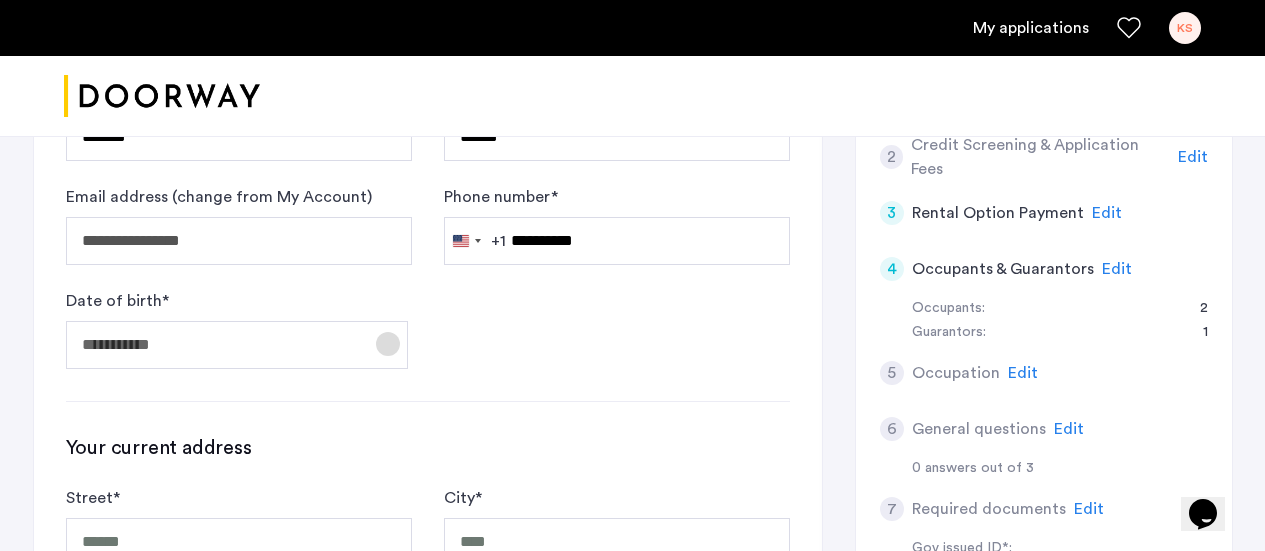 click 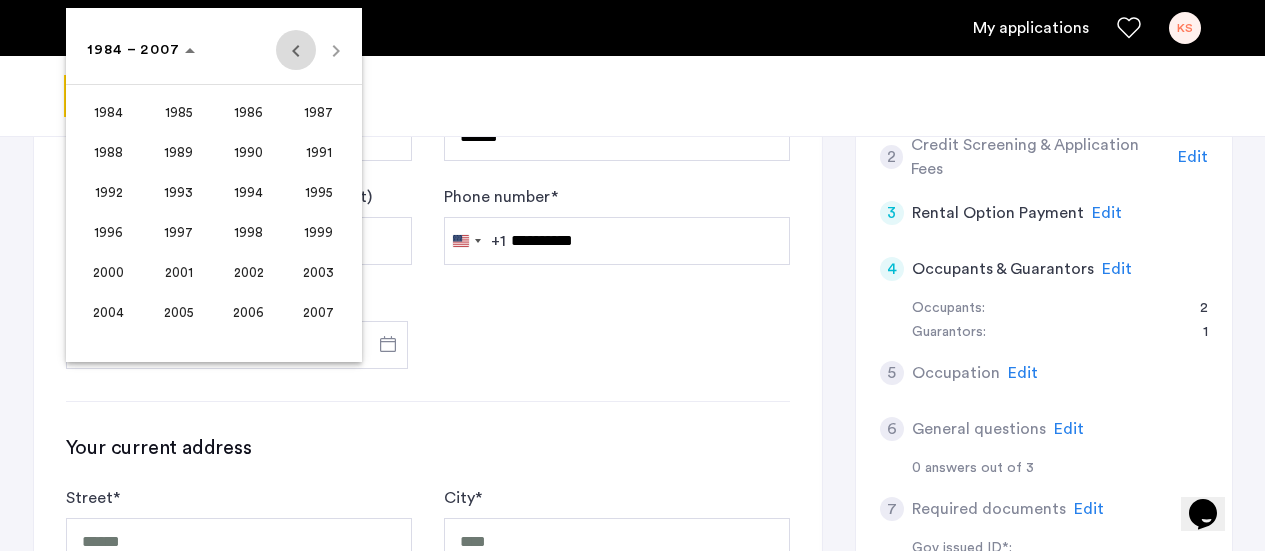 click at bounding box center (296, 50) 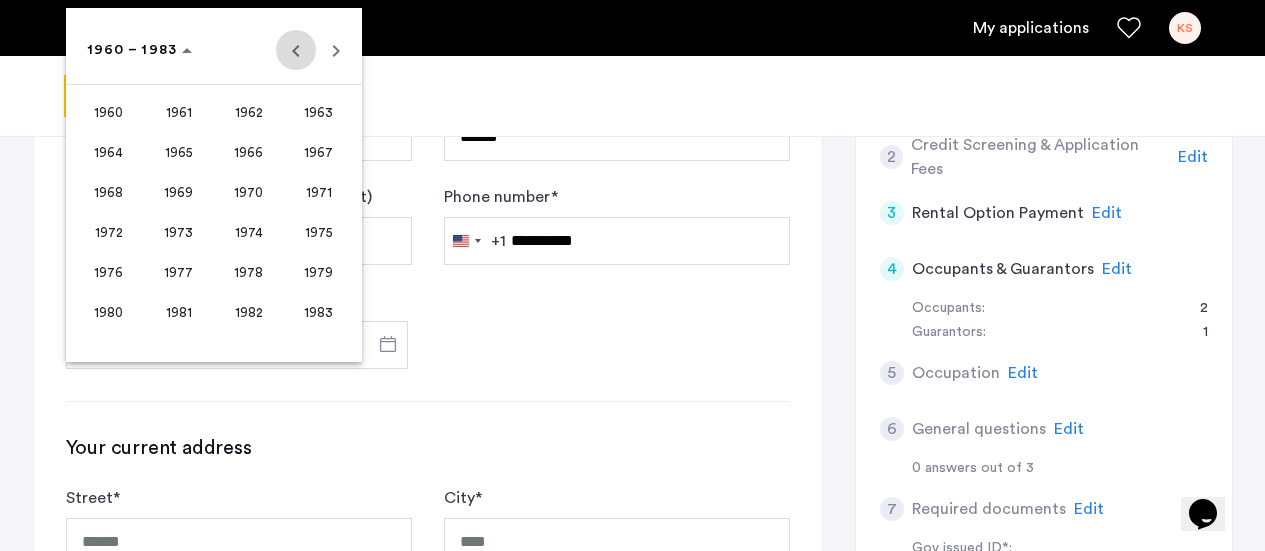click at bounding box center [296, 50] 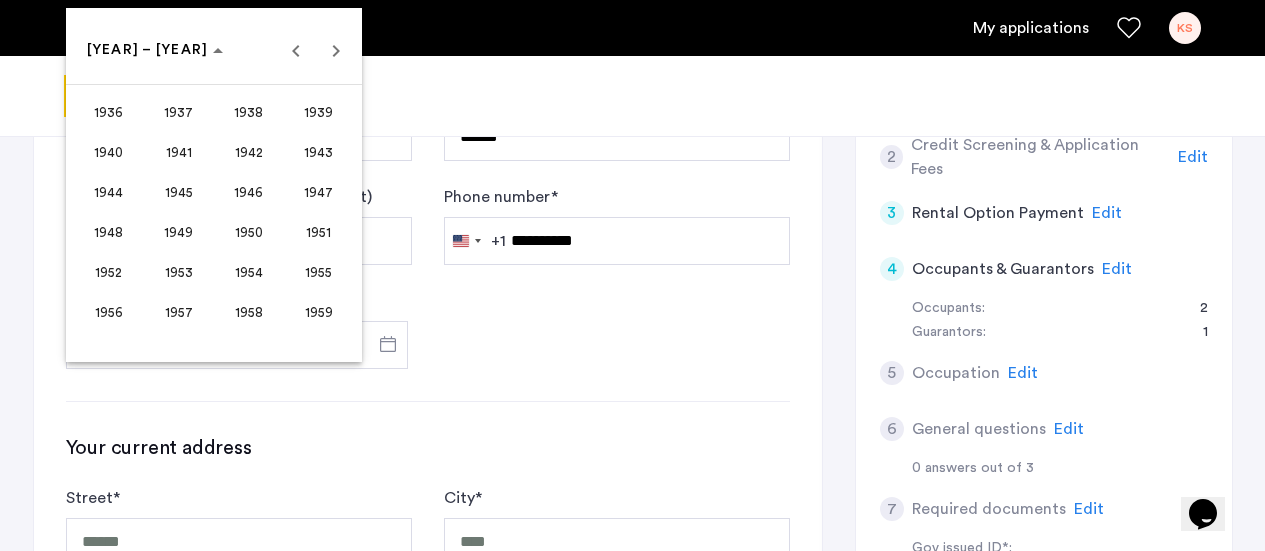 click on "1954" at bounding box center (248, 272) 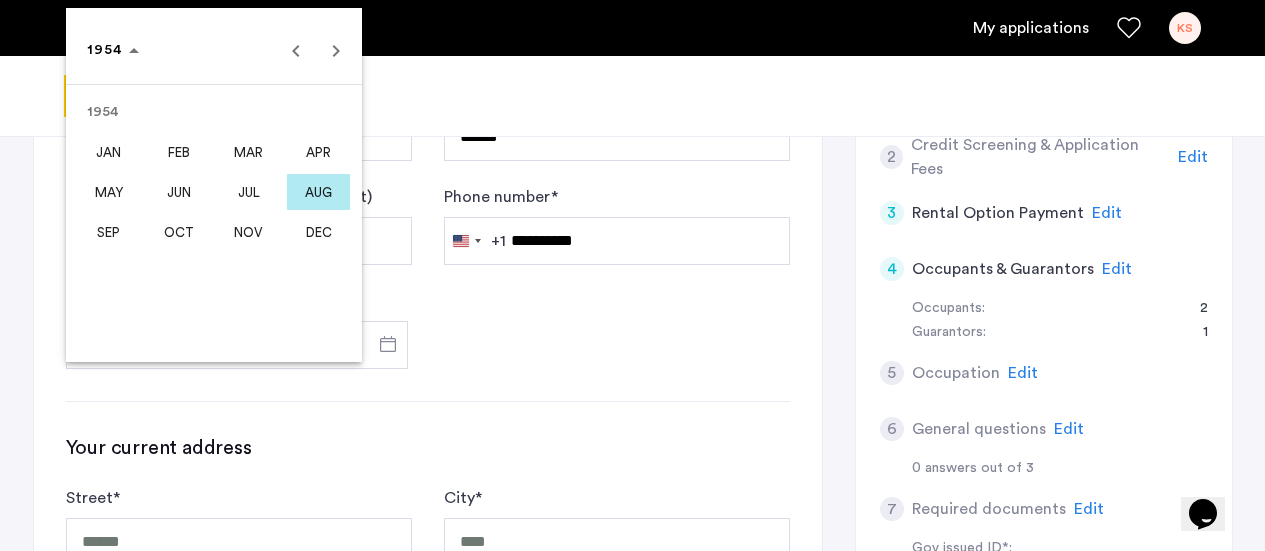 click on "AUG" at bounding box center (318, 192) 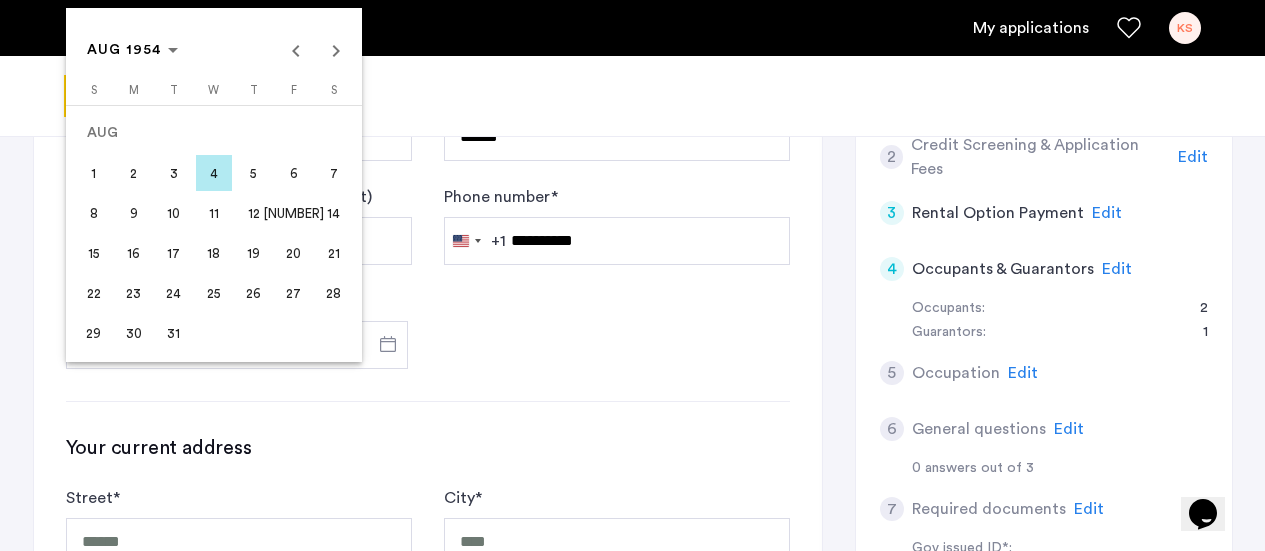 click on "20" at bounding box center (294, 253) 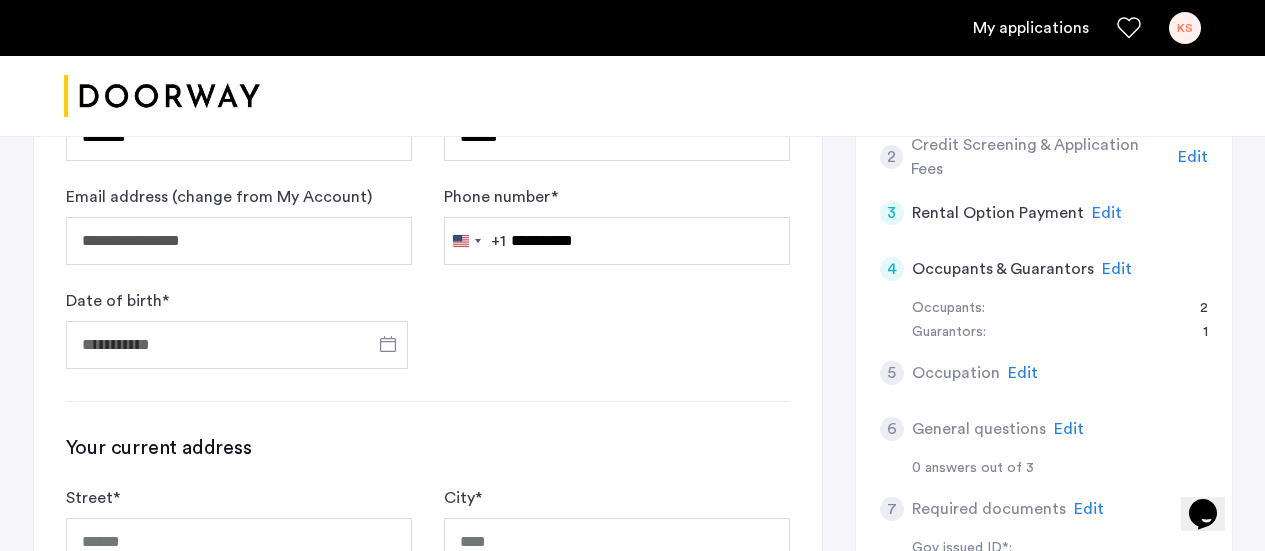 type on "**********" 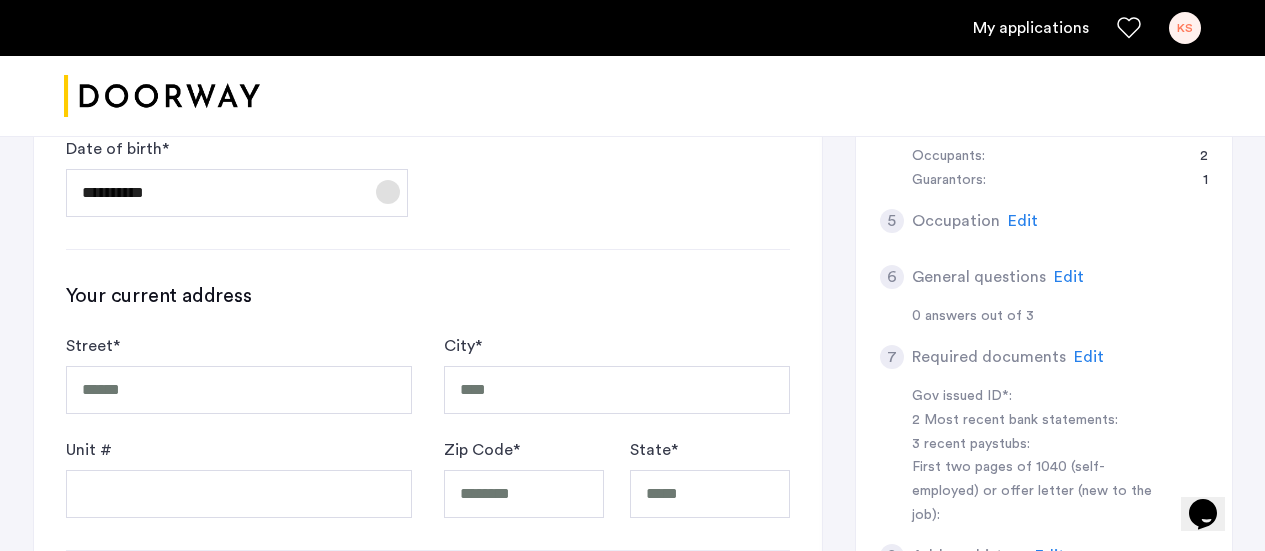 scroll, scrollTop: 621, scrollLeft: 0, axis: vertical 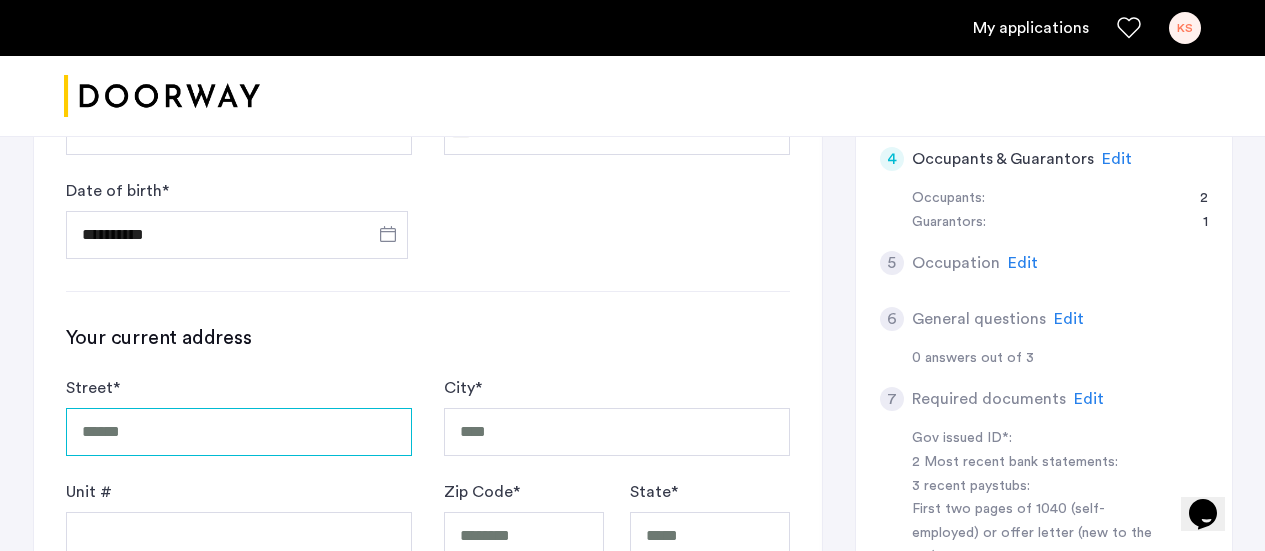 click on "Street  *" at bounding box center [239, 432] 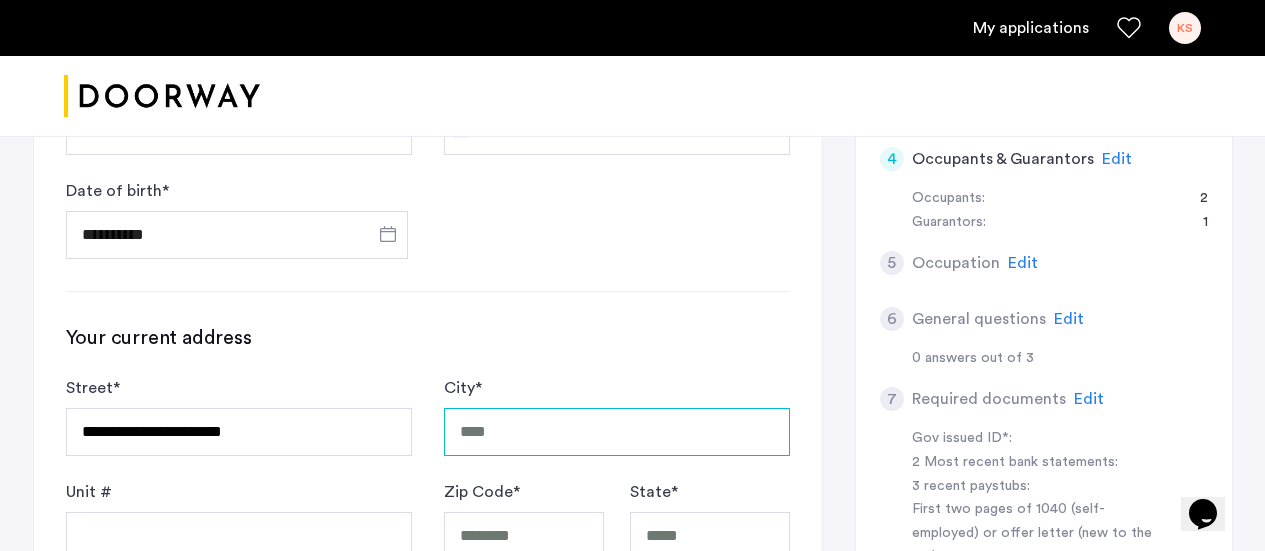 type on "*********" 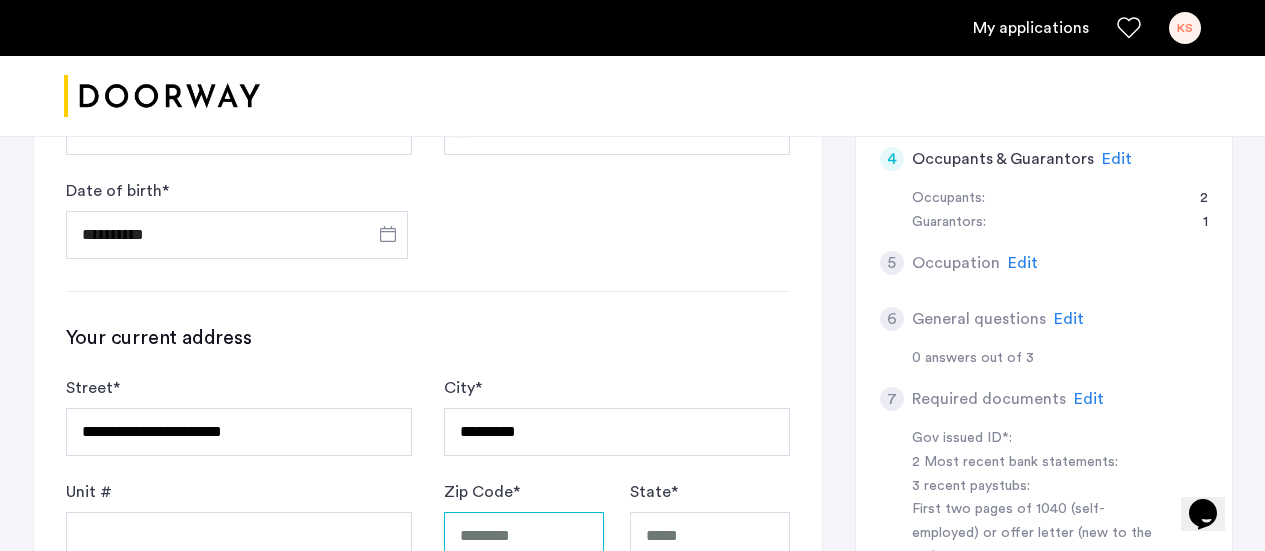 type on "*****" 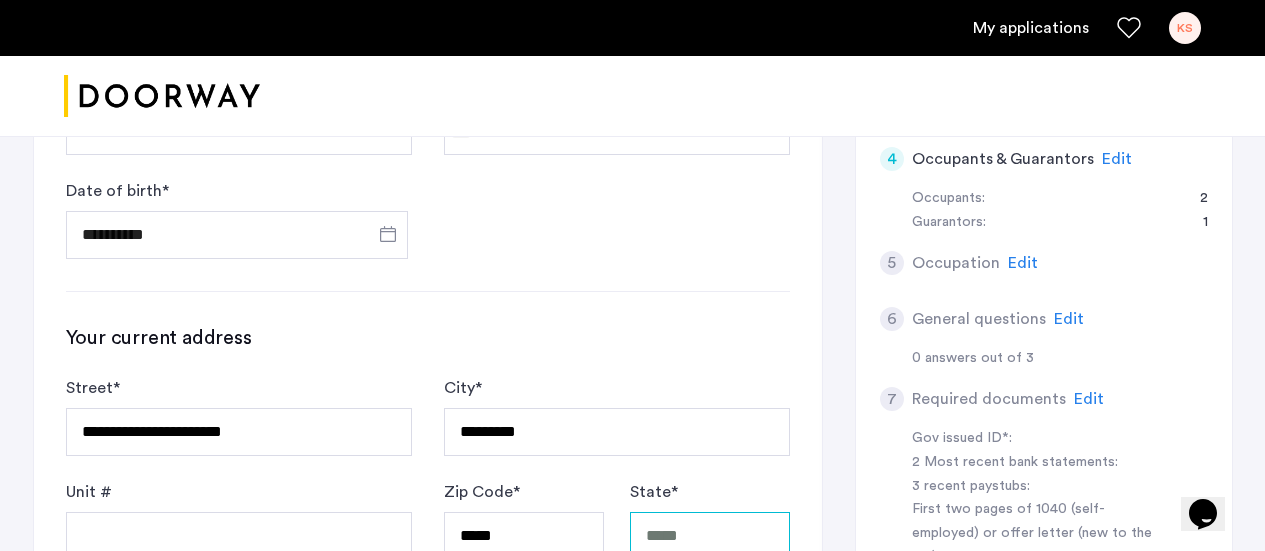 type on "**" 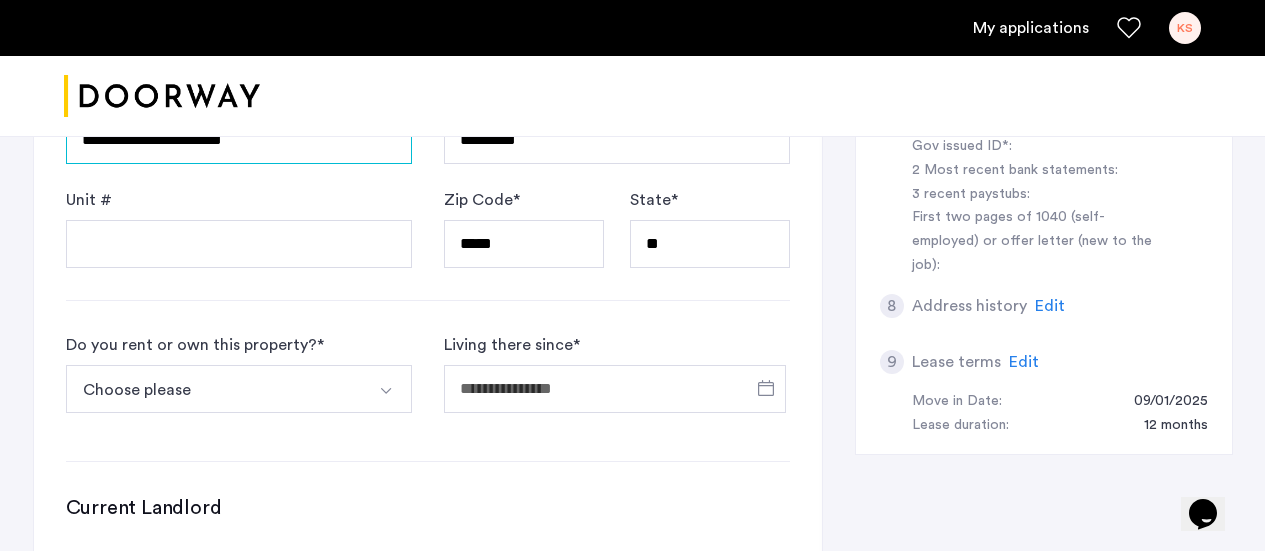 scroll, scrollTop: 876, scrollLeft: 0, axis: vertical 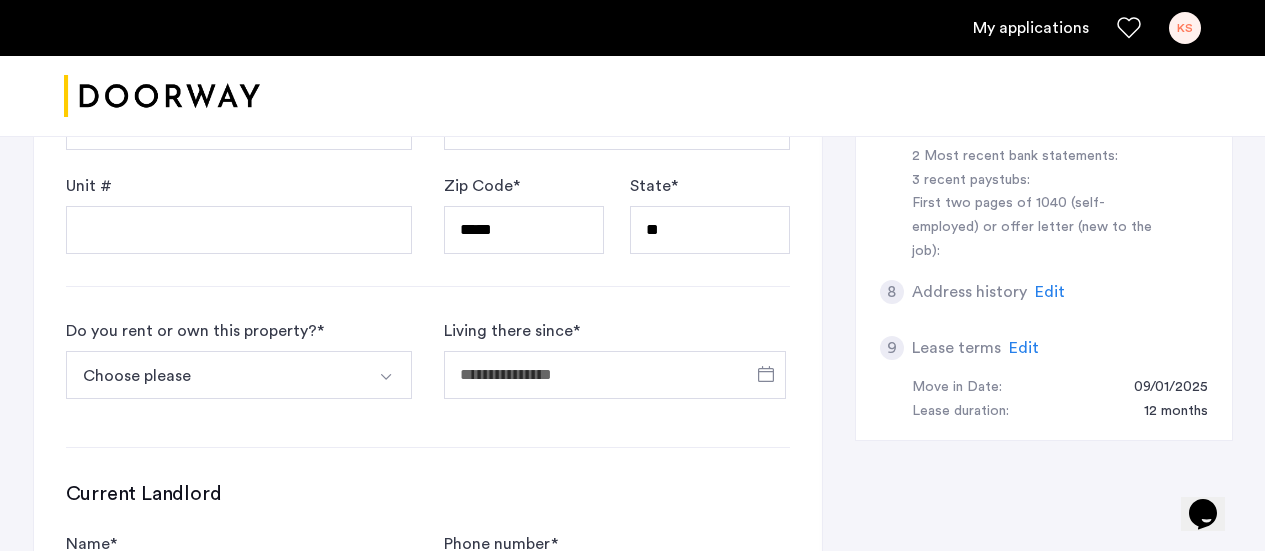 click at bounding box center [386, 377] 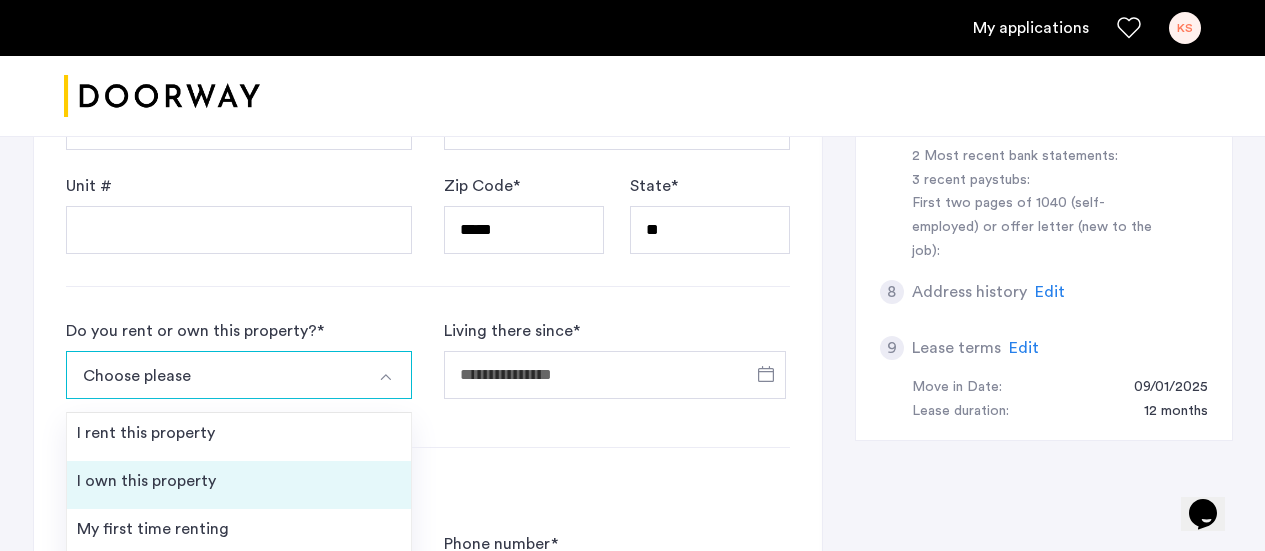 click on "I own this property" at bounding box center [146, 481] 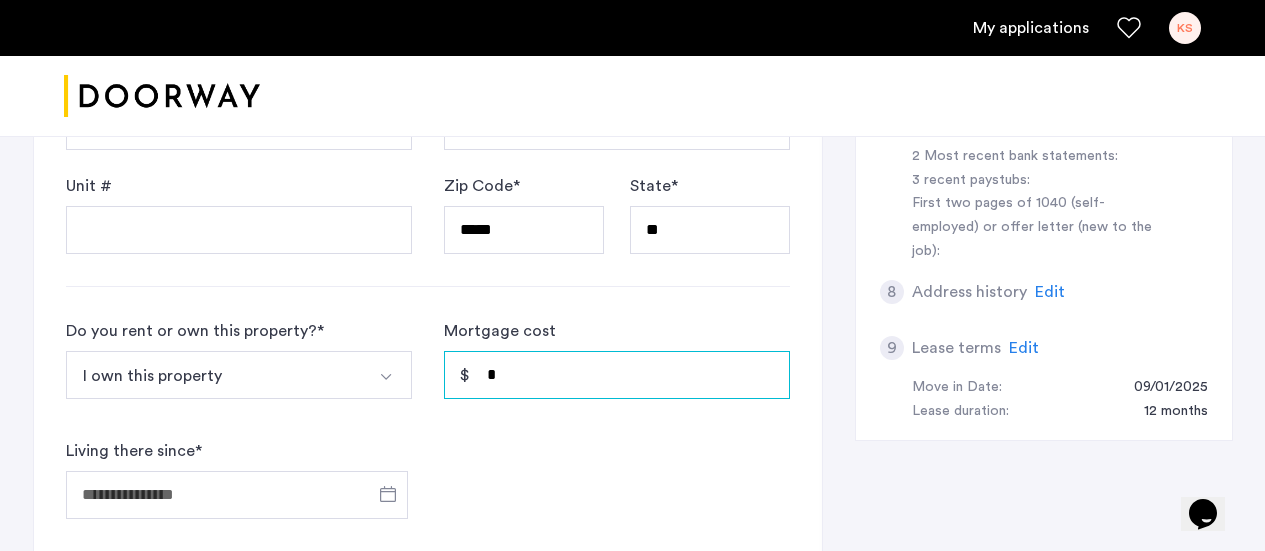 click on "*" at bounding box center [617, 375] 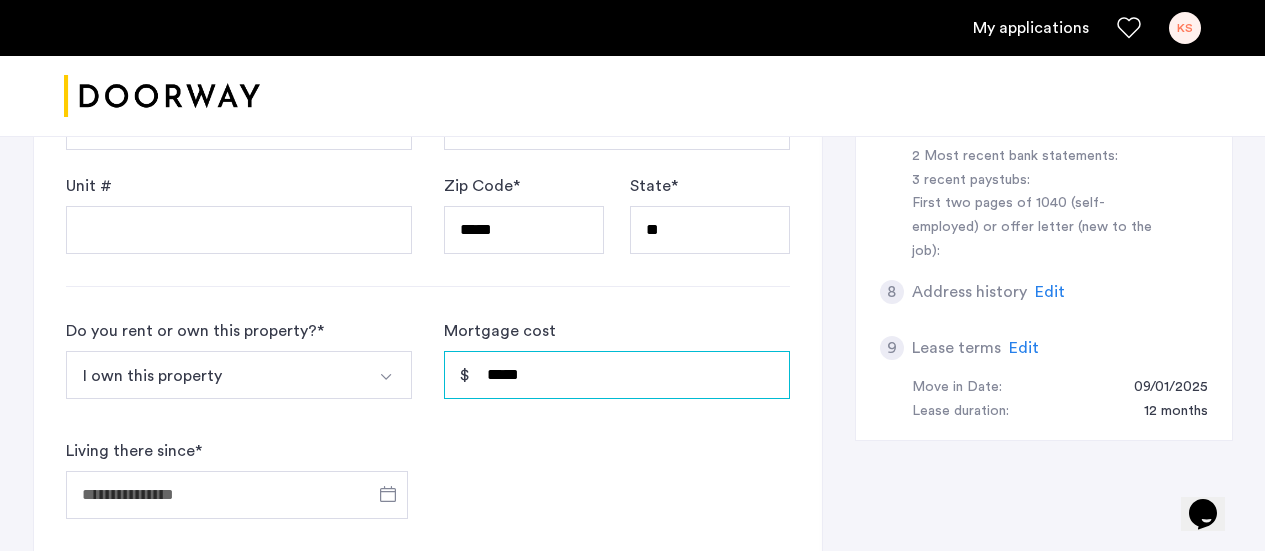type on "*****" 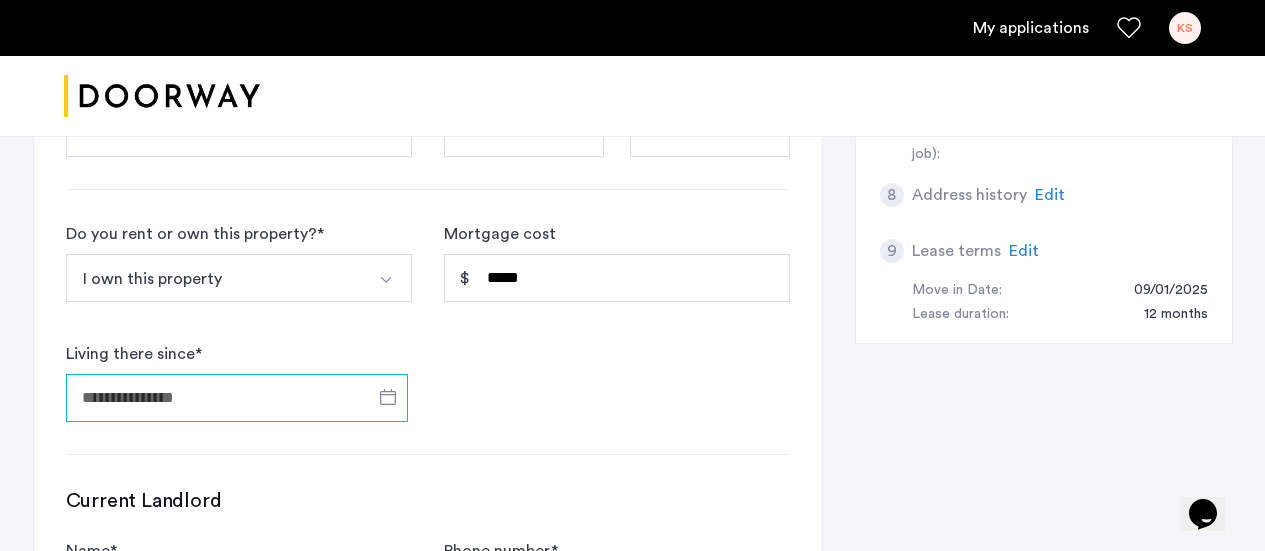 scroll, scrollTop: 974, scrollLeft: 0, axis: vertical 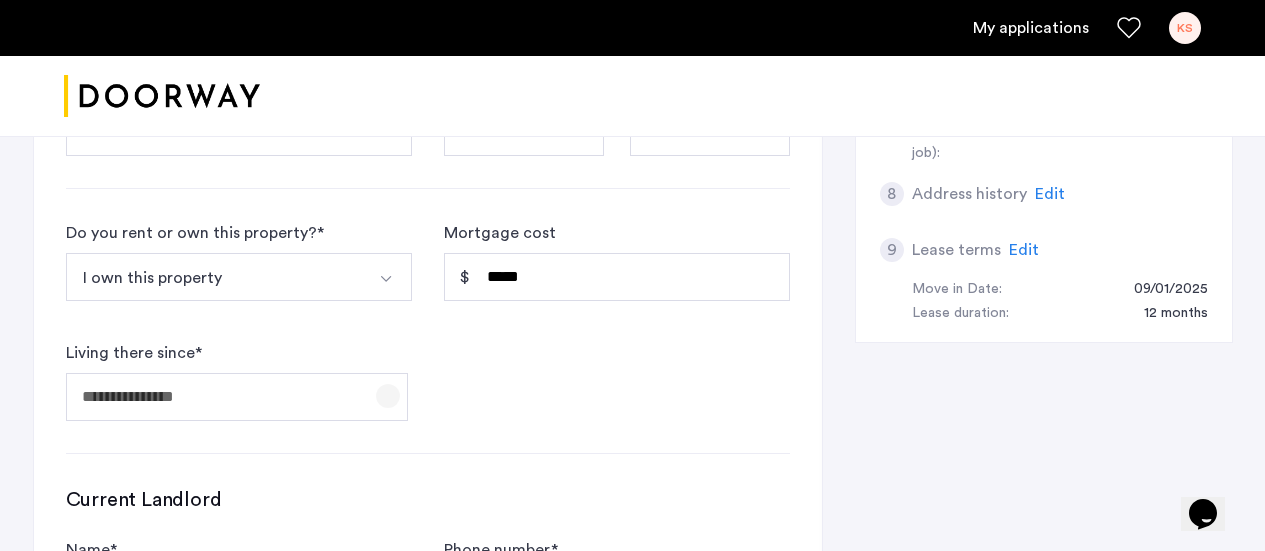 click 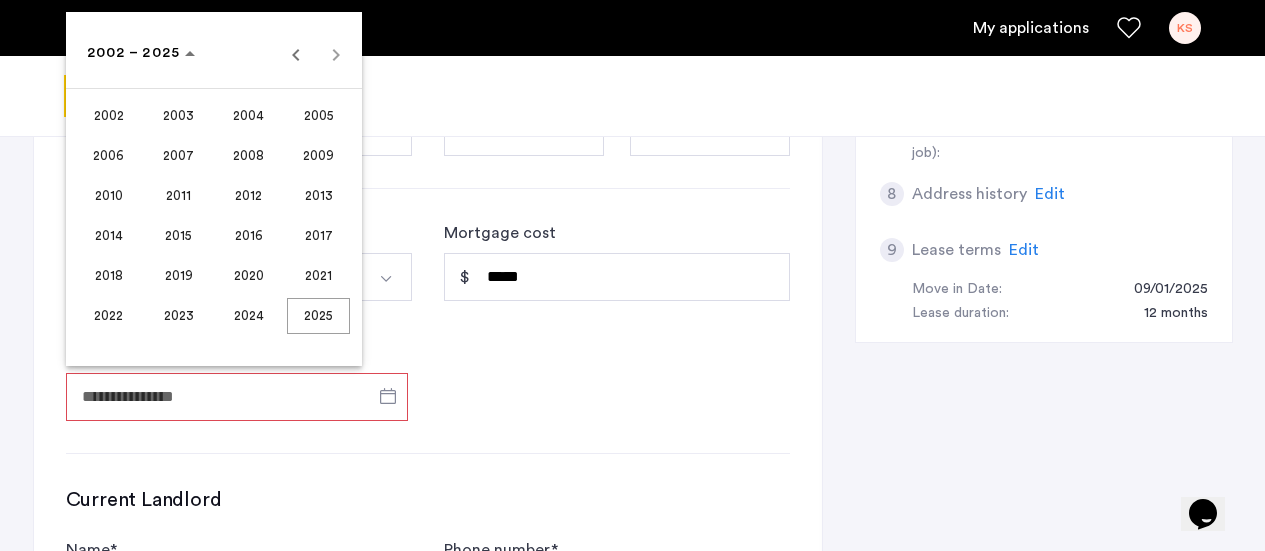 click on "2022" at bounding box center (108, 316) 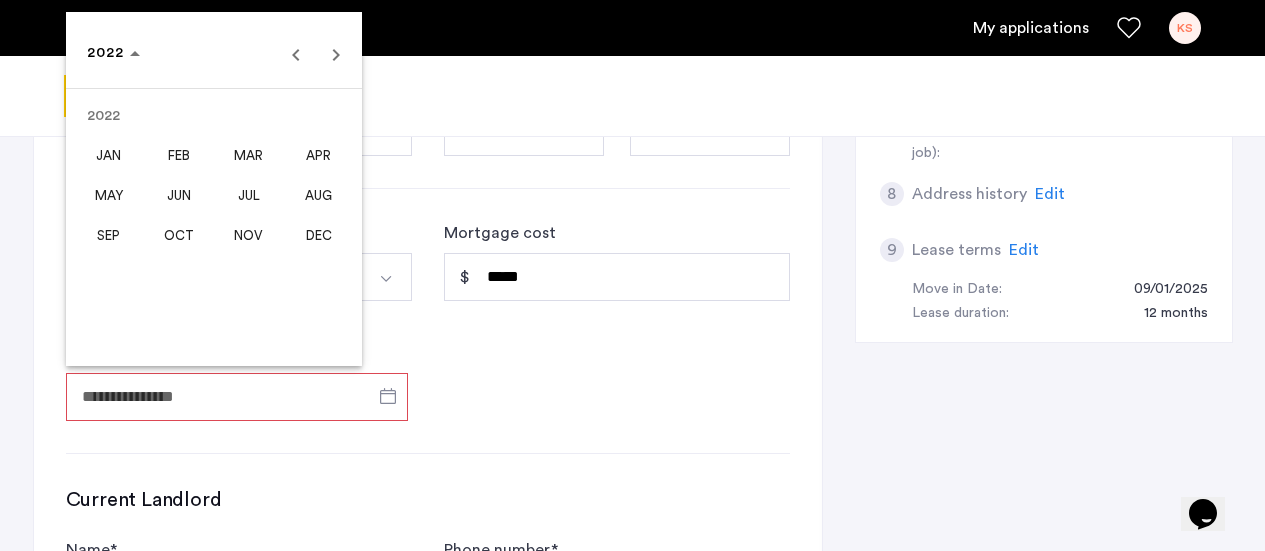 click on "OCT" at bounding box center (178, 236) 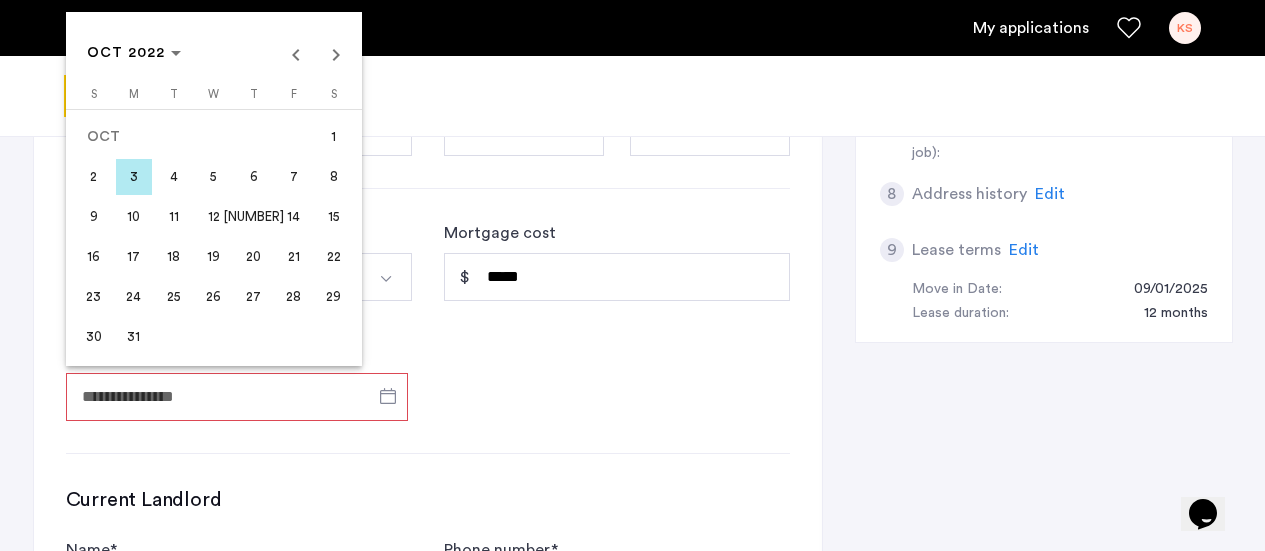 click on "17" at bounding box center [134, 257] 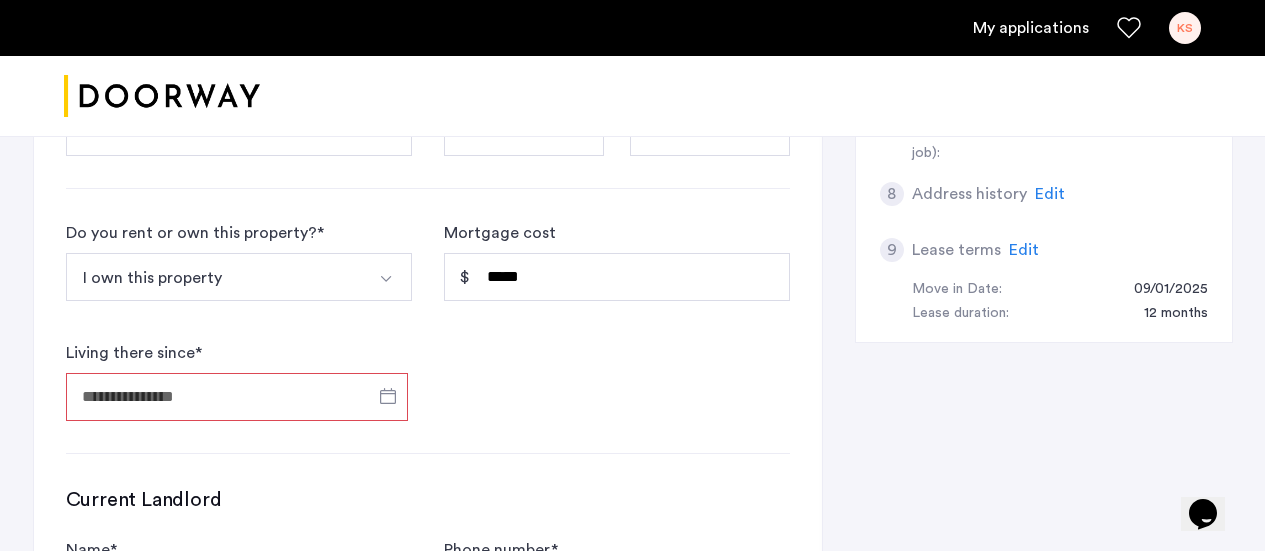 type on "**********" 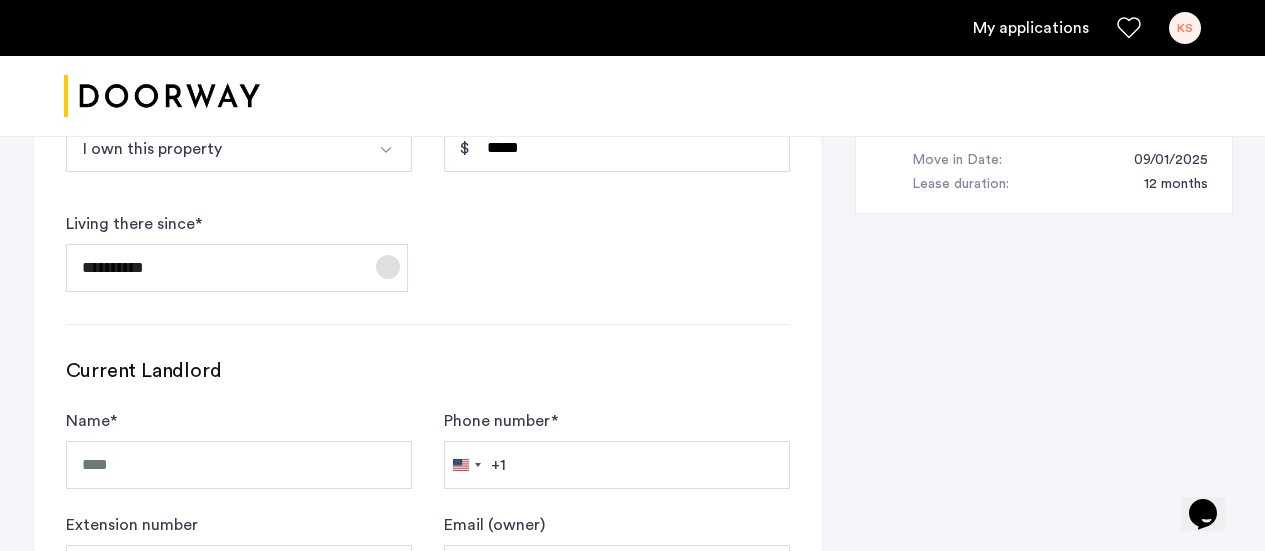 scroll, scrollTop: 1113, scrollLeft: 0, axis: vertical 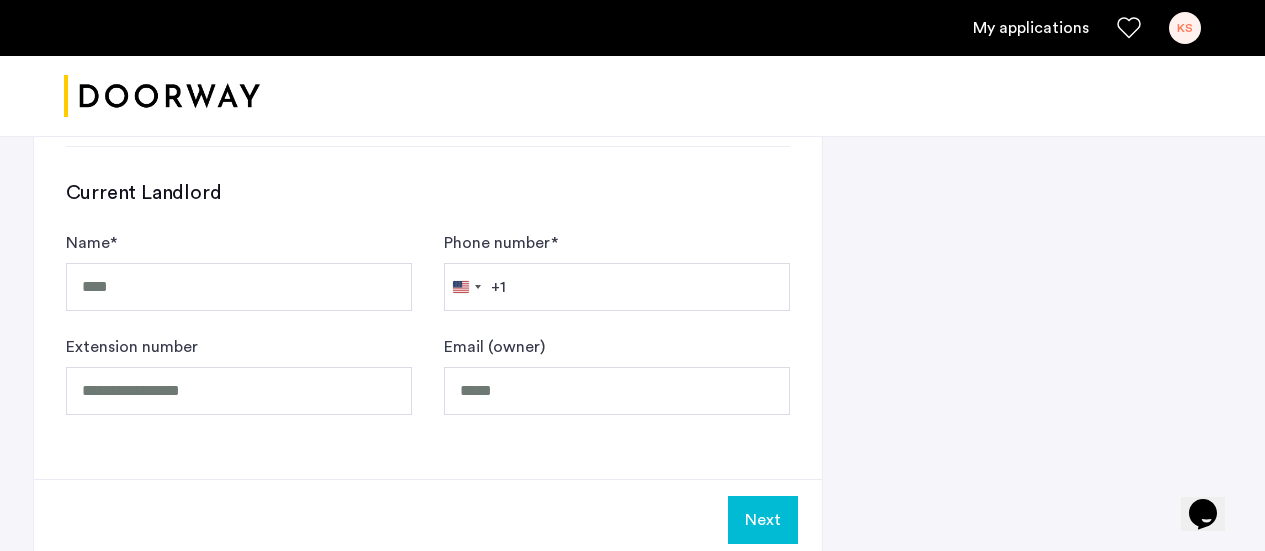 click on "Next" 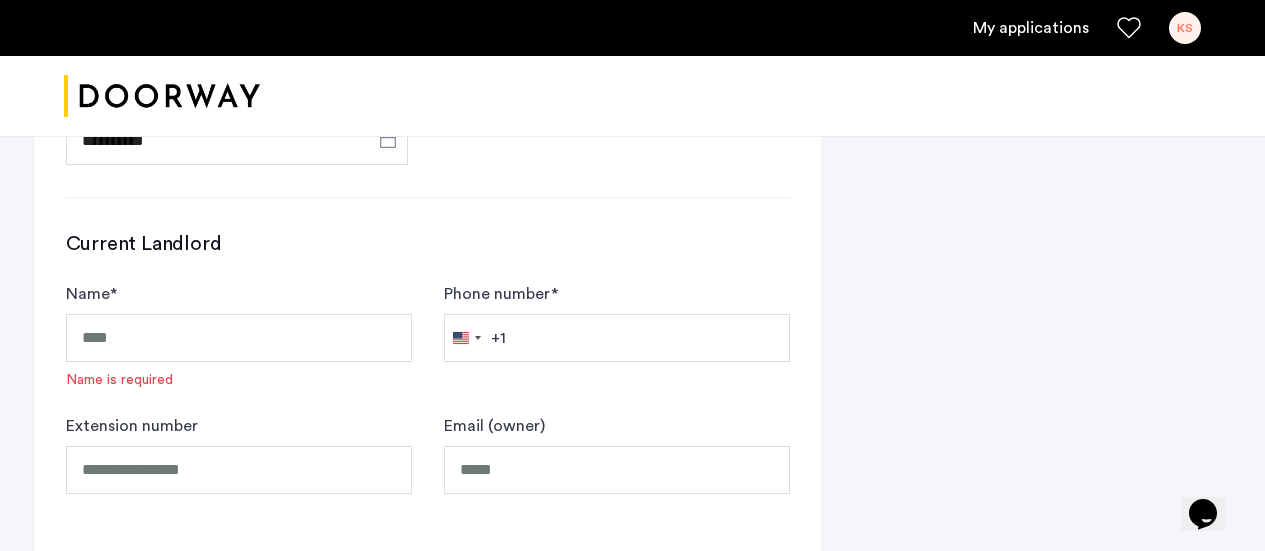scroll, scrollTop: 1248, scrollLeft: 0, axis: vertical 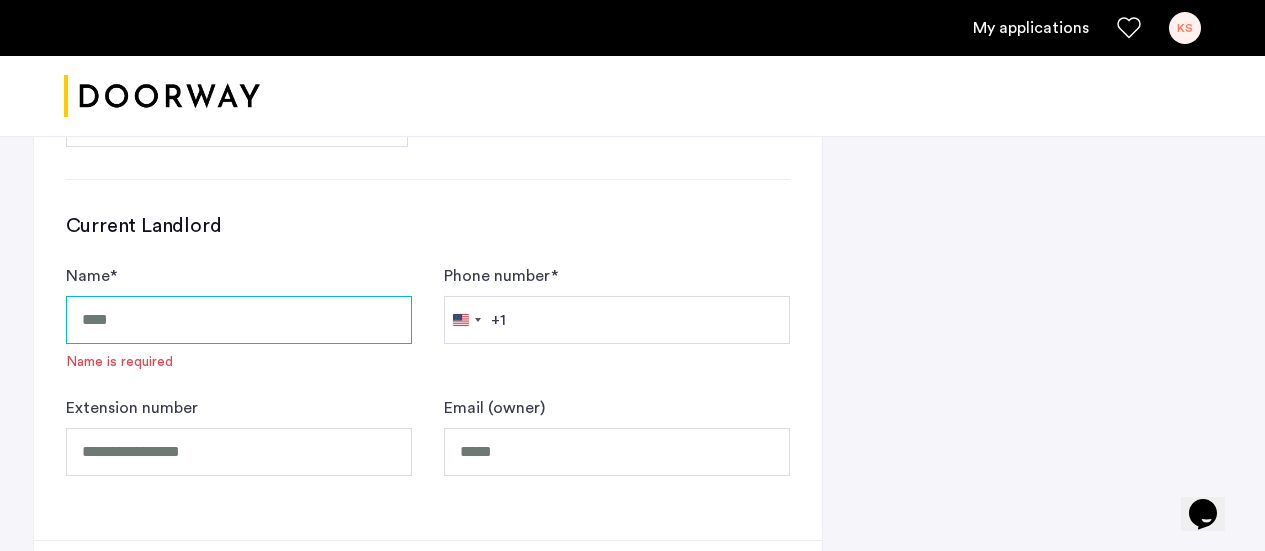 click on "Name  *" at bounding box center [239, 320] 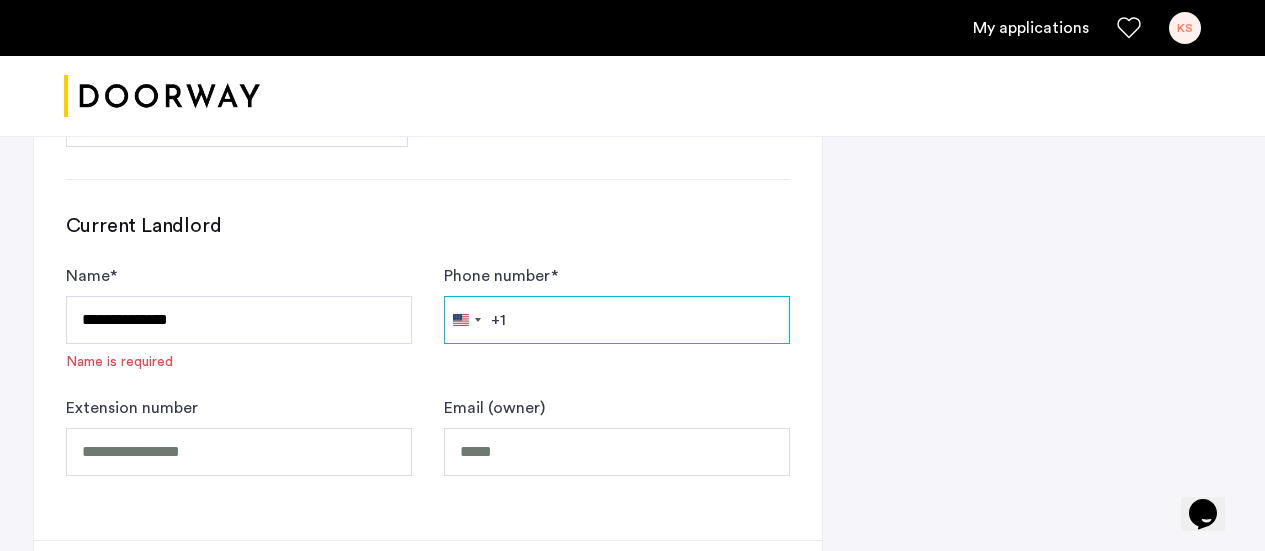 type on "**********" 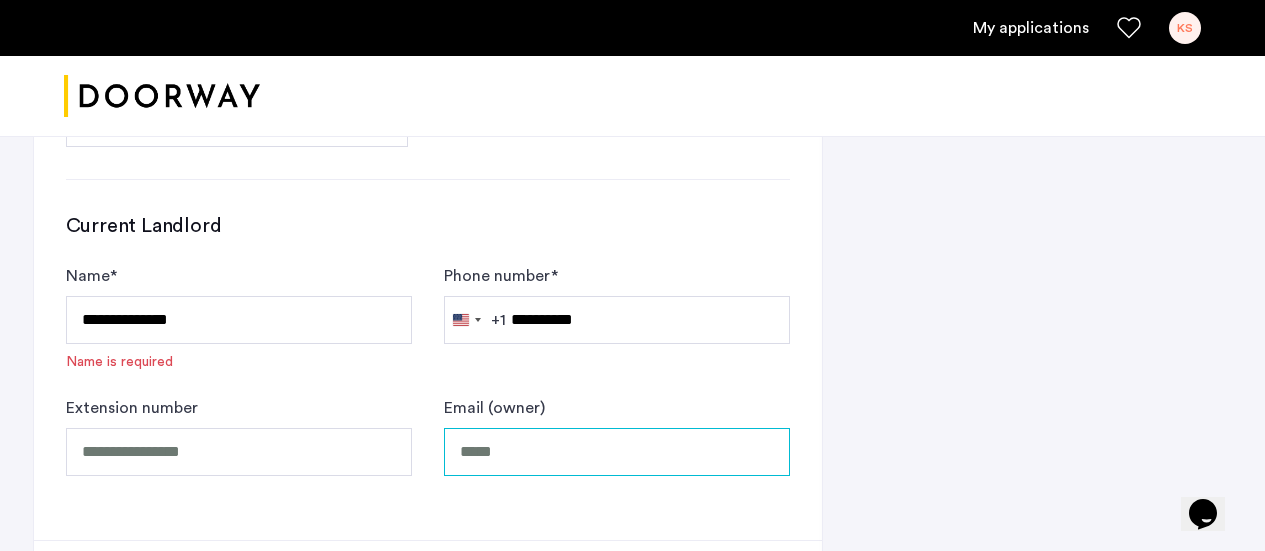 type on "**********" 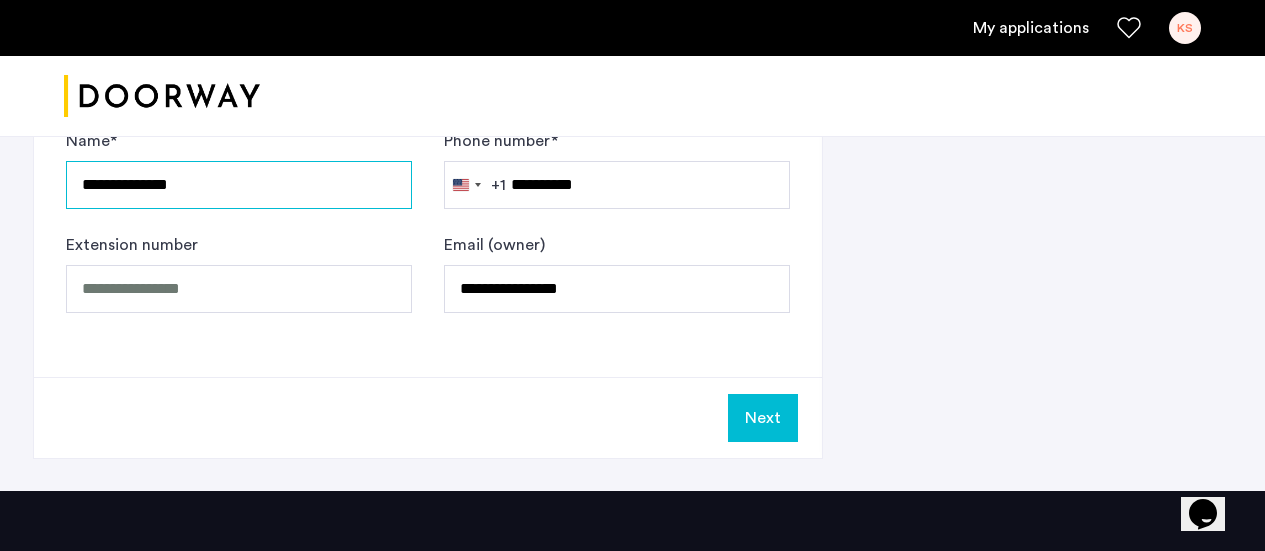scroll, scrollTop: 1381, scrollLeft: 0, axis: vertical 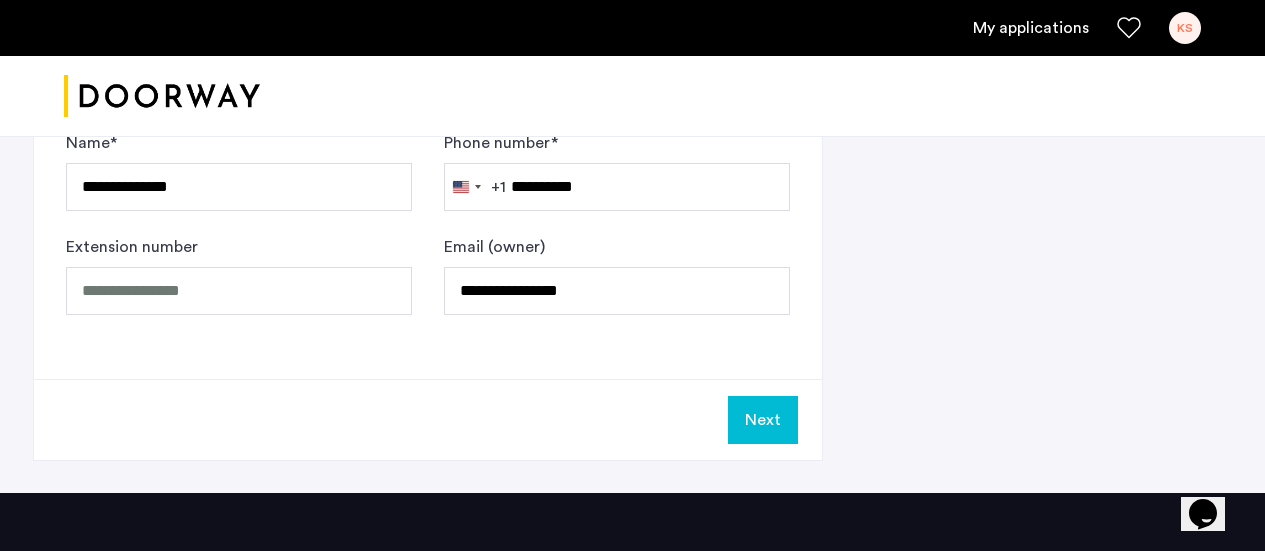 click on "Next" 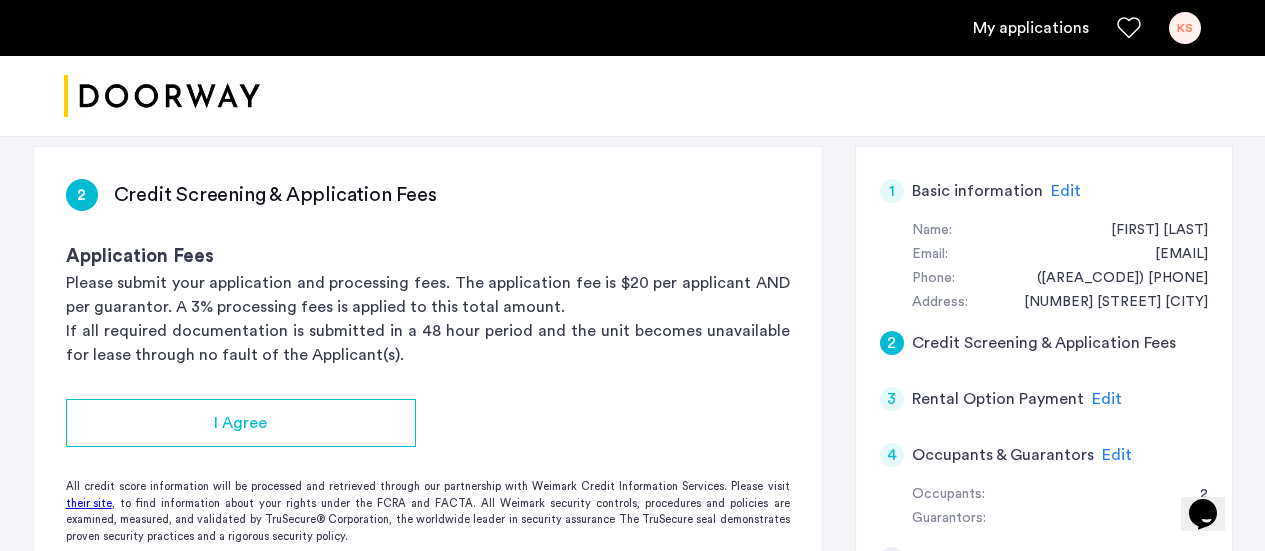 scroll, scrollTop: 300, scrollLeft: 0, axis: vertical 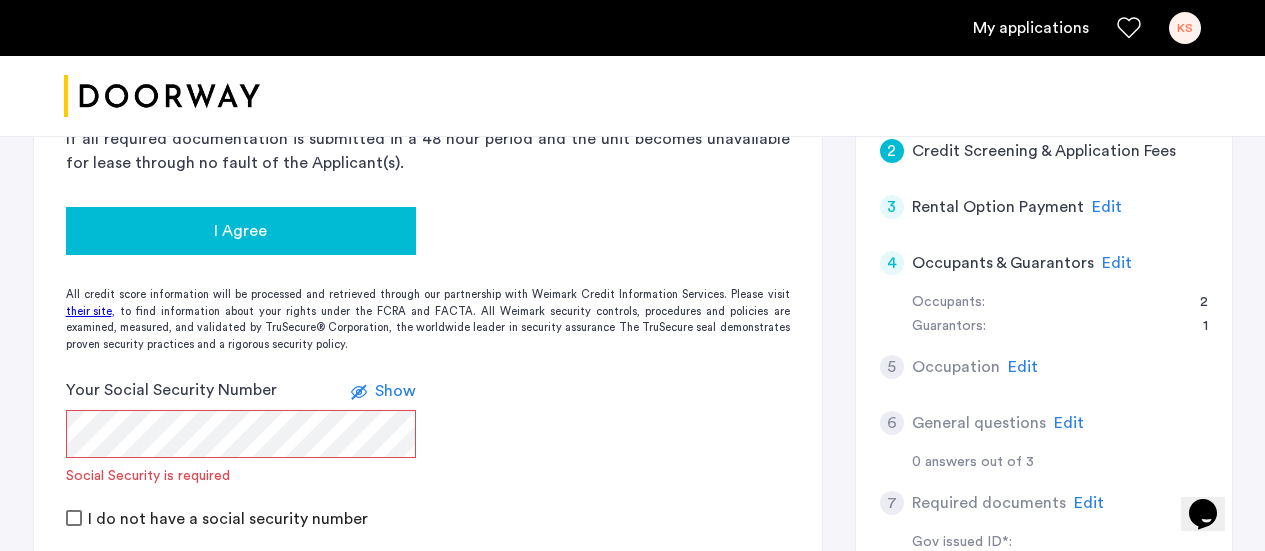 click on "I Agree" 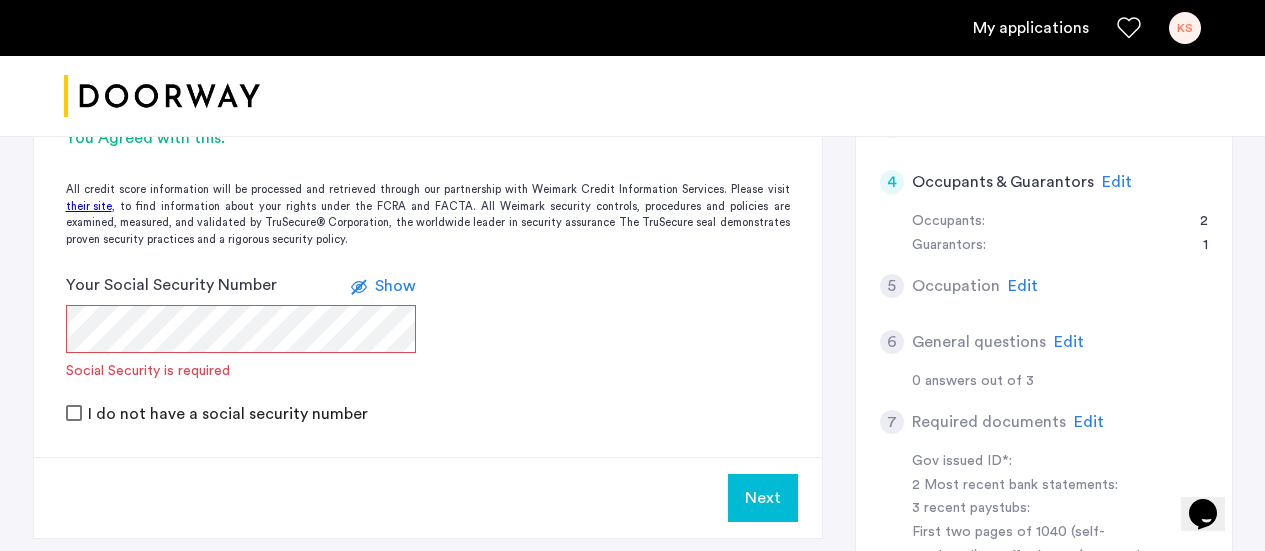scroll, scrollTop: 618, scrollLeft: 0, axis: vertical 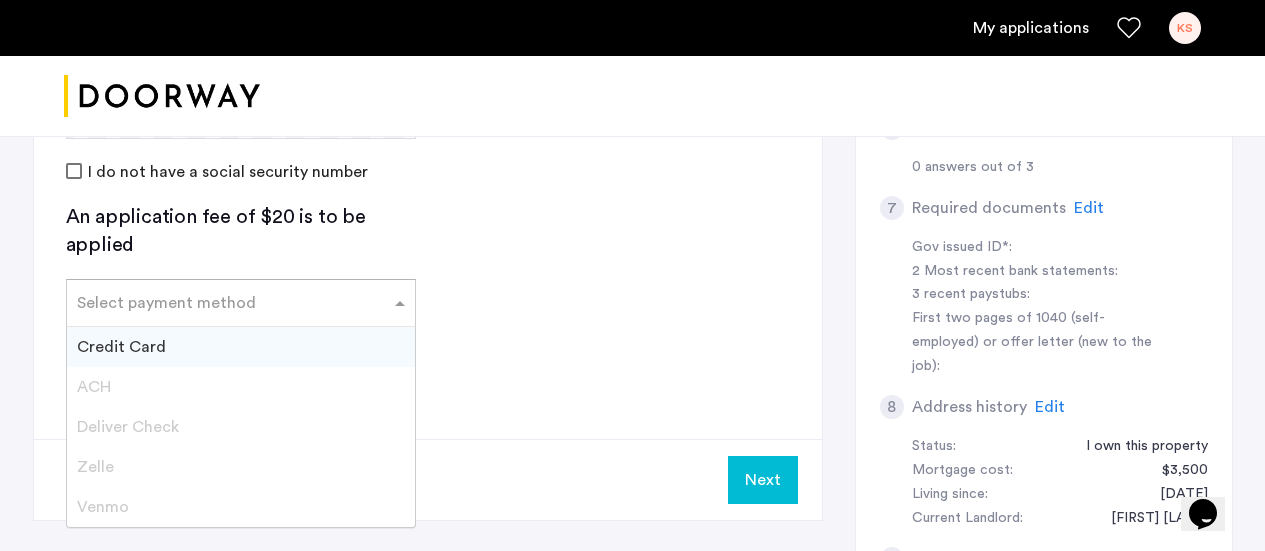 click 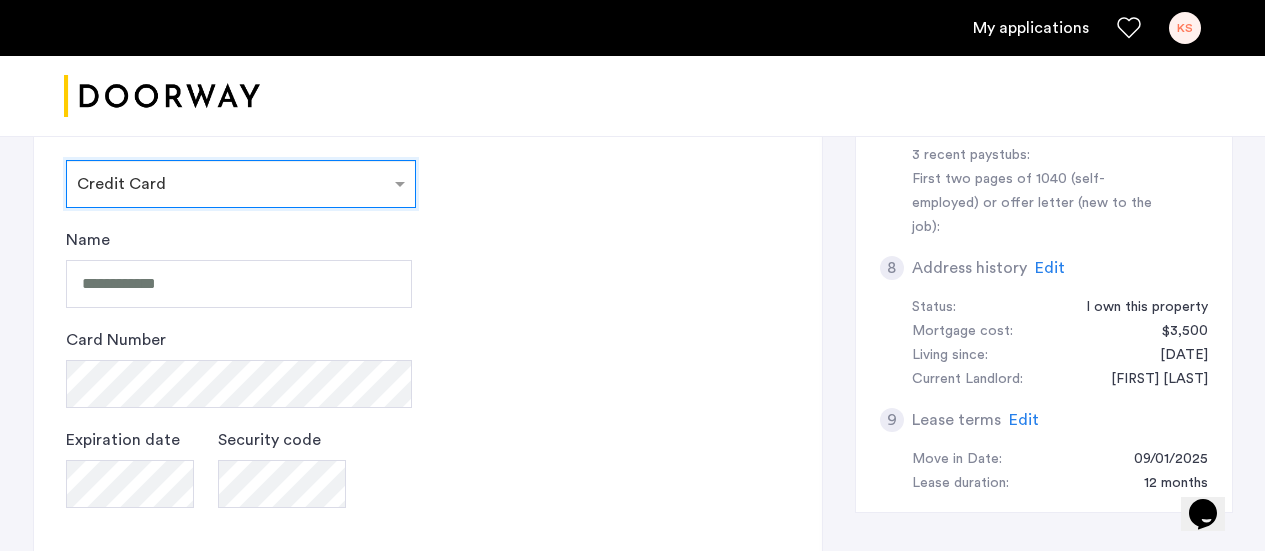 scroll, scrollTop: 940, scrollLeft: 0, axis: vertical 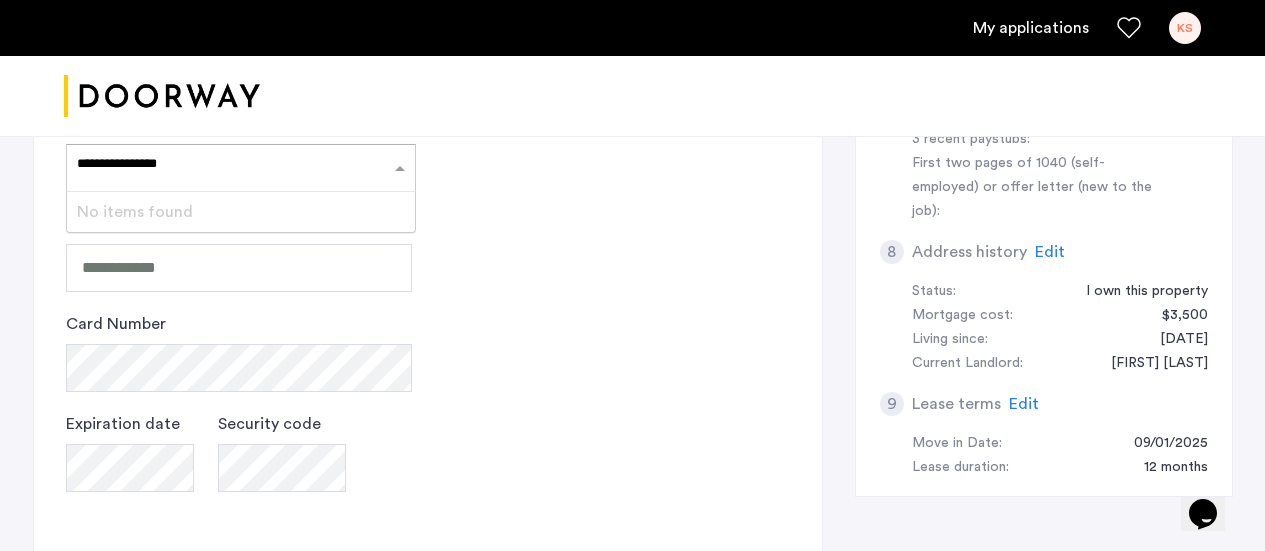 click on "No items found" at bounding box center [241, 212] 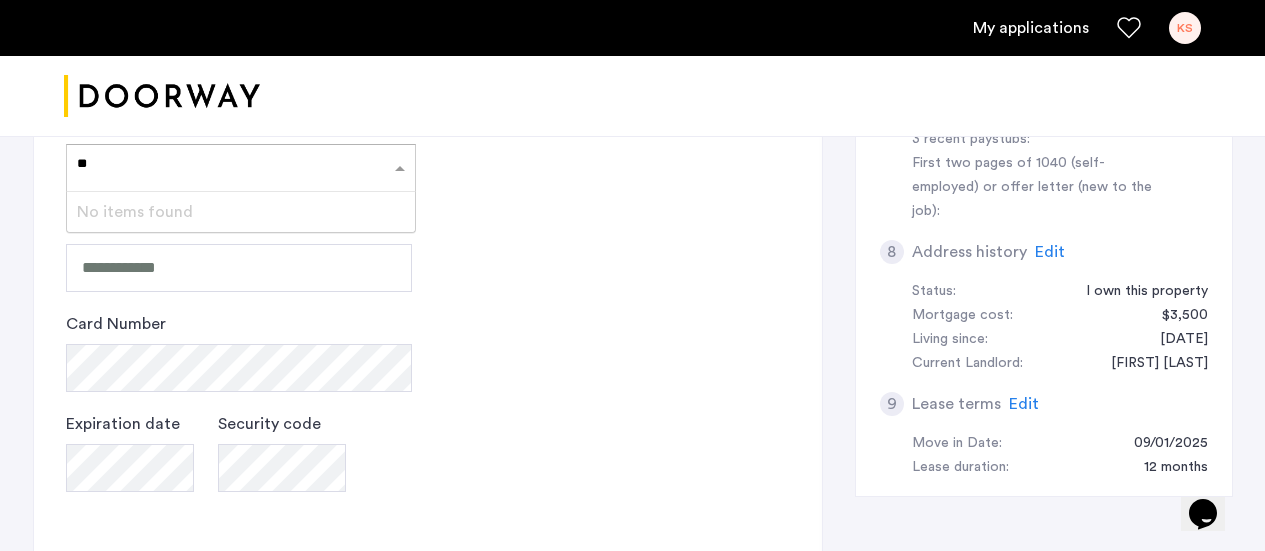 type on "*" 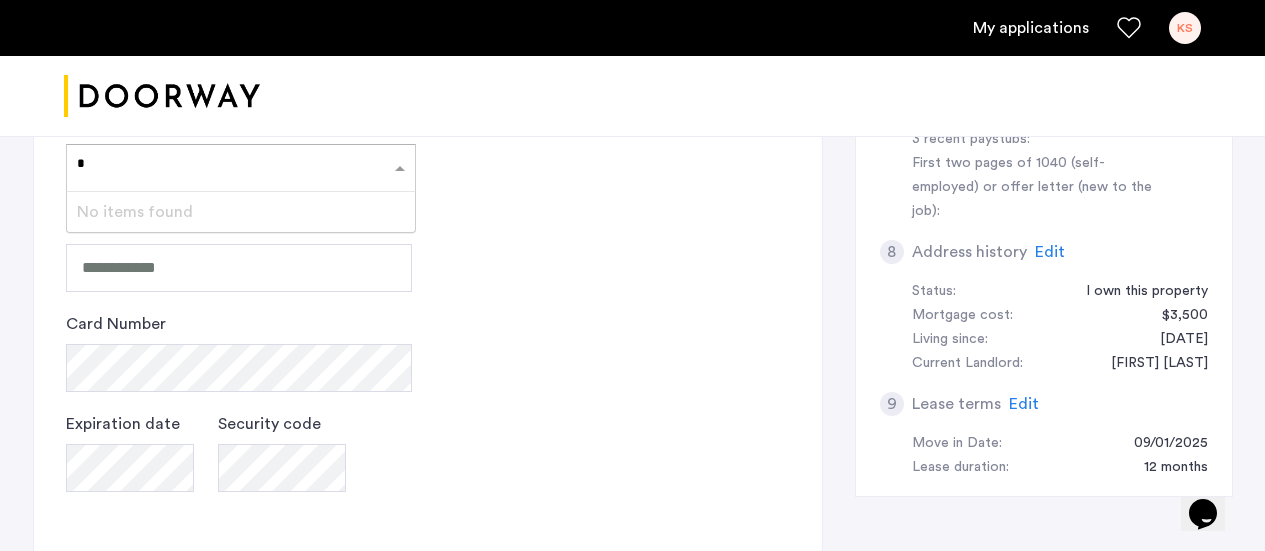 type 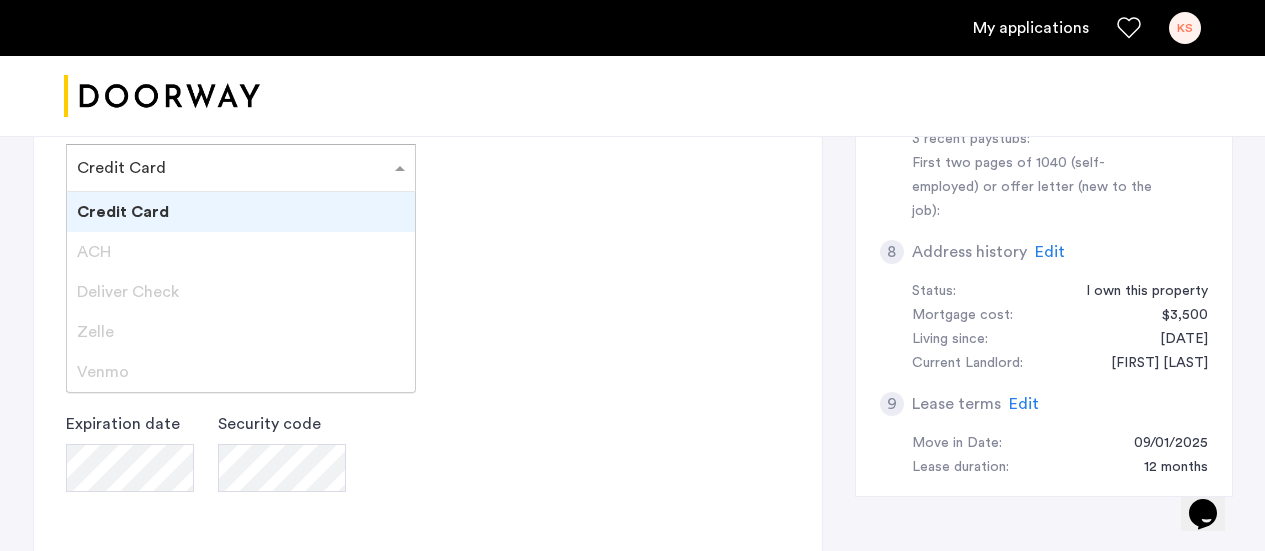 click on "Credit Card" at bounding box center [123, 212] 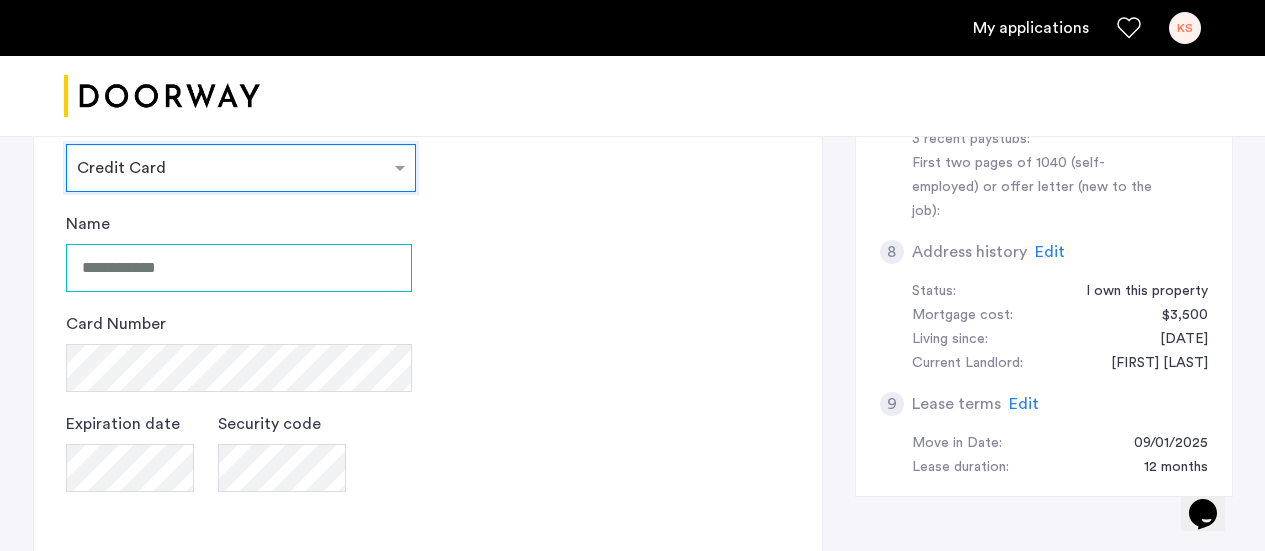click on "Name" at bounding box center (239, 268) 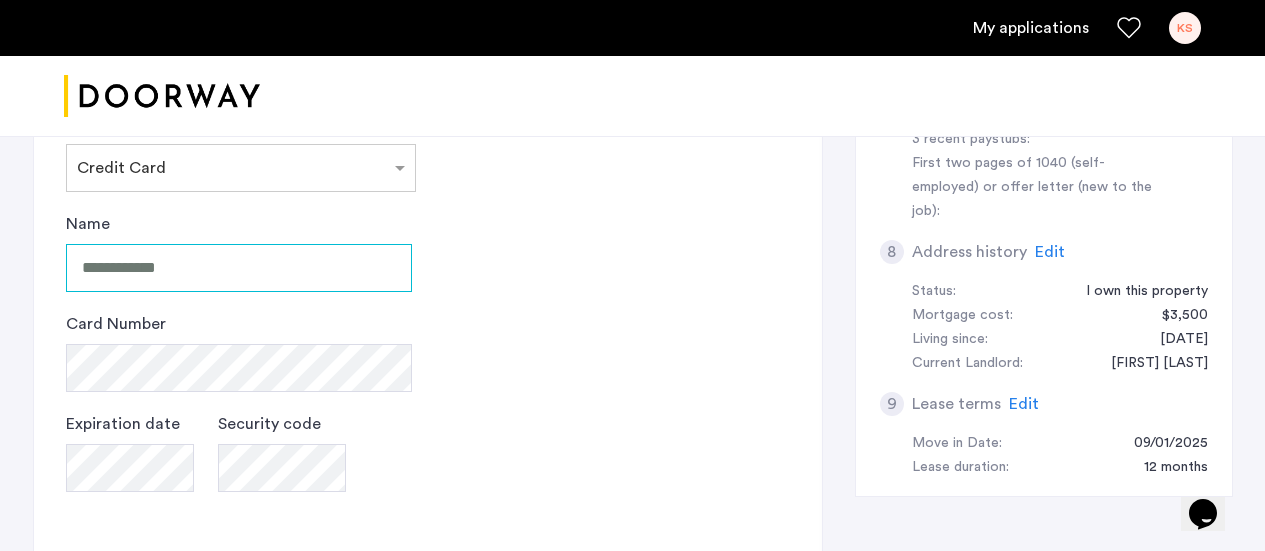 type on "**********" 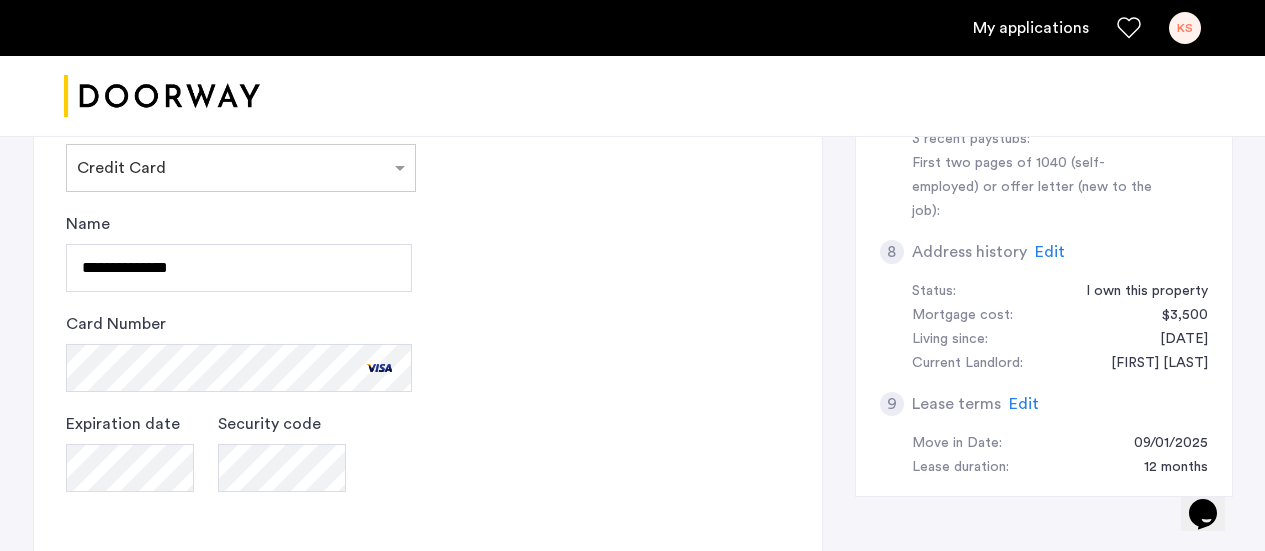scroll, scrollTop: 1252, scrollLeft: 0, axis: vertical 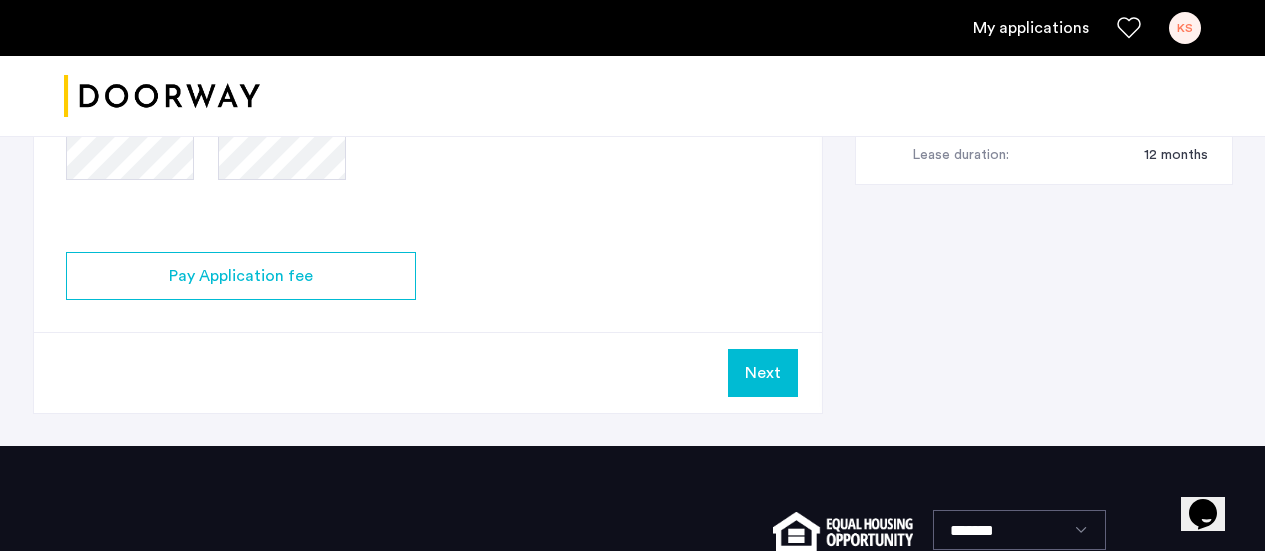 type 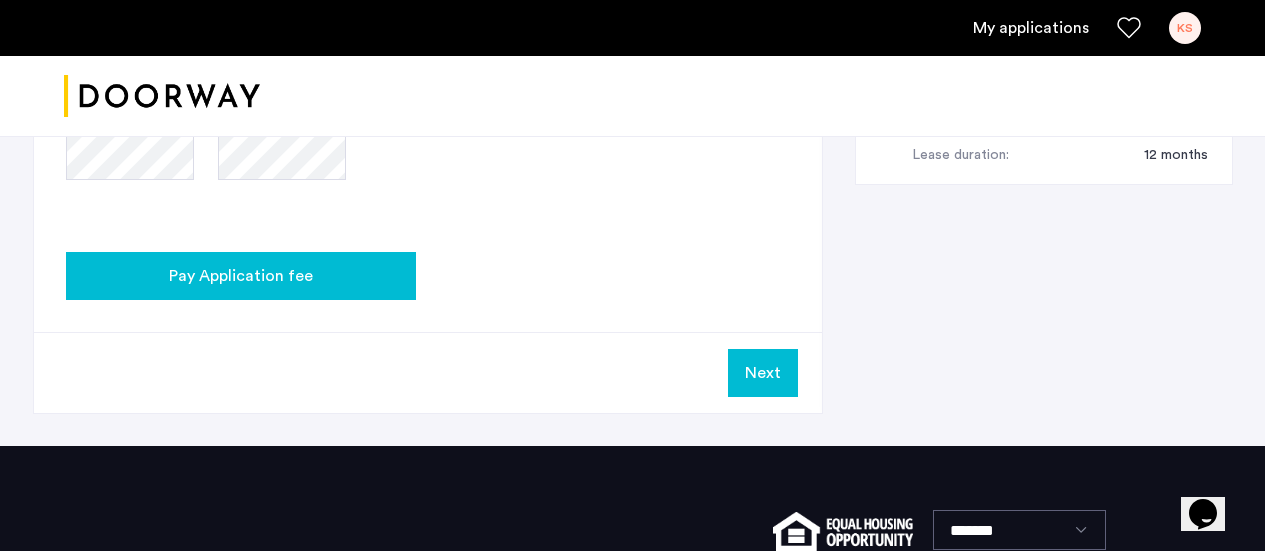 click on "Pay Application fee" 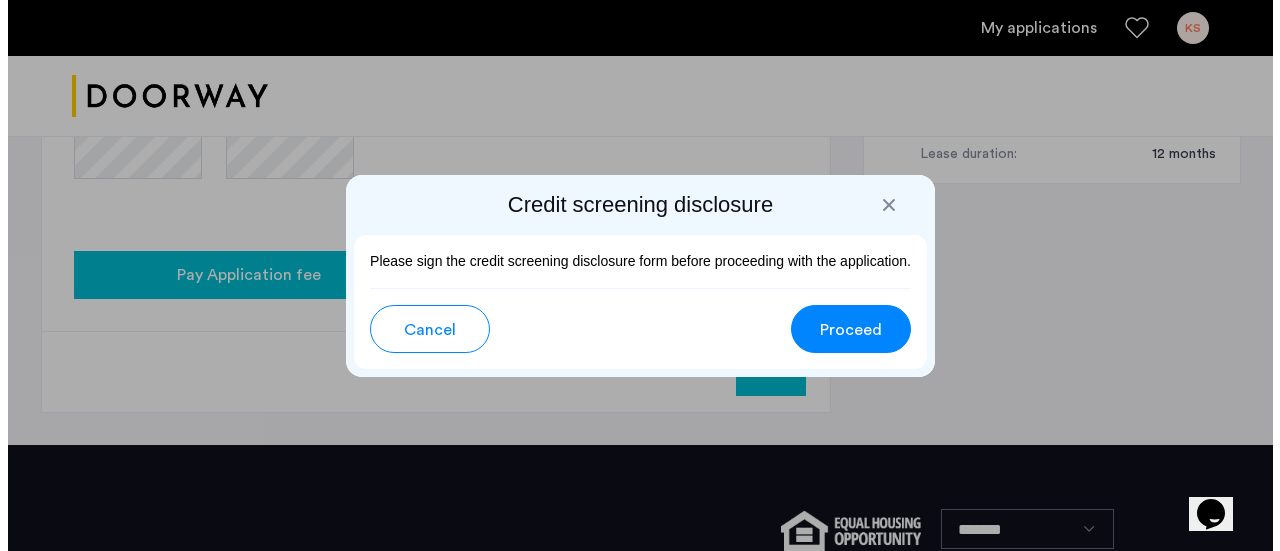 scroll, scrollTop: 0, scrollLeft: 0, axis: both 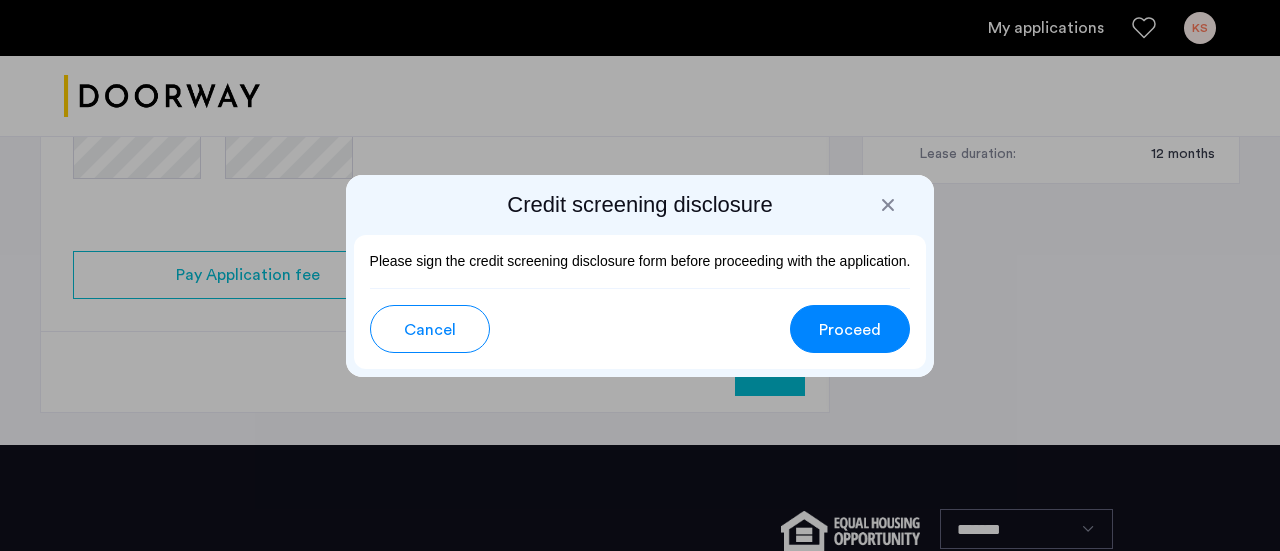 click on "Proceed" at bounding box center (850, 330) 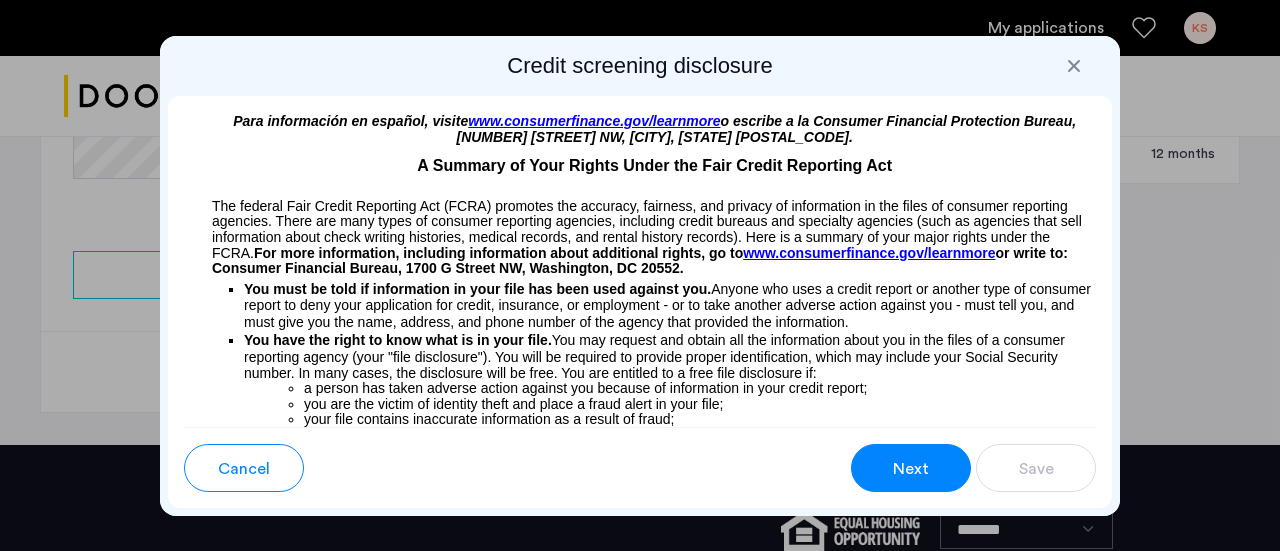 click on "Next" at bounding box center [911, 469] 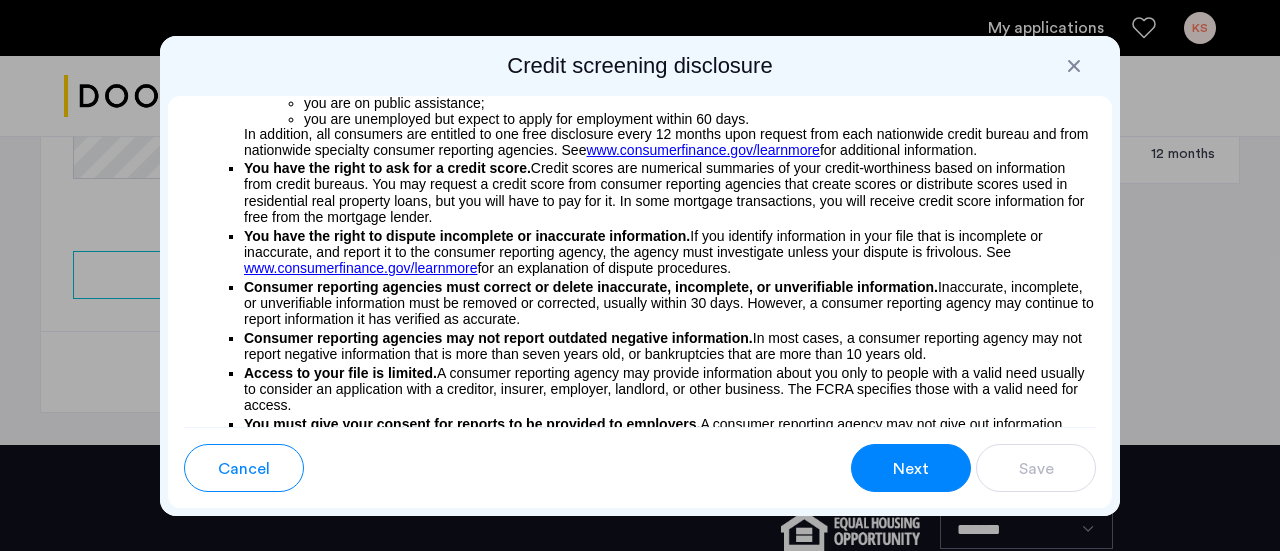 click on "Next" at bounding box center [911, 469] 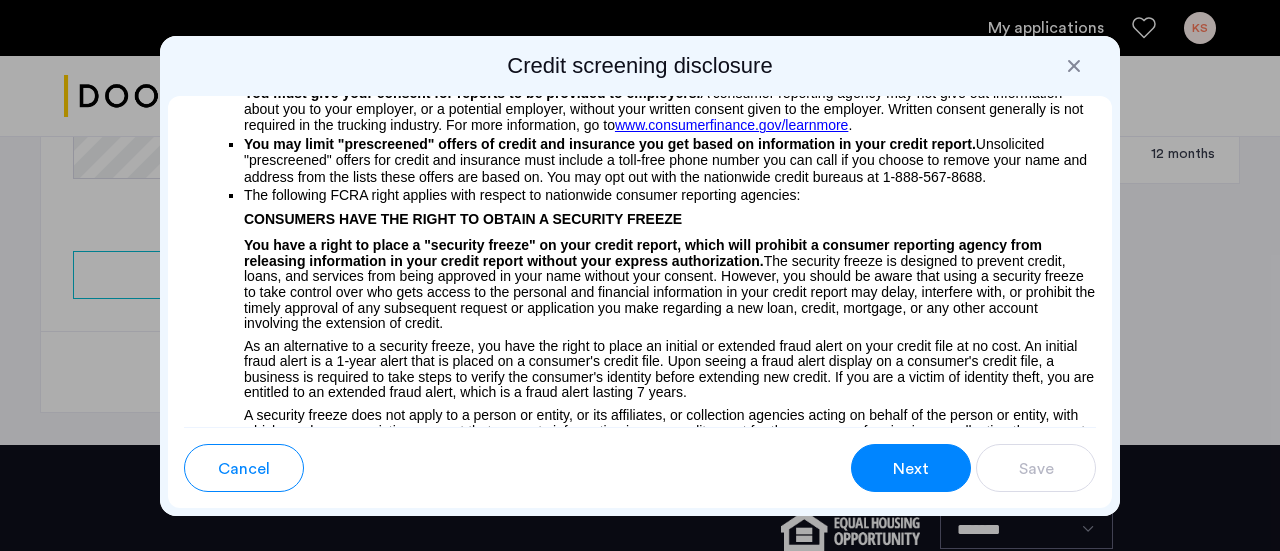 click on "Next" at bounding box center (911, 469) 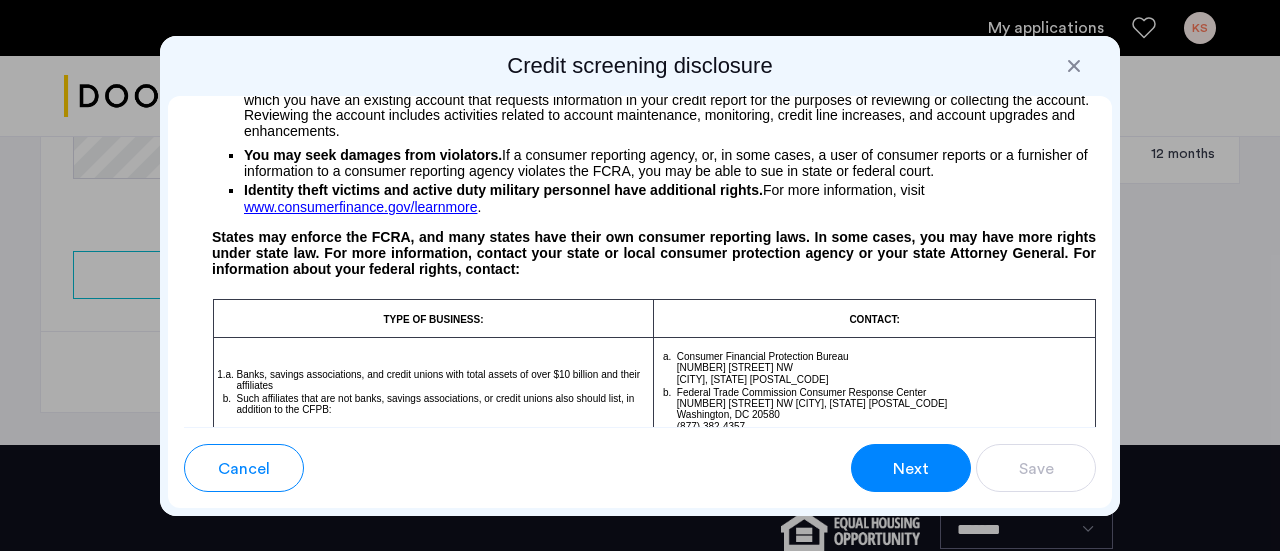 click on "Next" at bounding box center [911, 469] 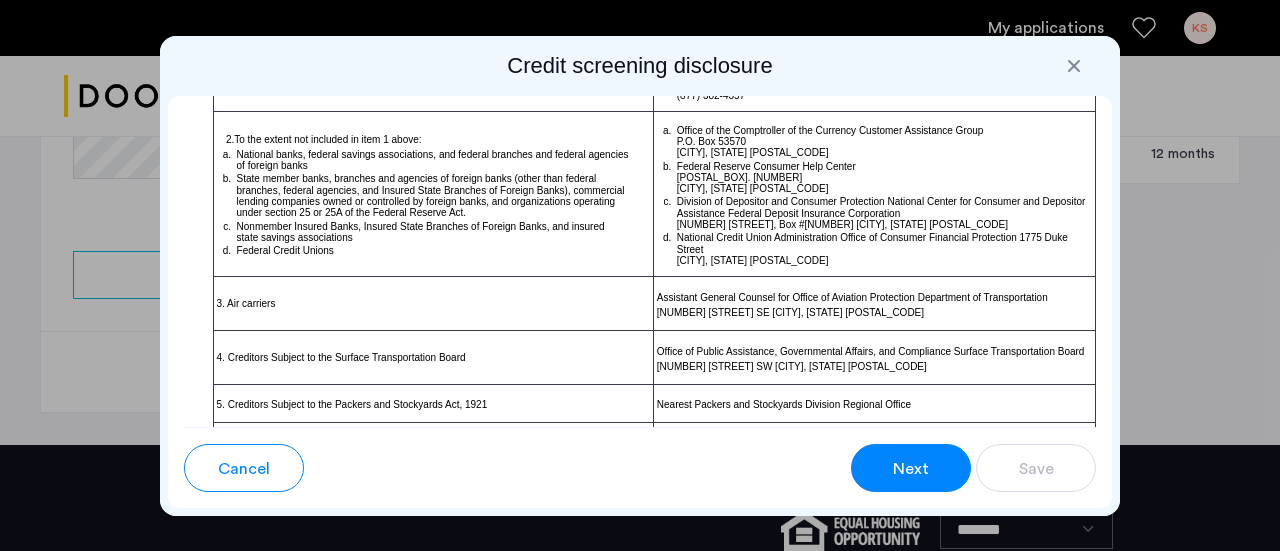 click on "Next" at bounding box center [911, 469] 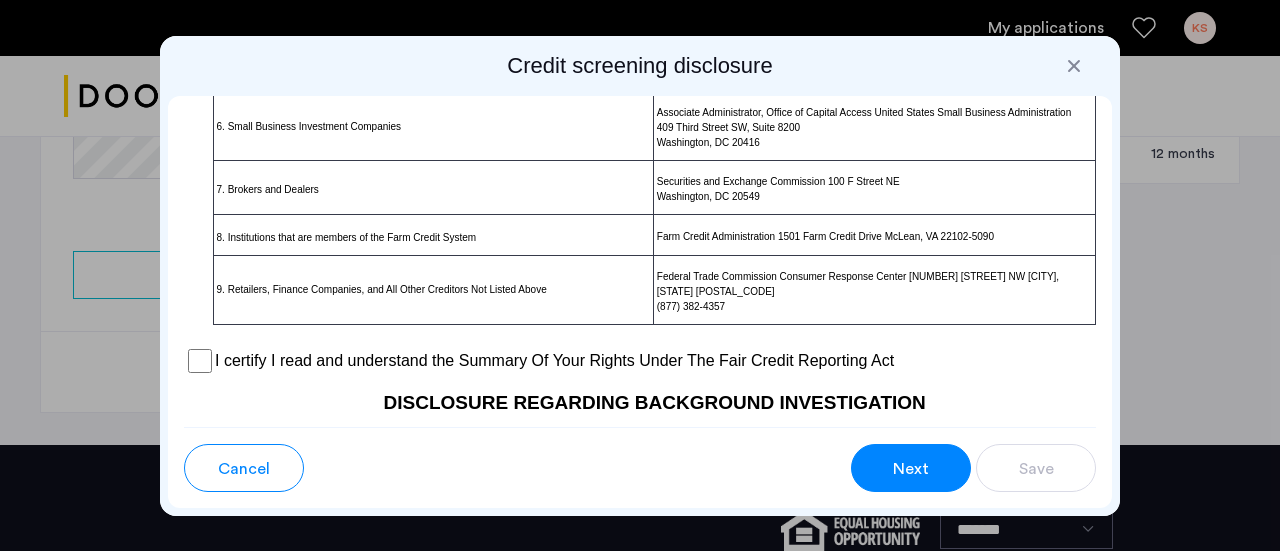 click on "Next" at bounding box center [911, 469] 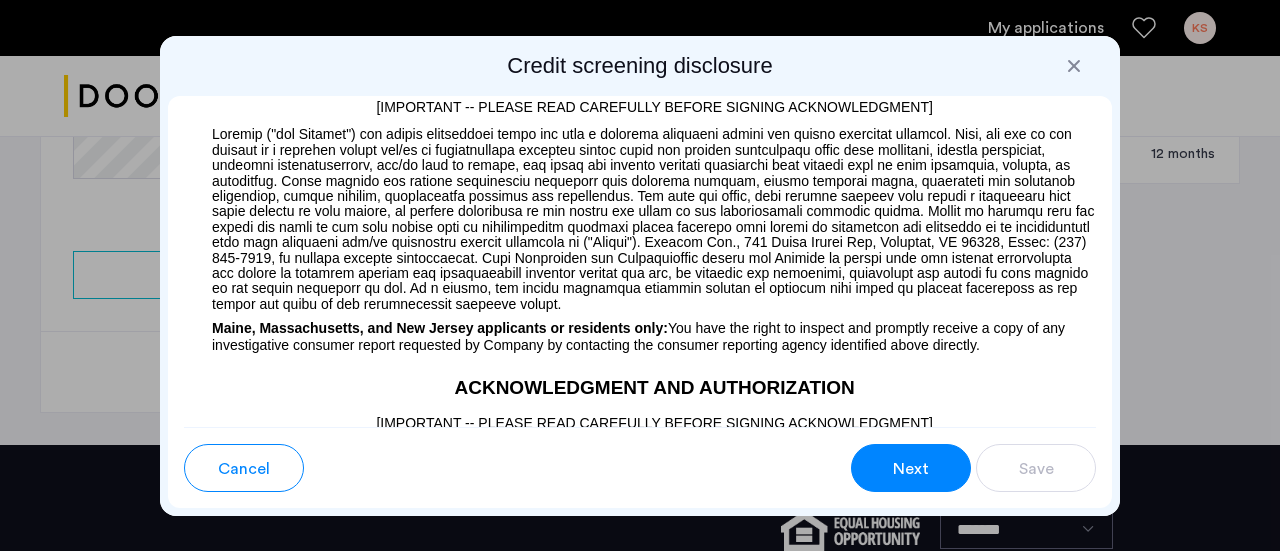 click on "Next" at bounding box center (911, 469) 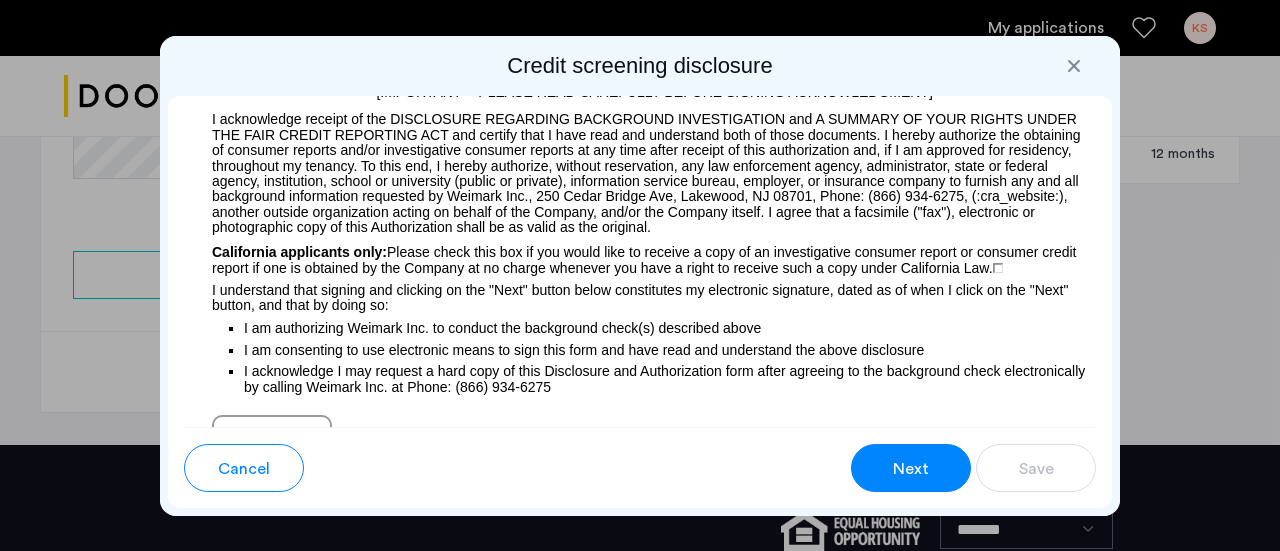 click on "Next" at bounding box center (911, 469) 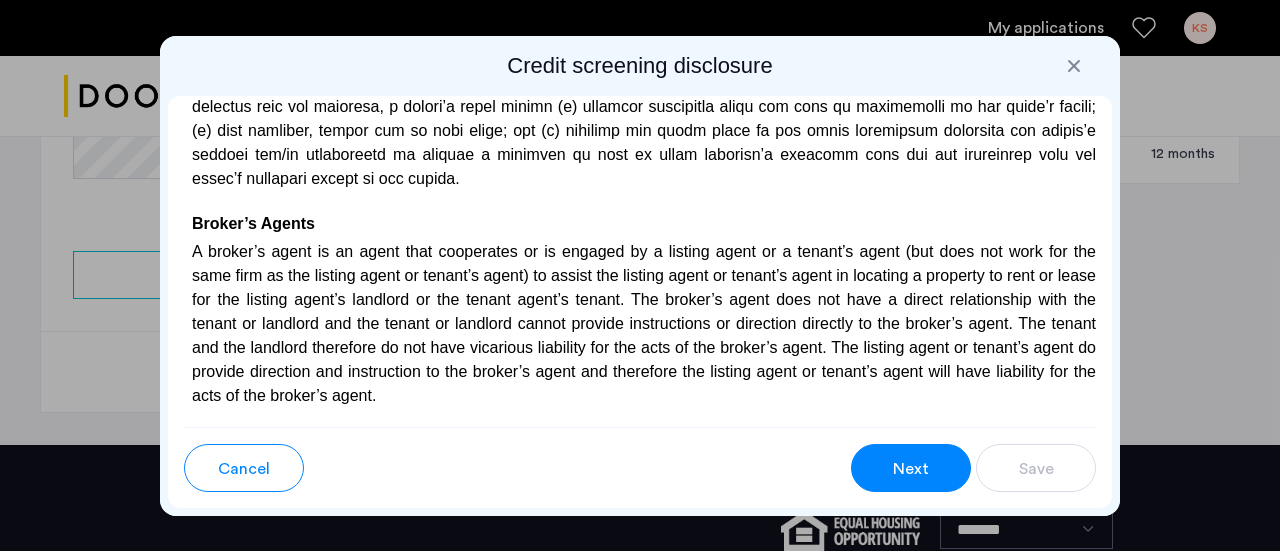 scroll, scrollTop: 5140, scrollLeft: 0, axis: vertical 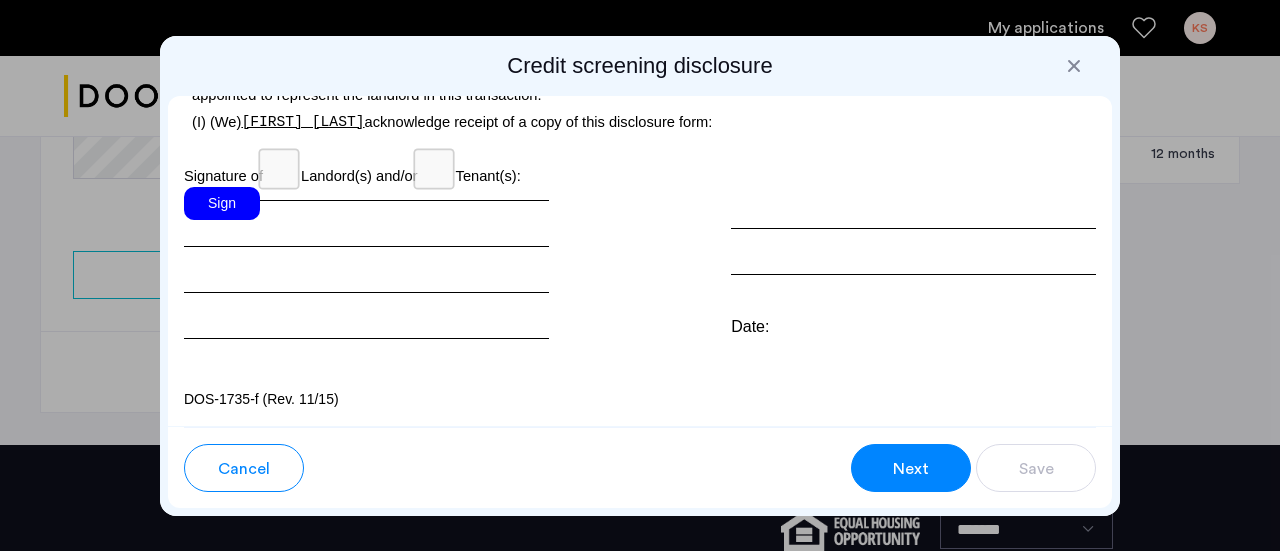 click on "Sign" at bounding box center (222, 203) 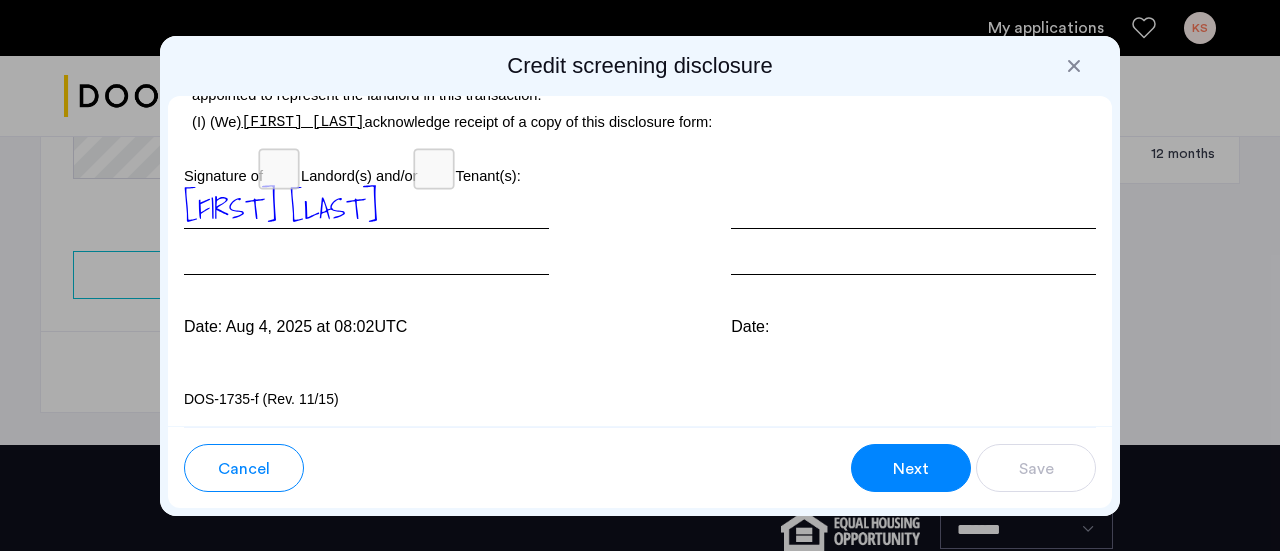 click on "Date:" at bounding box center (913, 327) 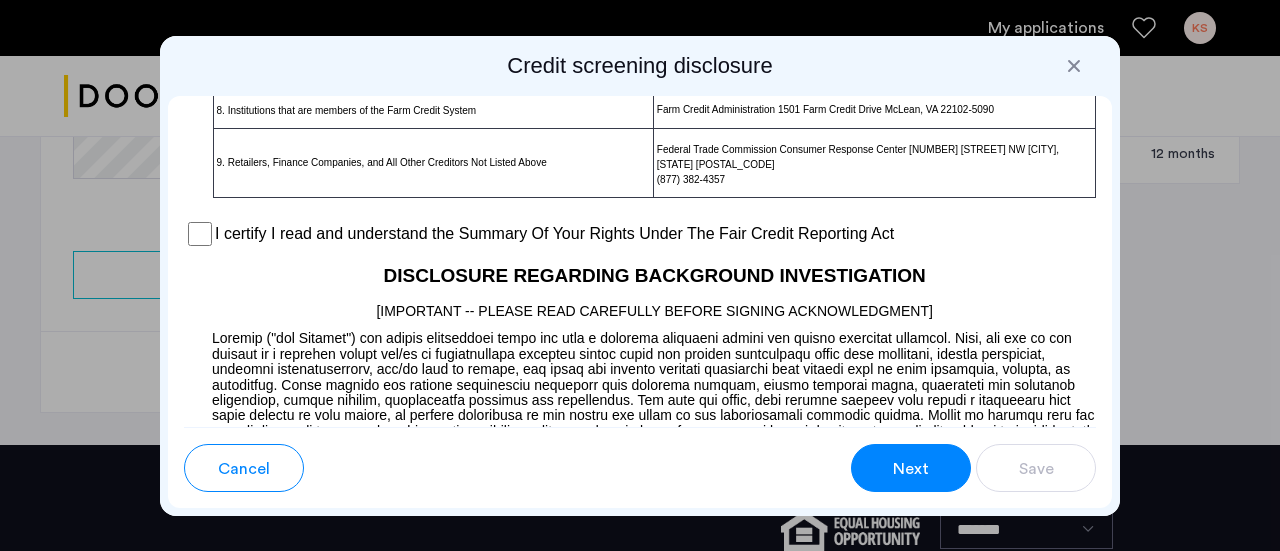 scroll, scrollTop: 1761, scrollLeft: 0, axis: vertical 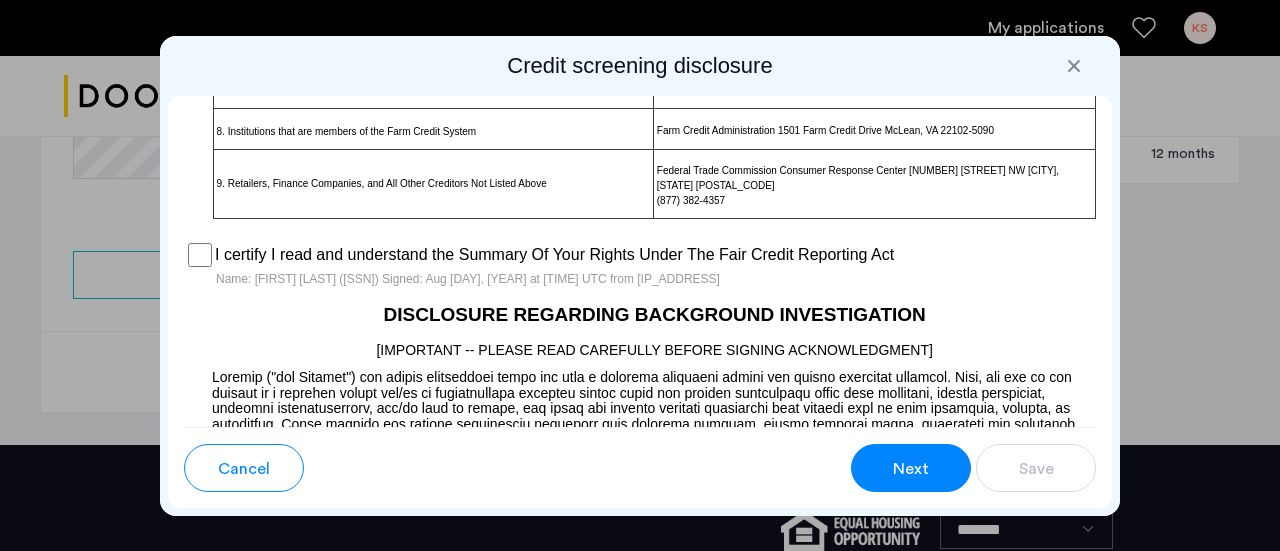 click on "Next" at bounding box center [911, 469] 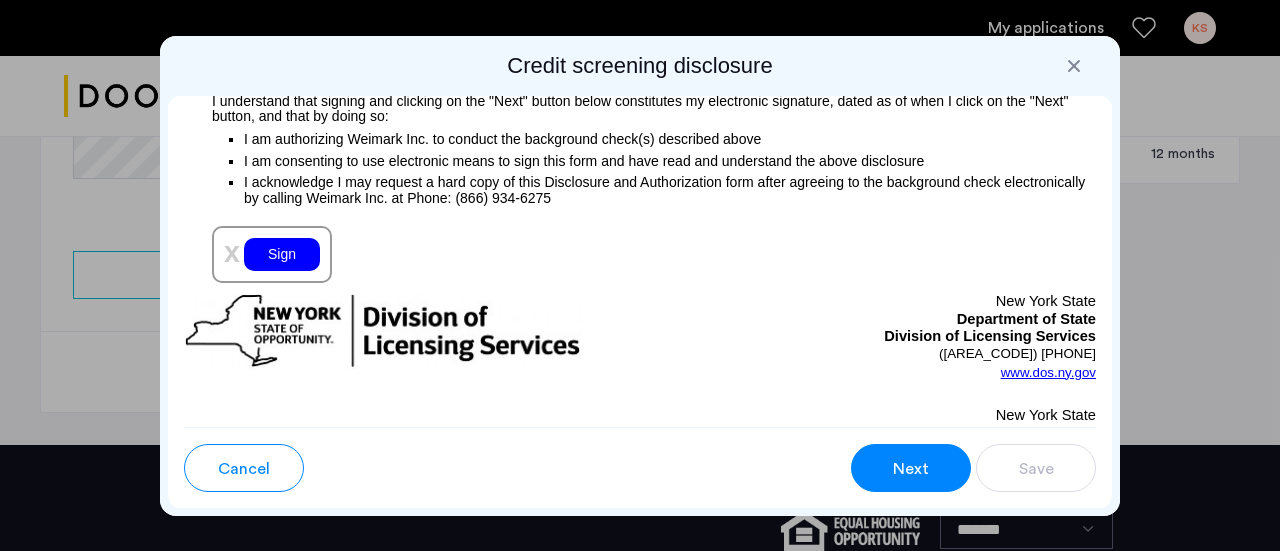 scroll, scrollTop: 2525, scrollLeft: 0, axis: vertical 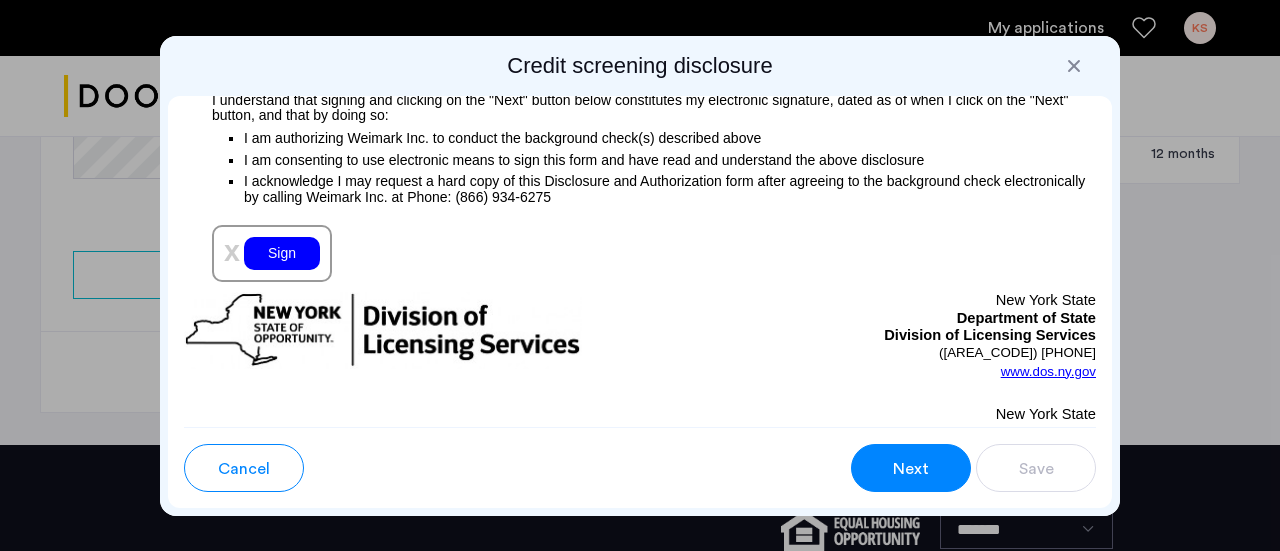 click on "Sign" at bounding box center [282, 253] 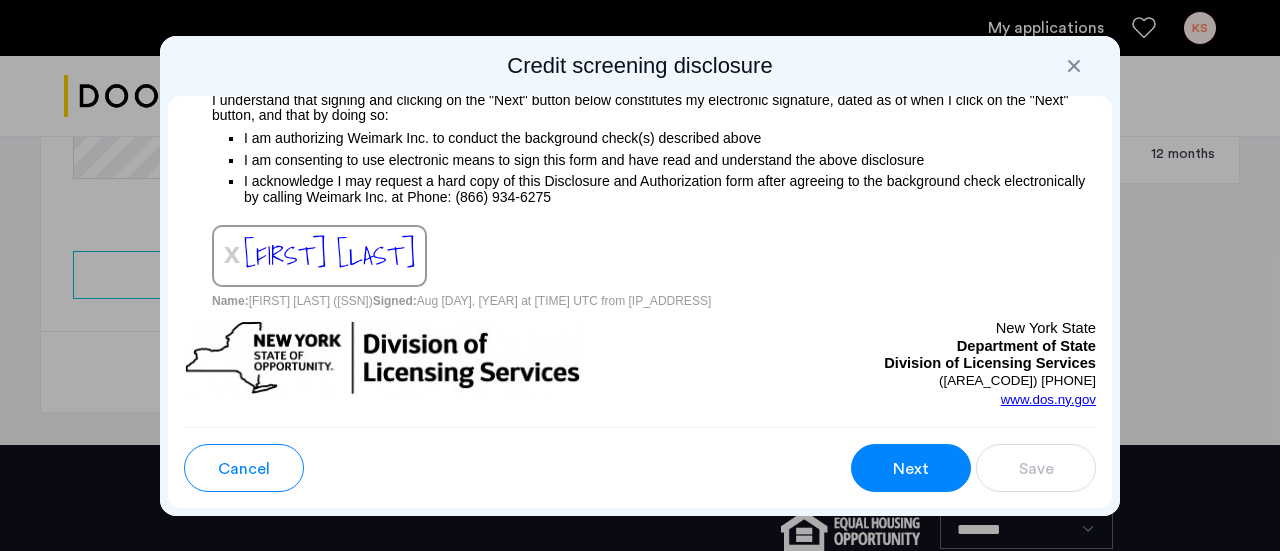 click on "Next" at bounding box center (911, 469) 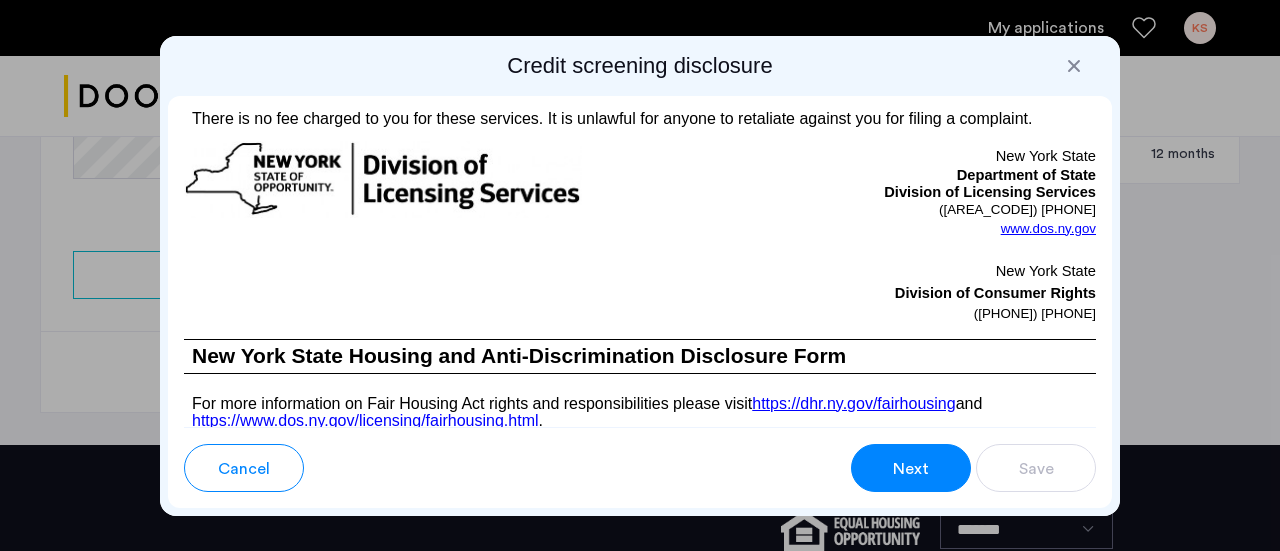 scroll, scrollTop: 4045, scrollLeft: 0, axis: vertical 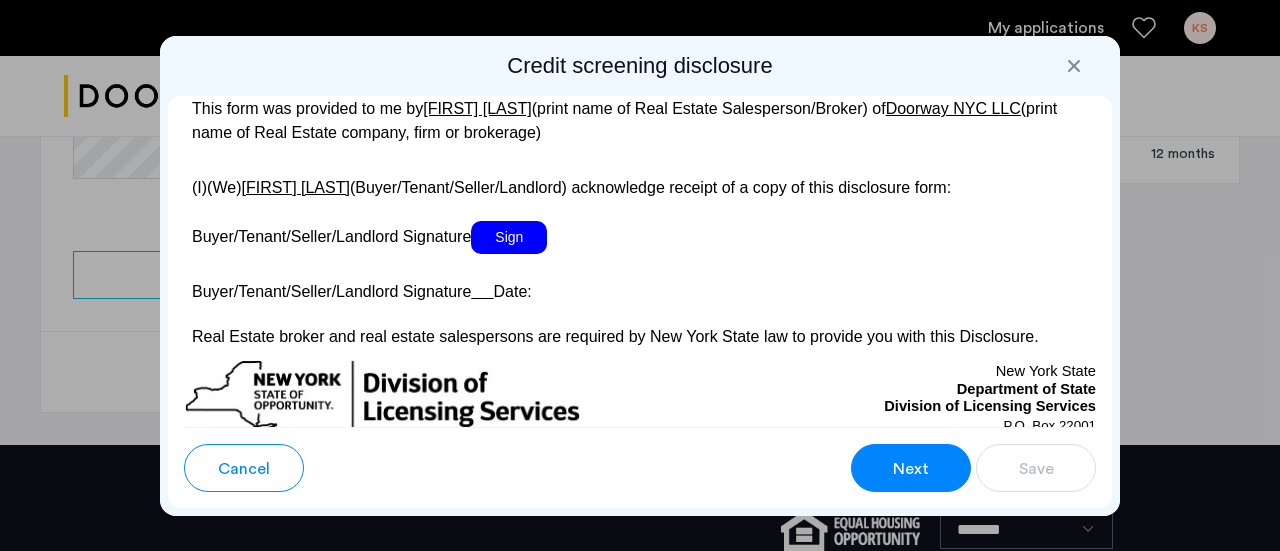 click on "Sign" at bounding box center [509, 237] 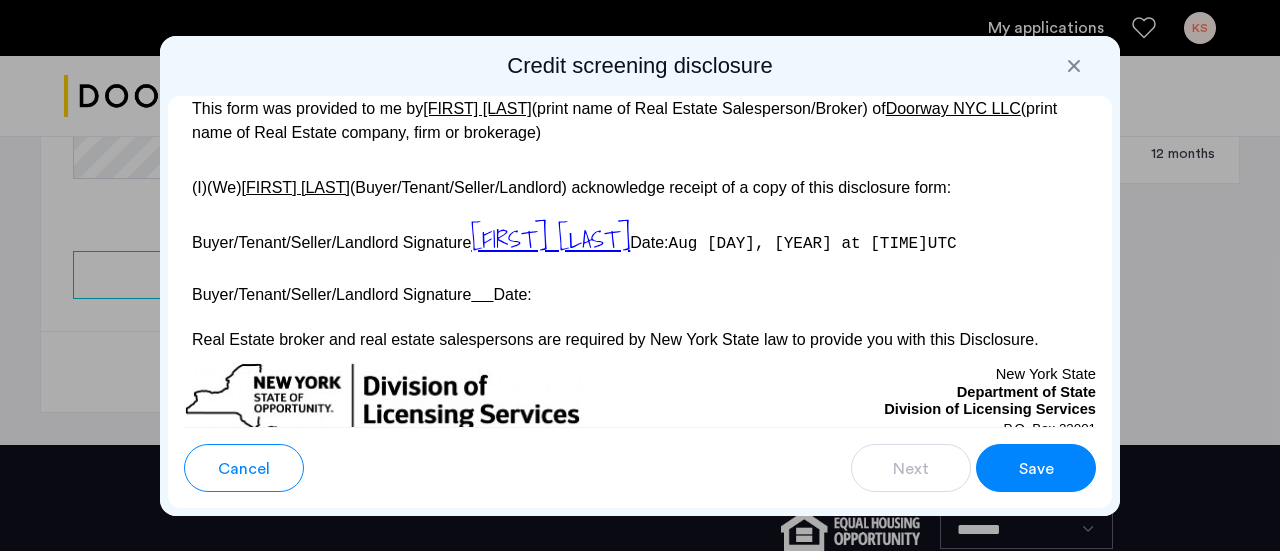 click at bounding box center [482, 294] 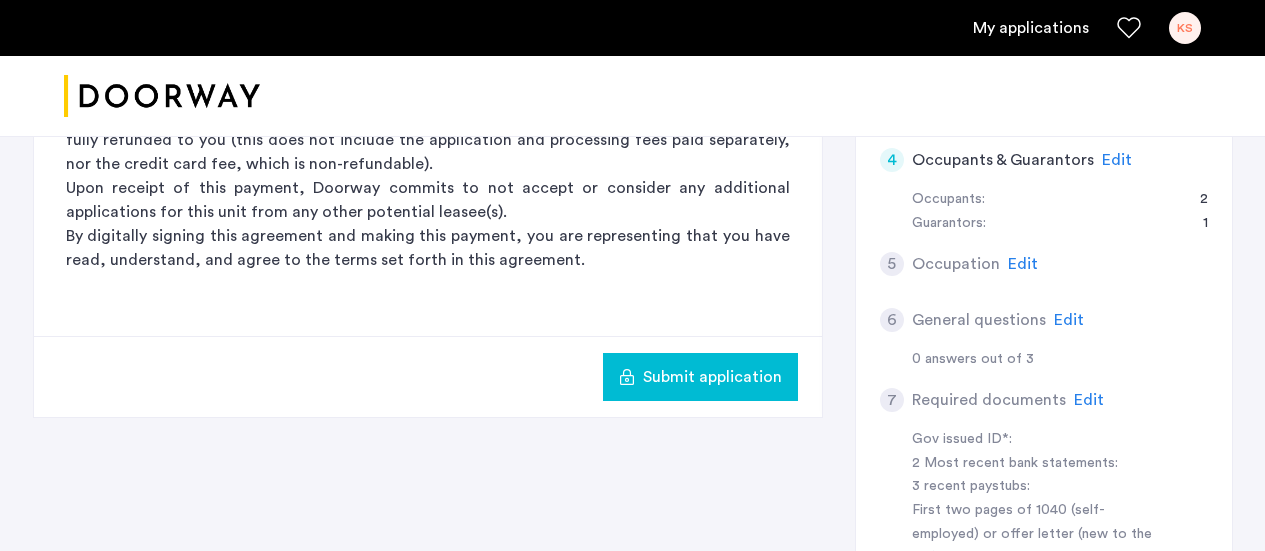 scroll, scrollTop: 598, scrollLeft: 0, axis: vertical 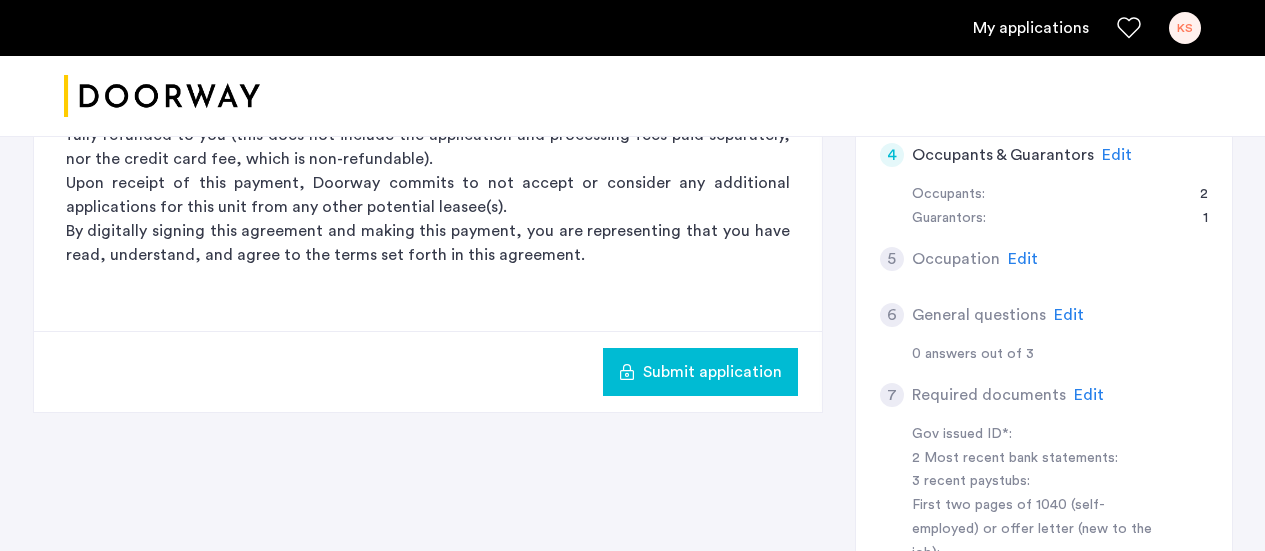 click on "Submit application" 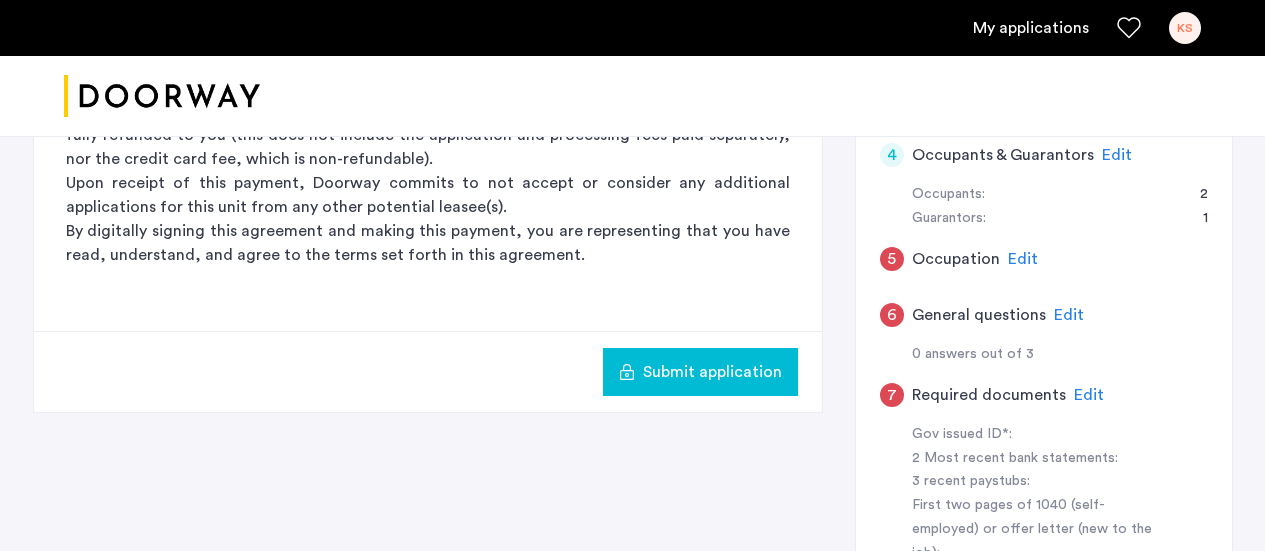 click on "Occupation" 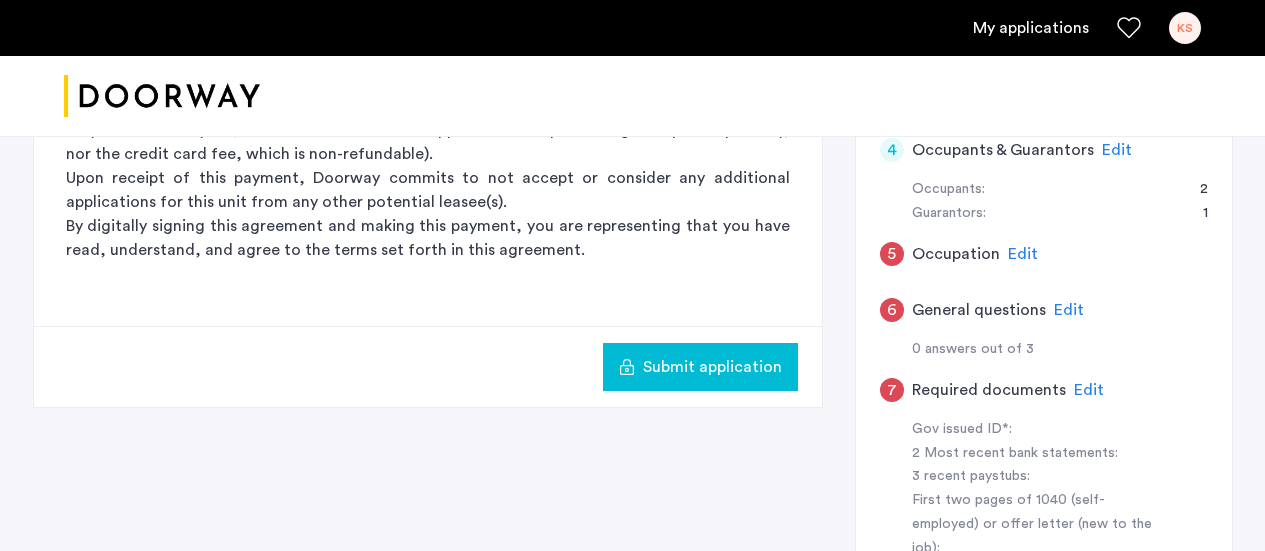 scroll, scrollTop: 627, scrollLeft: 0, axis: vertical 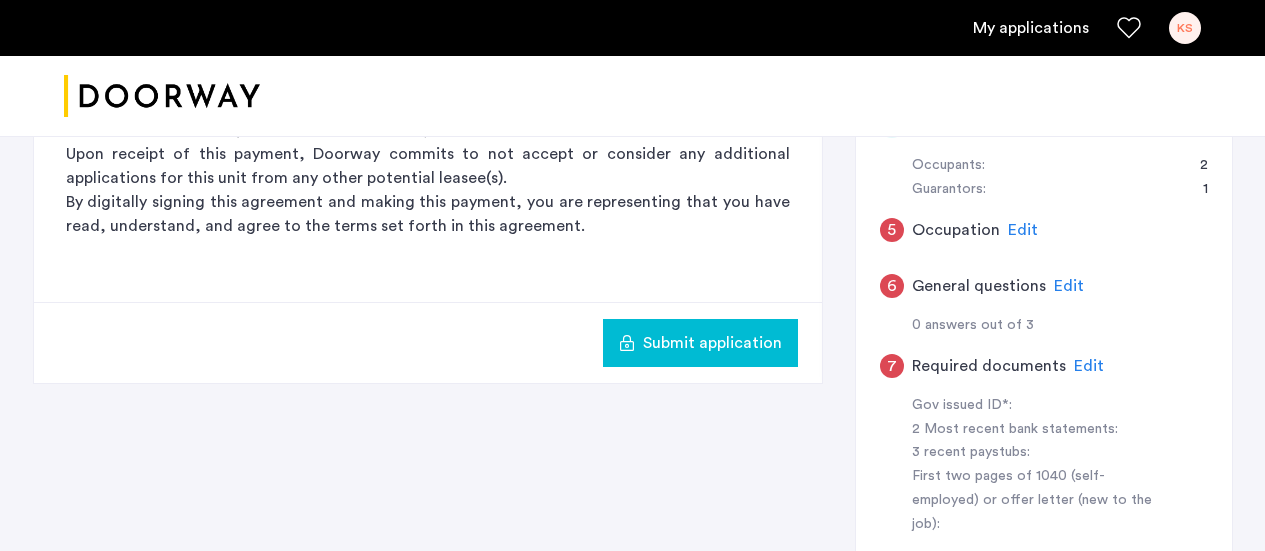 click on "5" 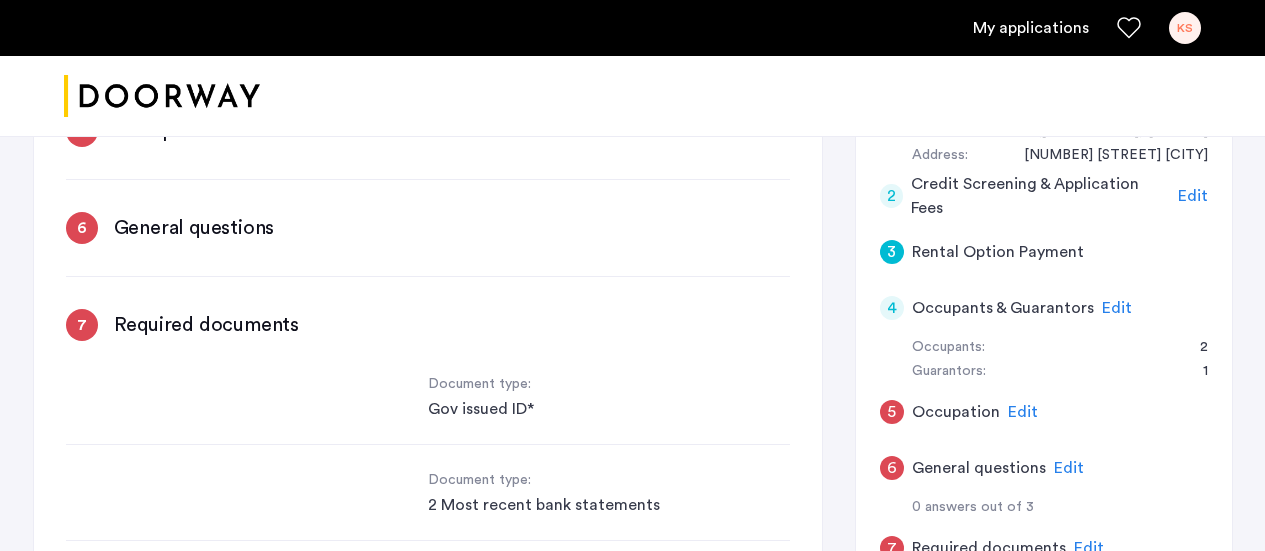 scroll, scrollTop: 0, scrollLeft: 59, axis: horizontal 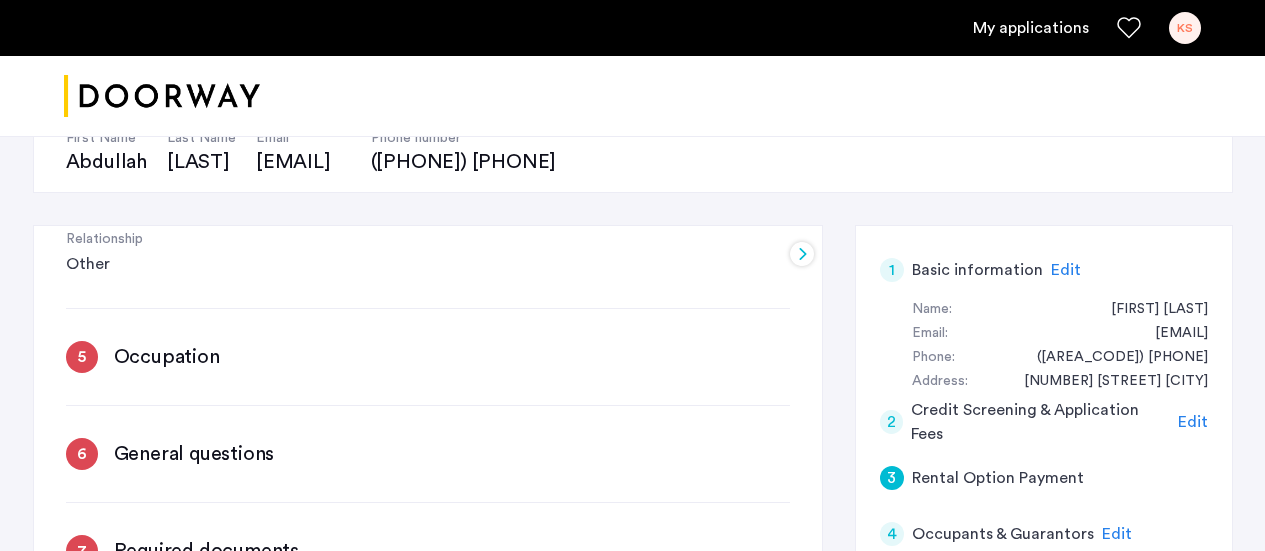click on "Occupation" at bounding box center [167, 357] 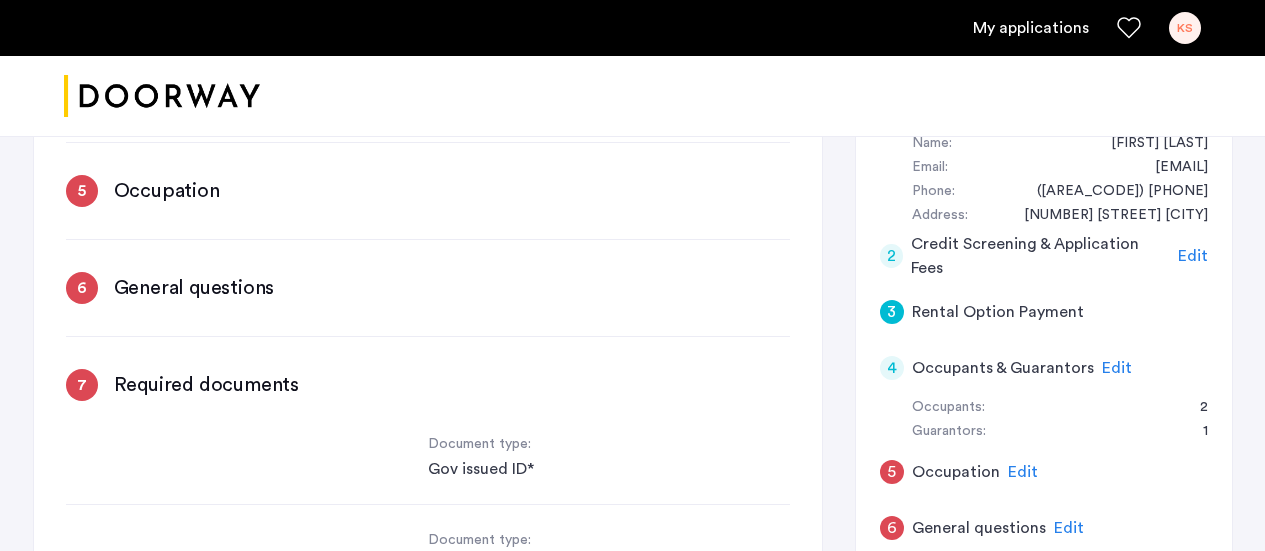 scroll, scrollTop: 391, scrollLeft: 0, axis: vertical 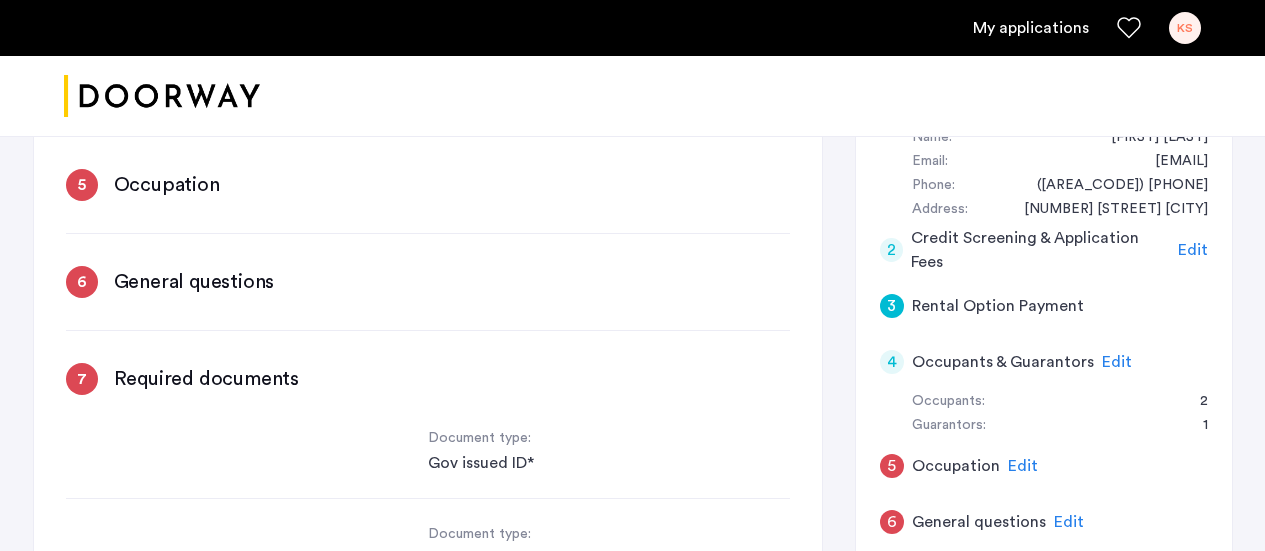 click on "Edit" 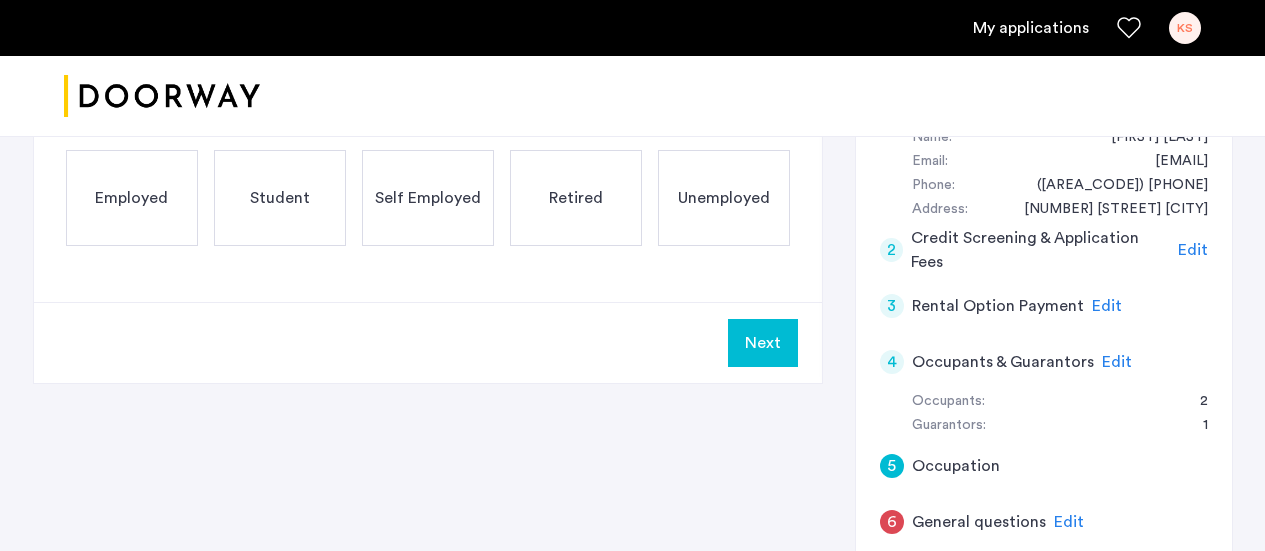 click on "Retired" 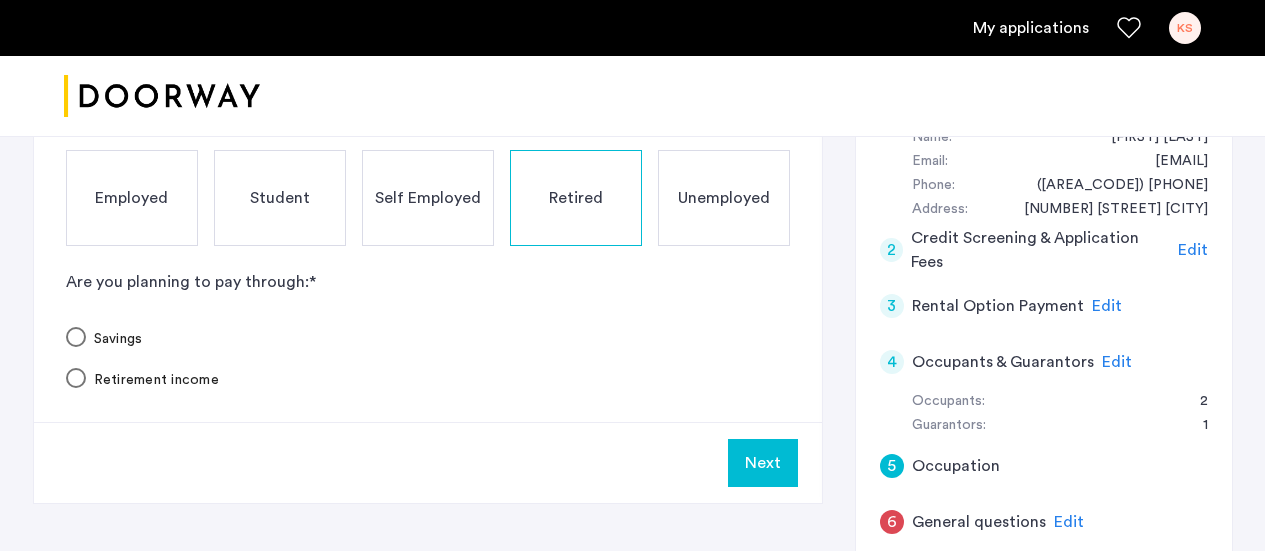 click on "Next" 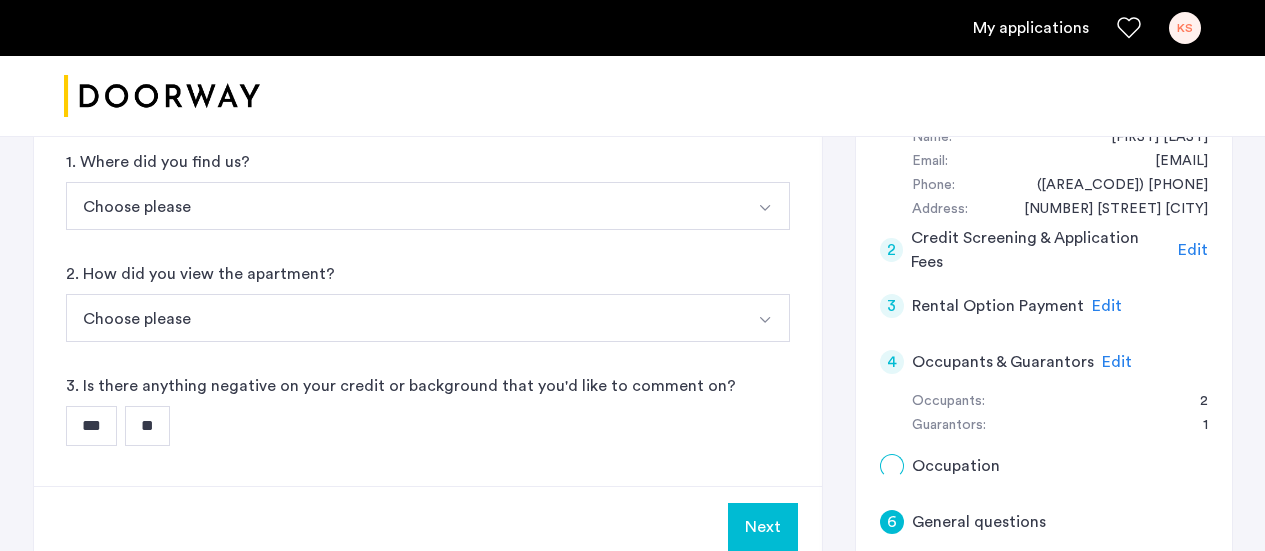 scroll, scrollTop: 0, scrollLeft: 0, axis: both 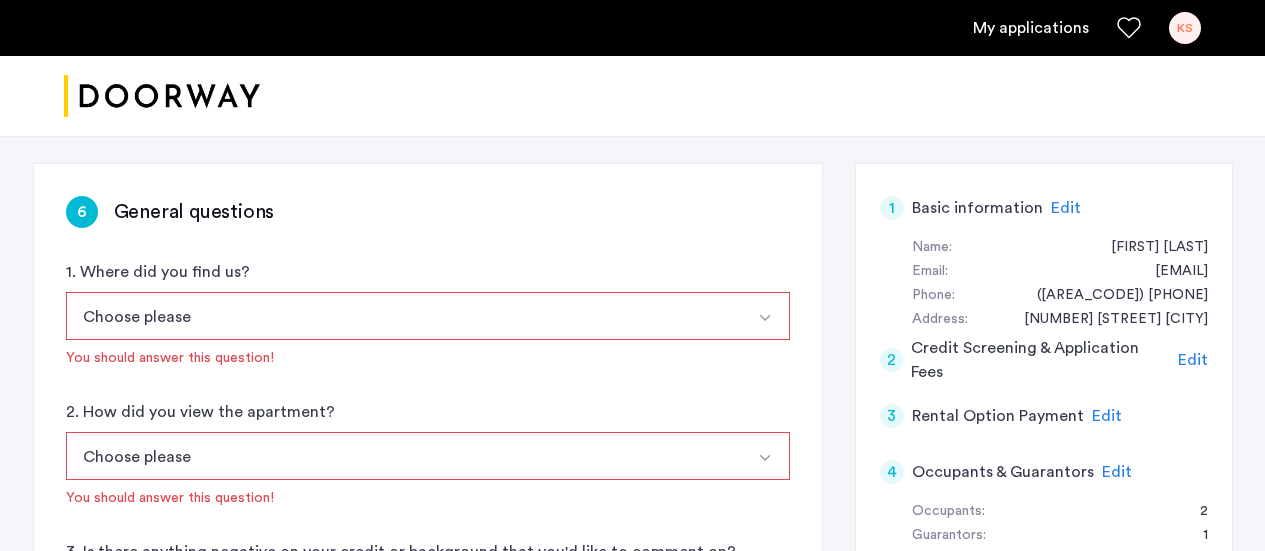 click at bounding box center [765, 318] 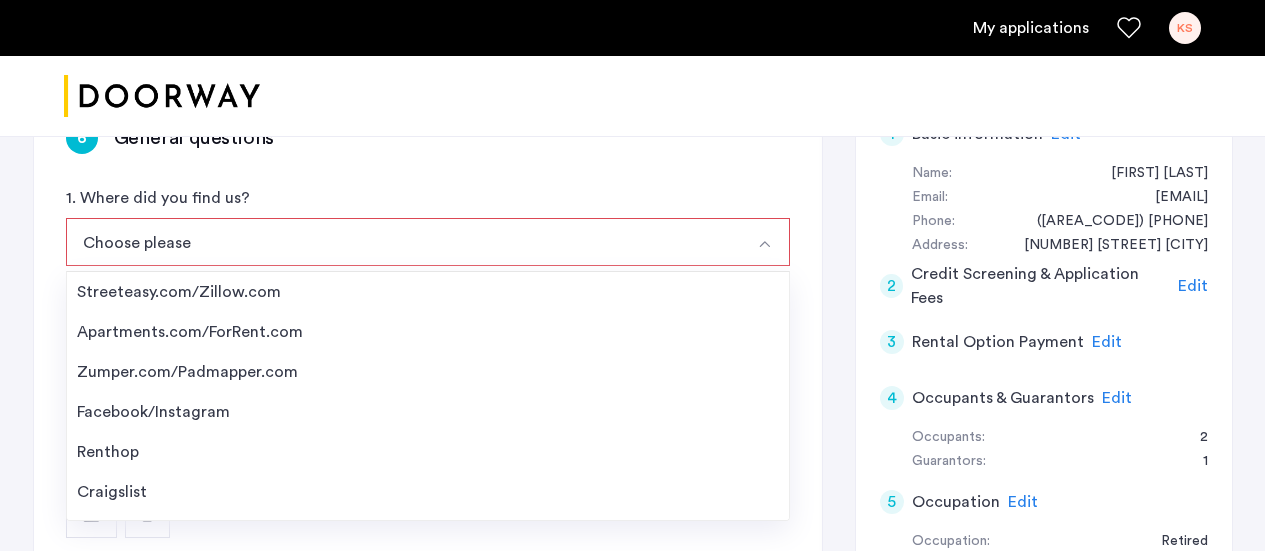 scroll, scrollTop: 348, scrollLeft: 0, axis: vertical 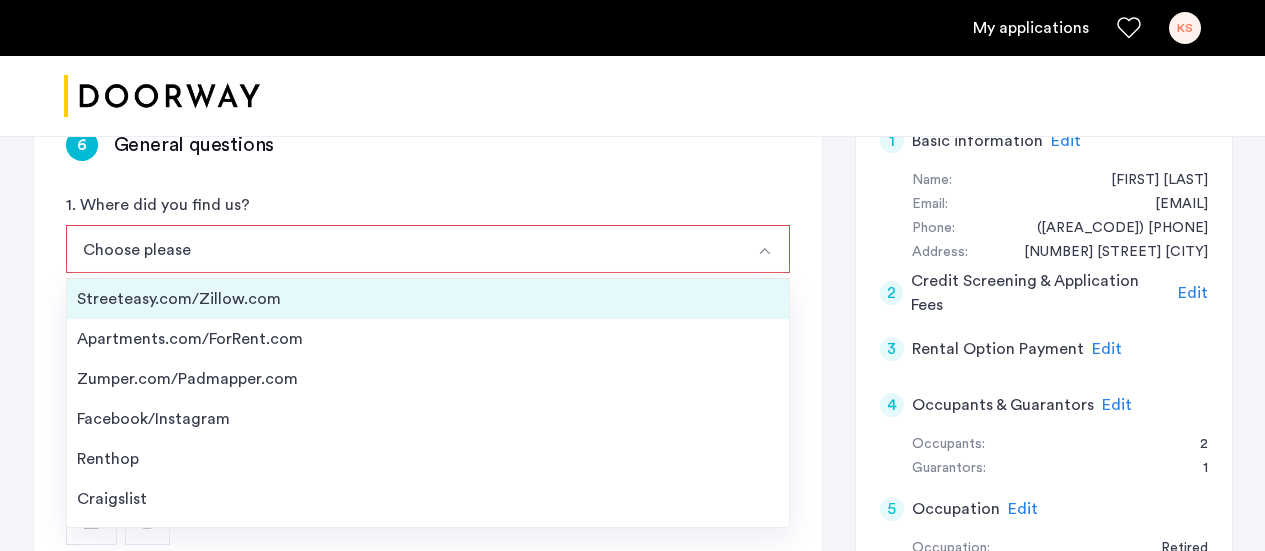 click on "Streeteasy.com/Zillow.com" at bounding box center (428, 299) 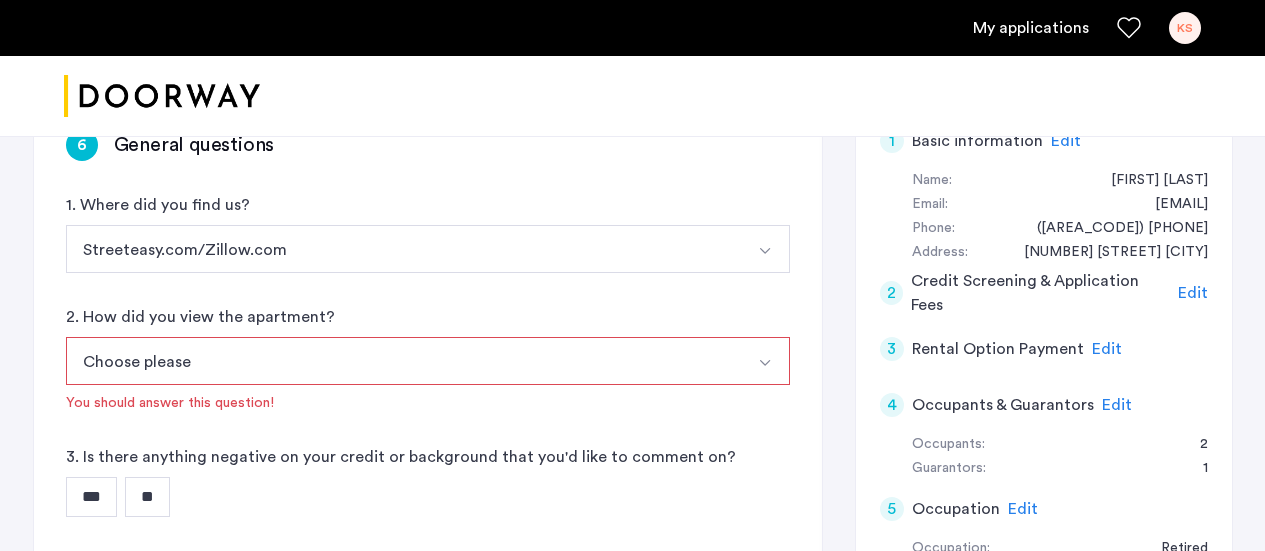 click at bounding box center (765, 363) 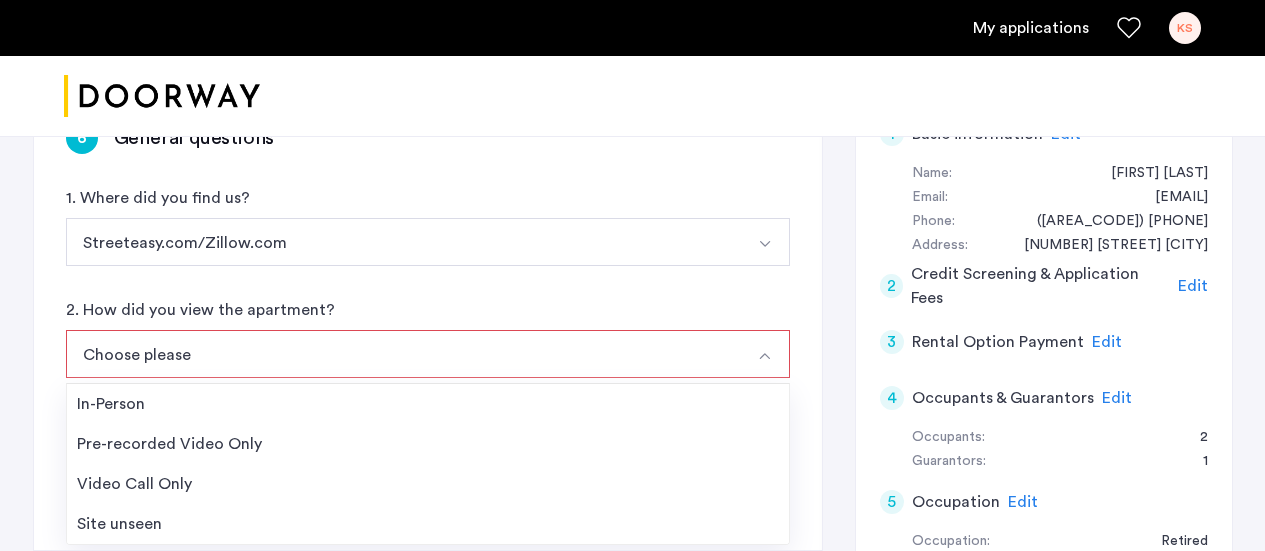 scroll, scrollTop: 363, scrollLeft: 0, axis: vertical 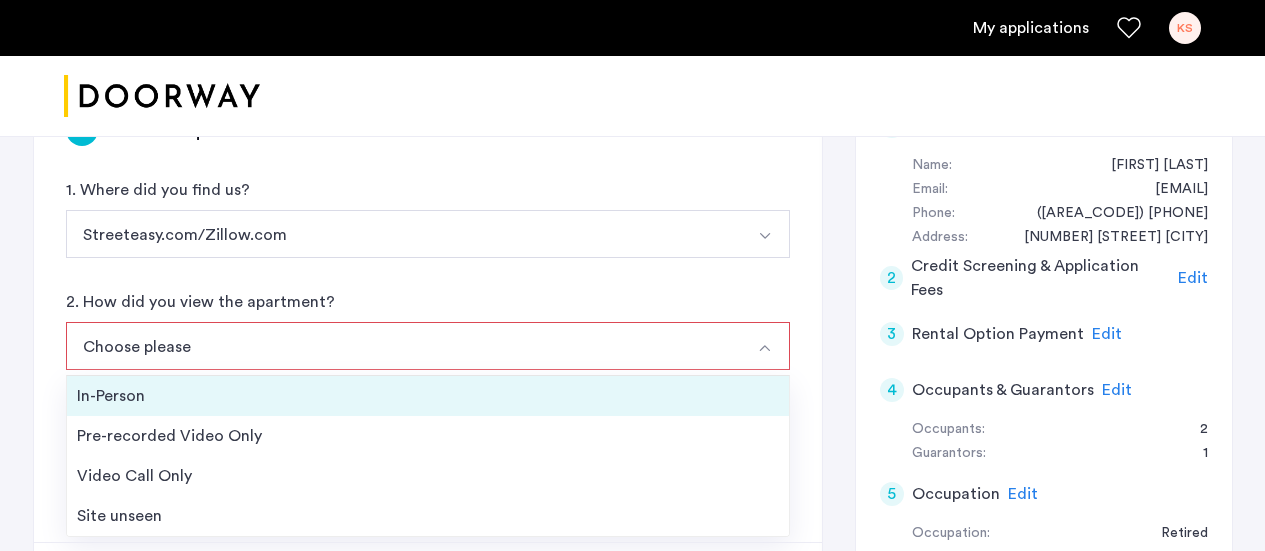click on "In-Person" at bounding box center [428, 396] 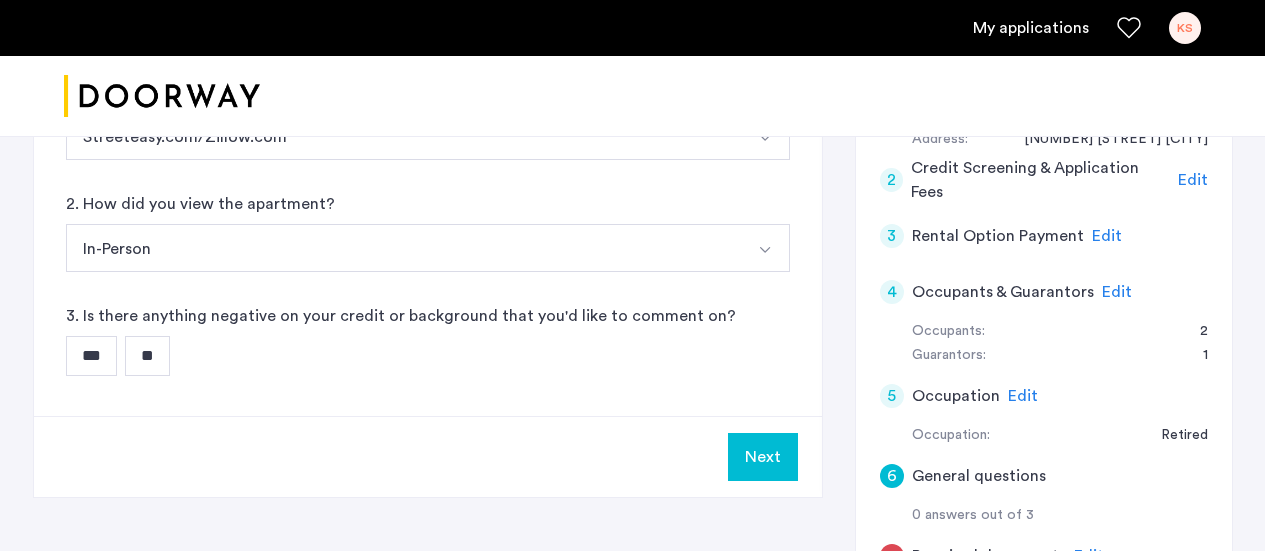 scroll, scrollTop: 466, scrollLeft: 0, axis: vertical 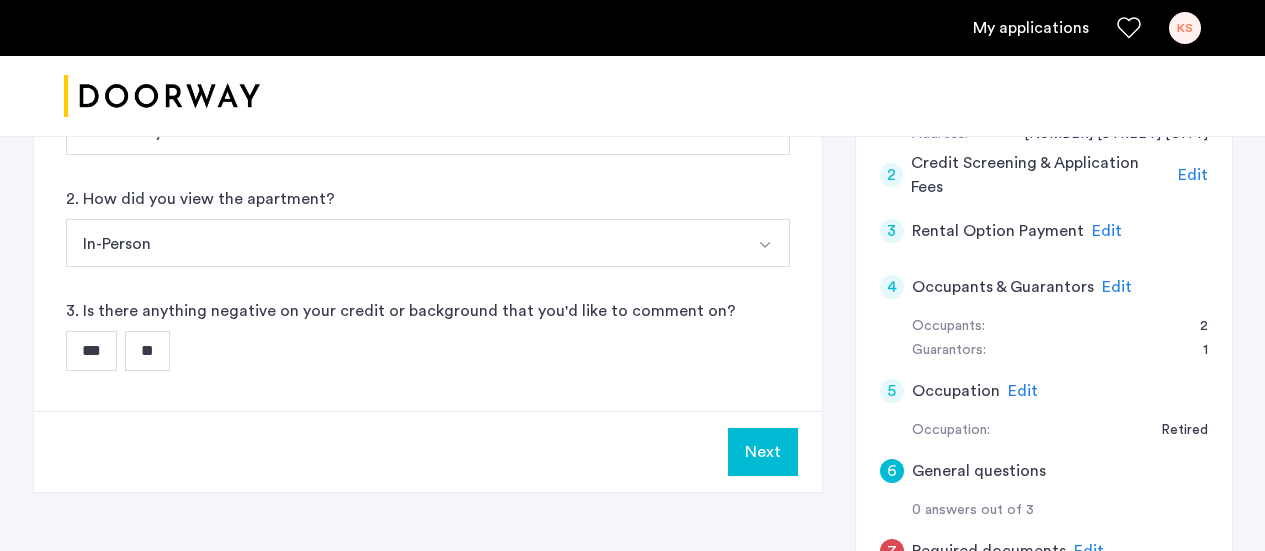 click on "**" at bounding box center (147, 351) 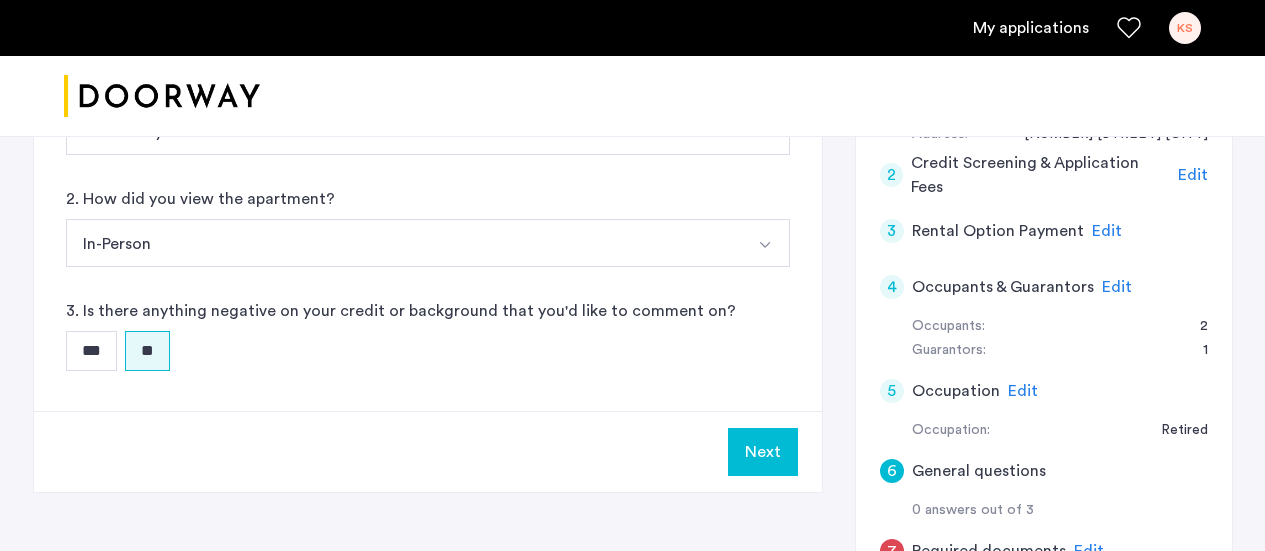 click on "Next" at bounding box center (763, 452) 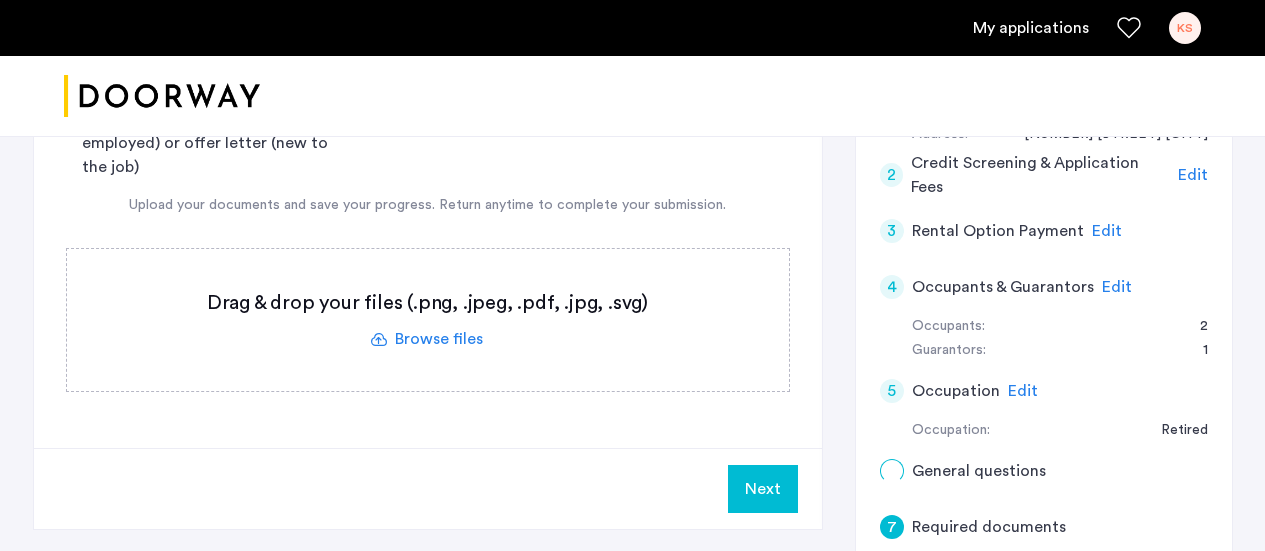 scroll, scrollTop: 0, scrollLeft: 0, axis: both 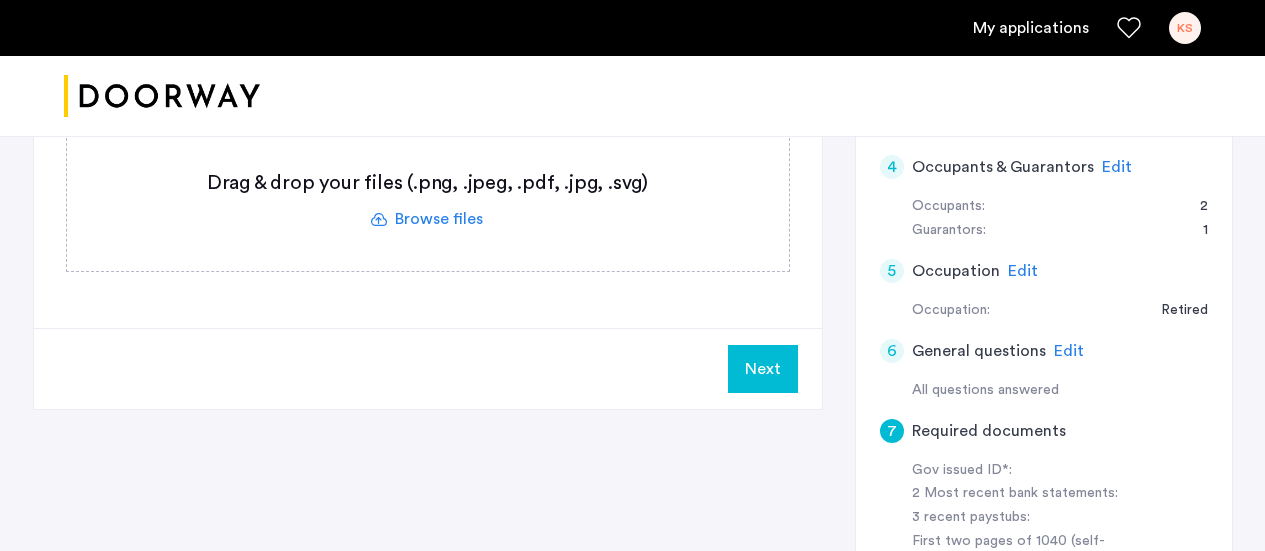 click on "Edit" 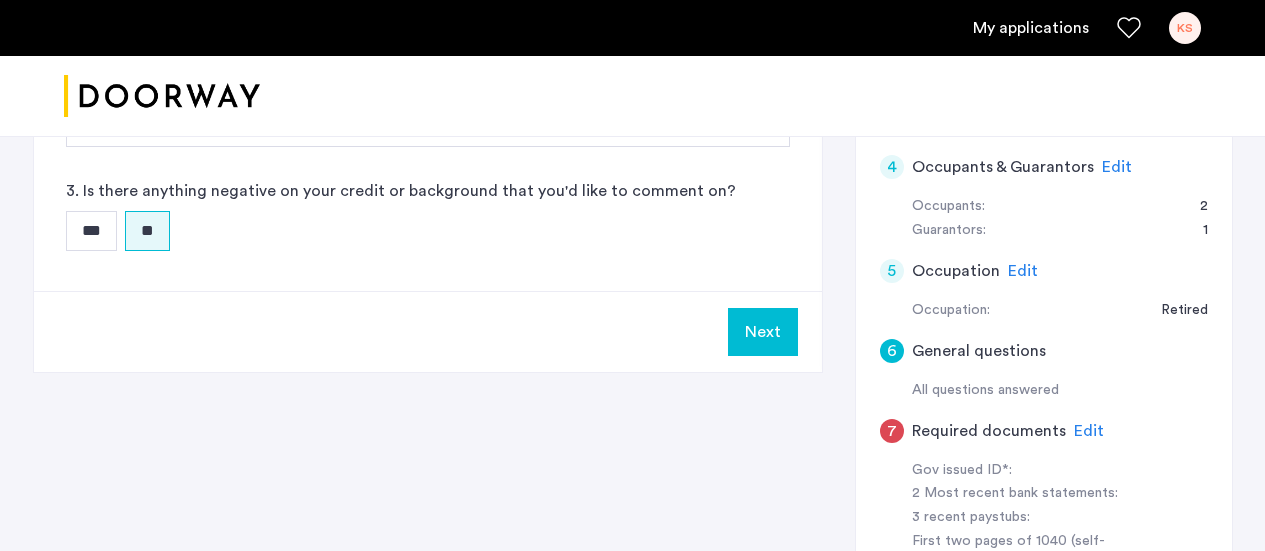 click on "Next" at bounding box center (763, 332) 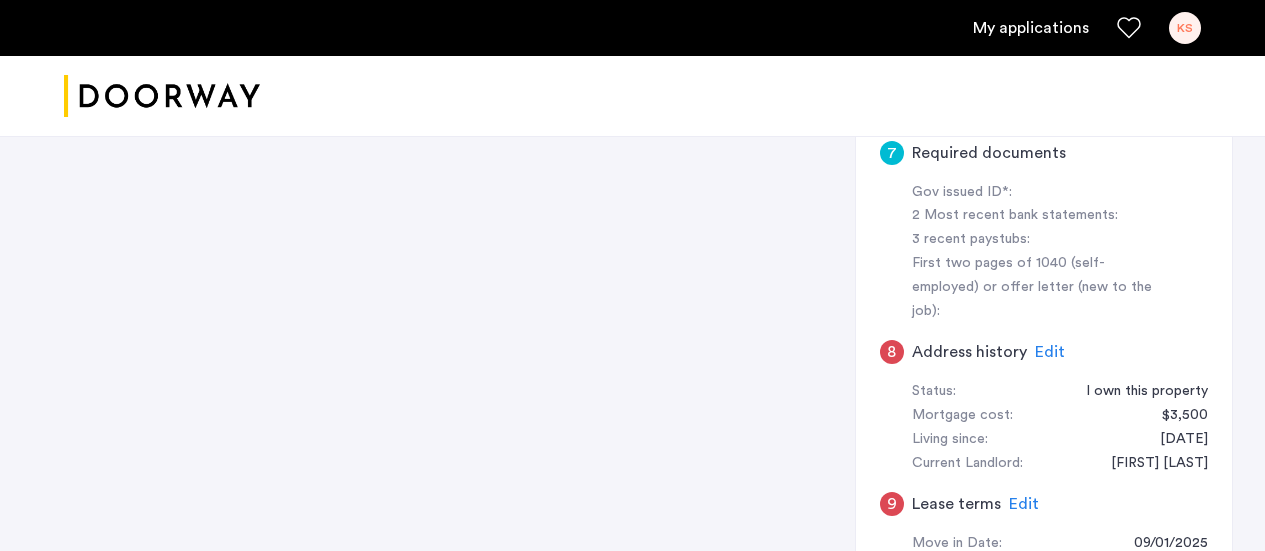 scroll, scrollTop: 877, scrollLeft: 0, axis: vertical 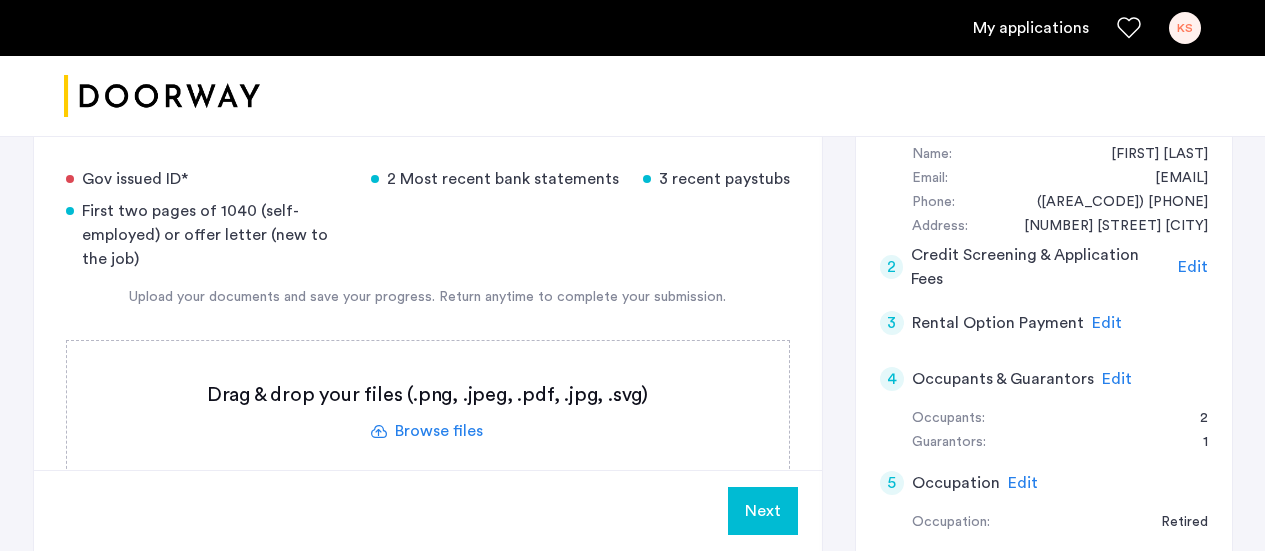 click 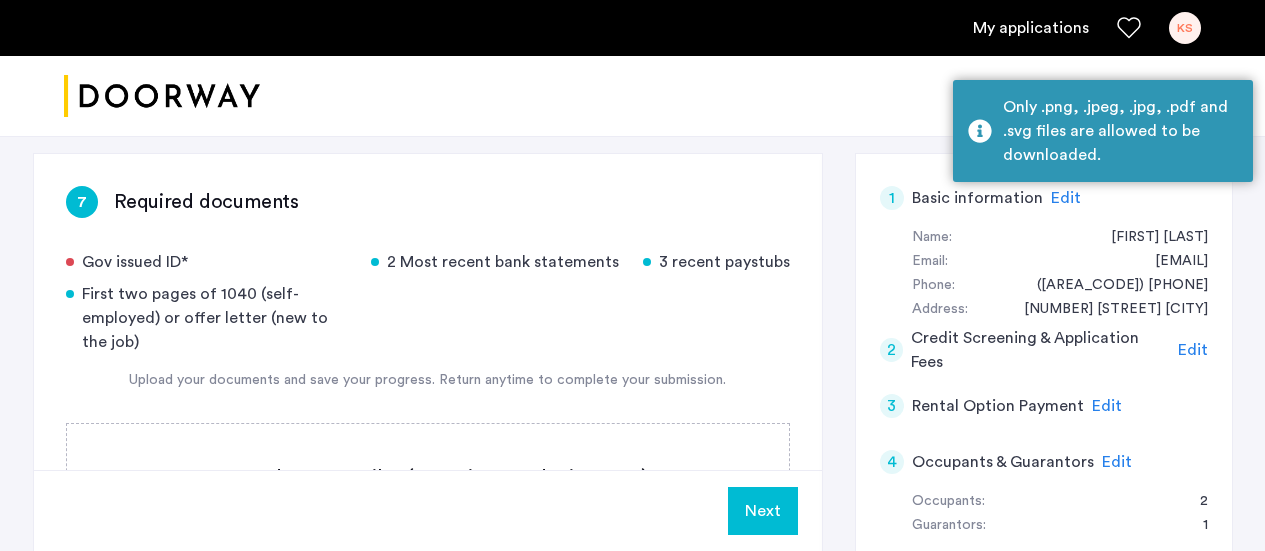 scroll, scrollTop: 278, scrollLeft: 0, axis: vertical 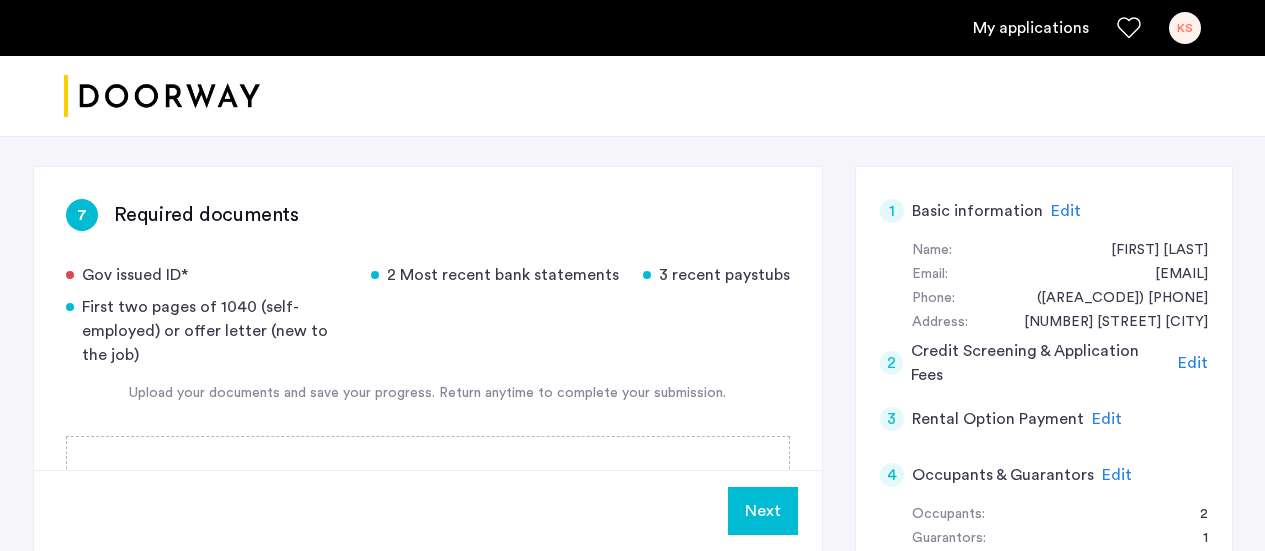 click on "KS" at bounding box center (1185, 28) 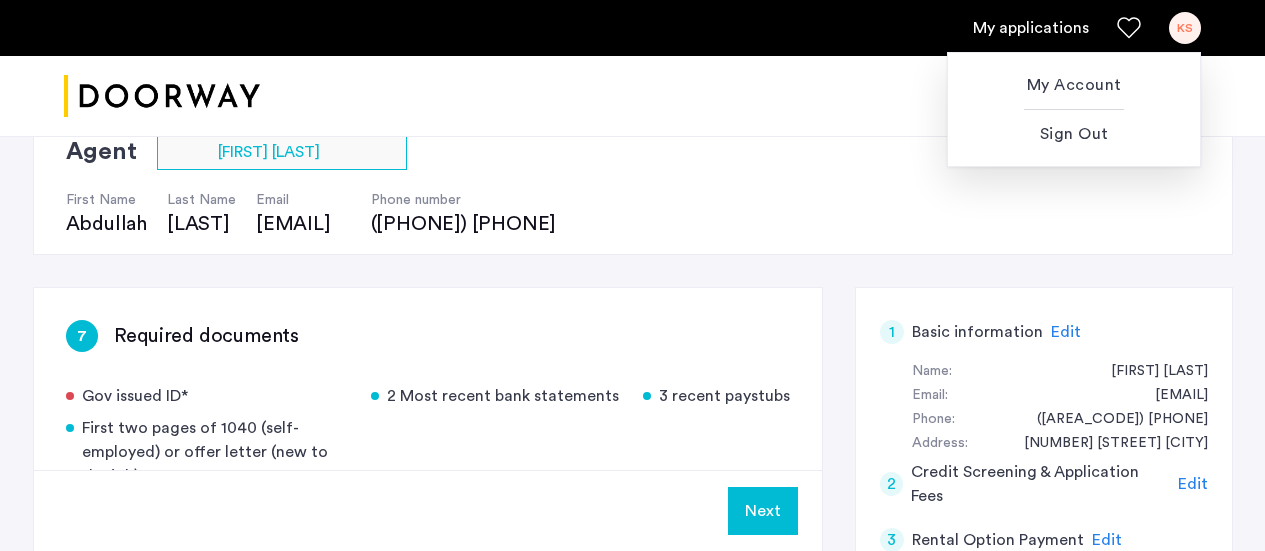 scroll, scrollTop: 240, scrollLeft: 0, axis: vertical 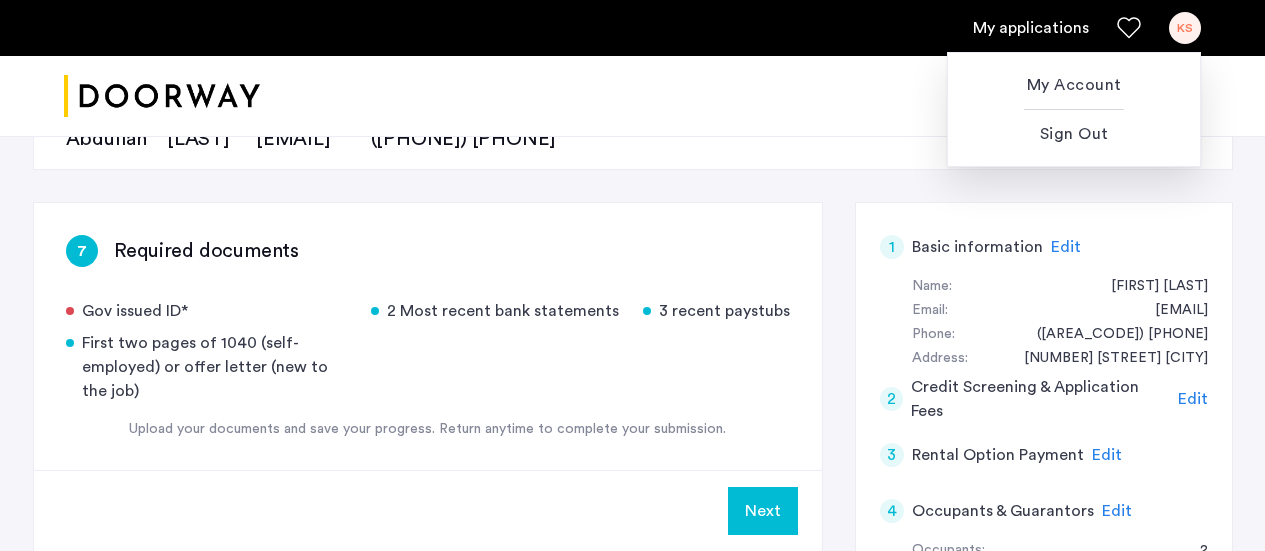 click at bounding box center [632, 275] 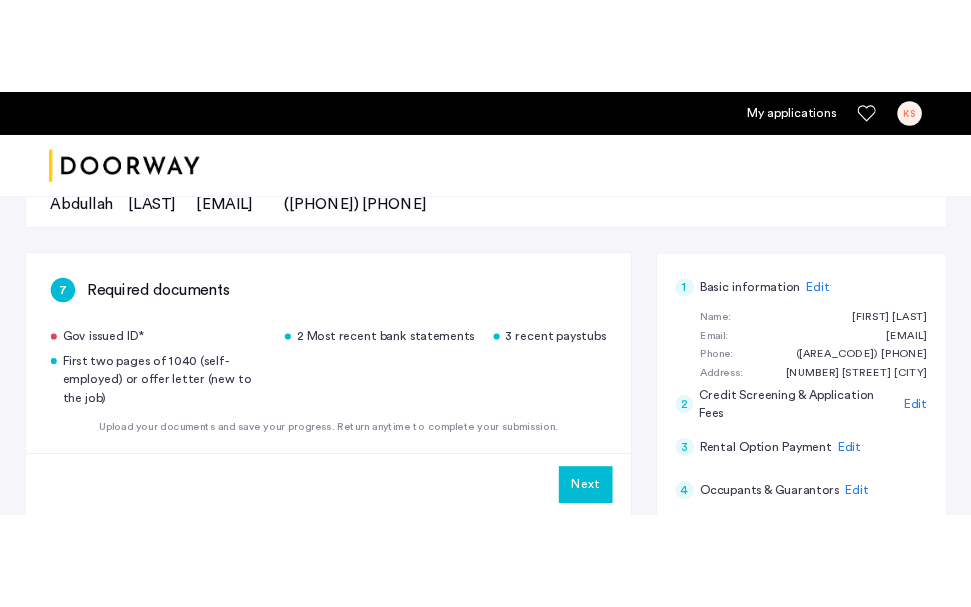 scroll, scrollTop: 215, scrollLeft: 0, axis: vertical 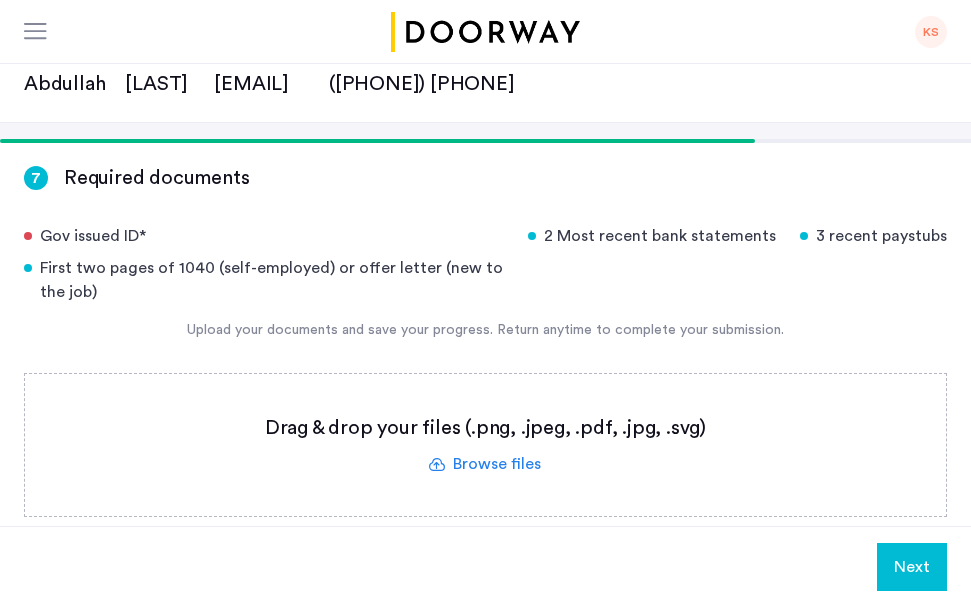 click on "Gov issued ID*" 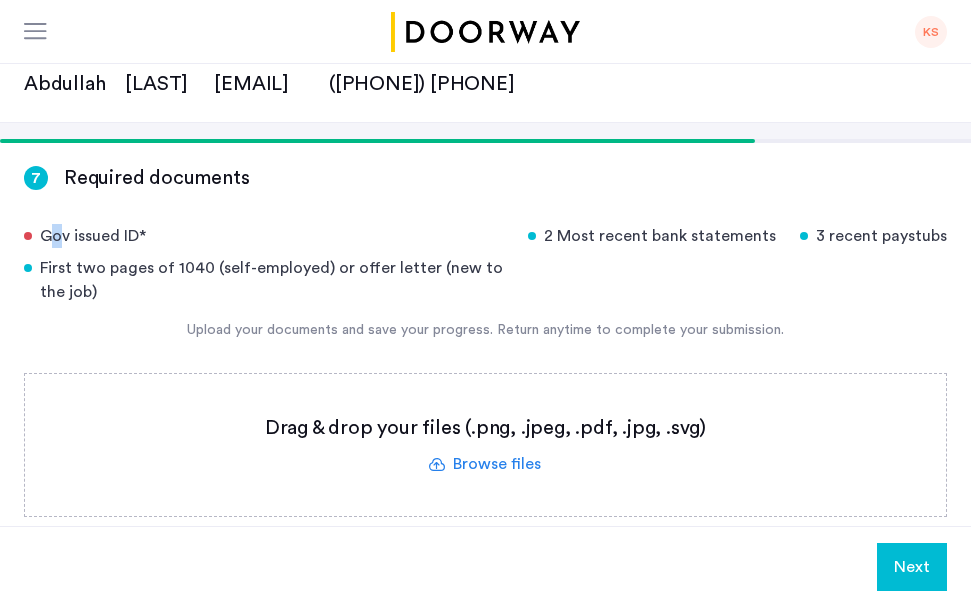 click on "Gov issued ID*" 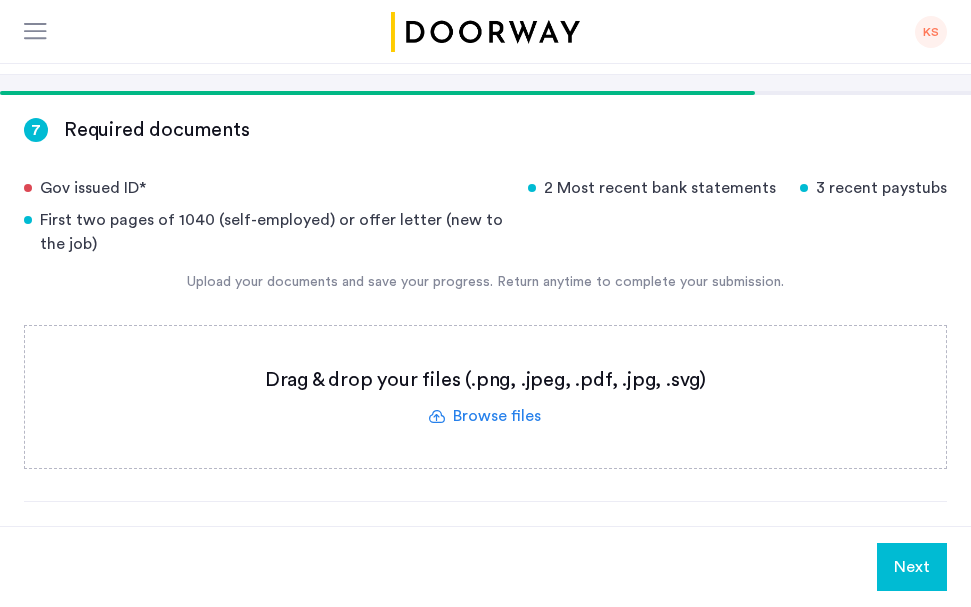 scroll, scrollTop: 261, scrollLeft: 0, axis: vertical 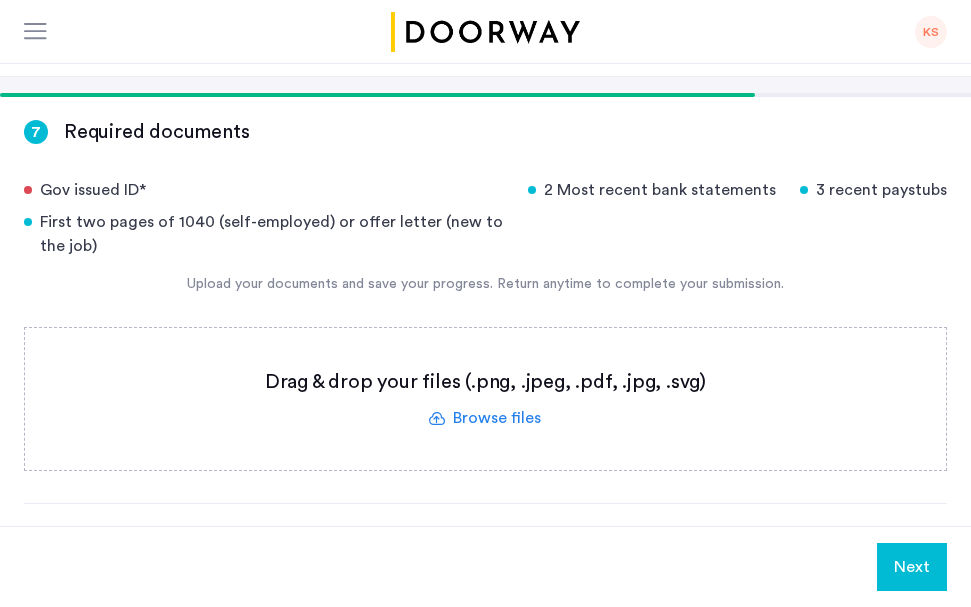 click on "2 Most recent bank statements" 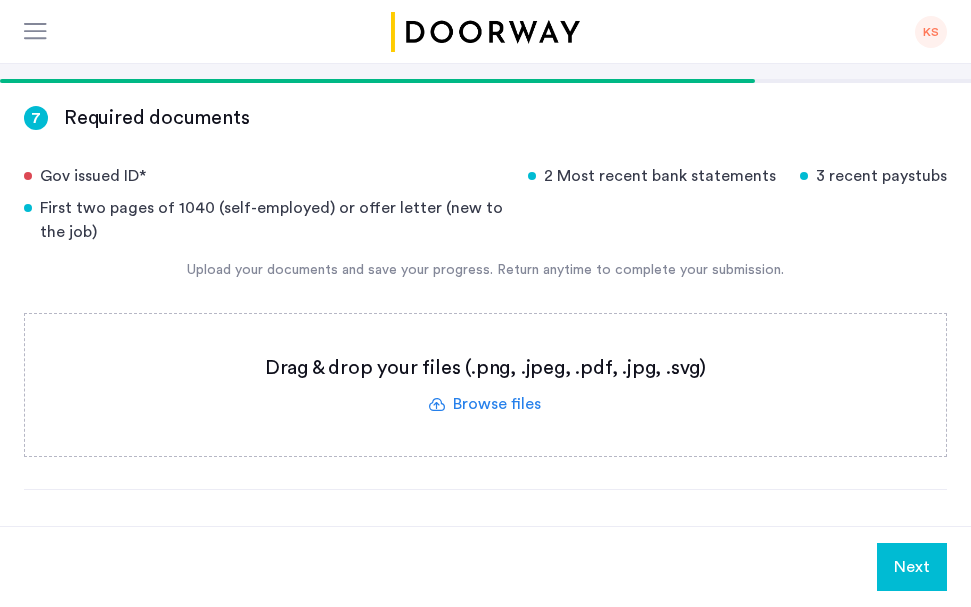scroll, scrollTop: 295, scrollLeft: 0, axis: vertical 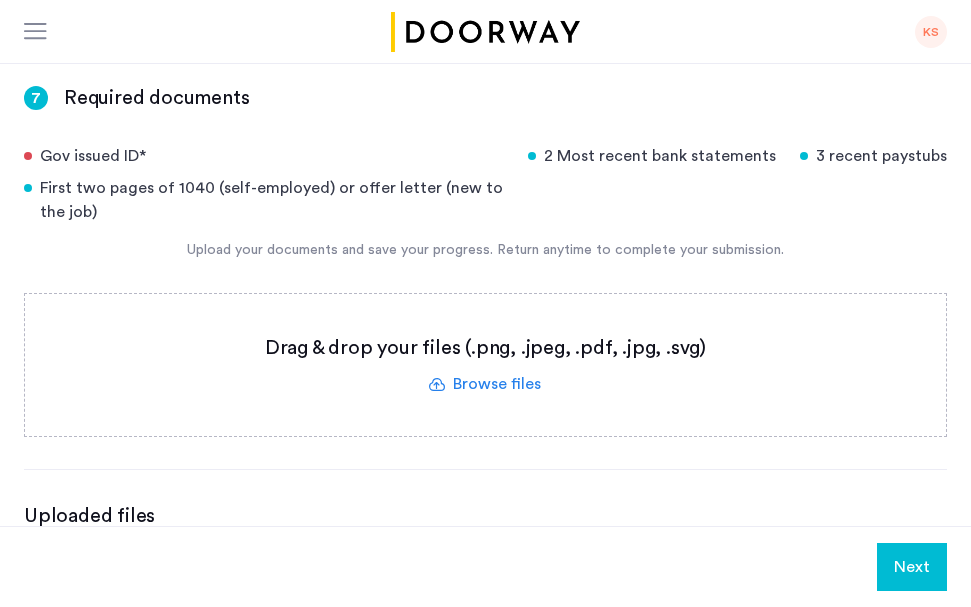 click 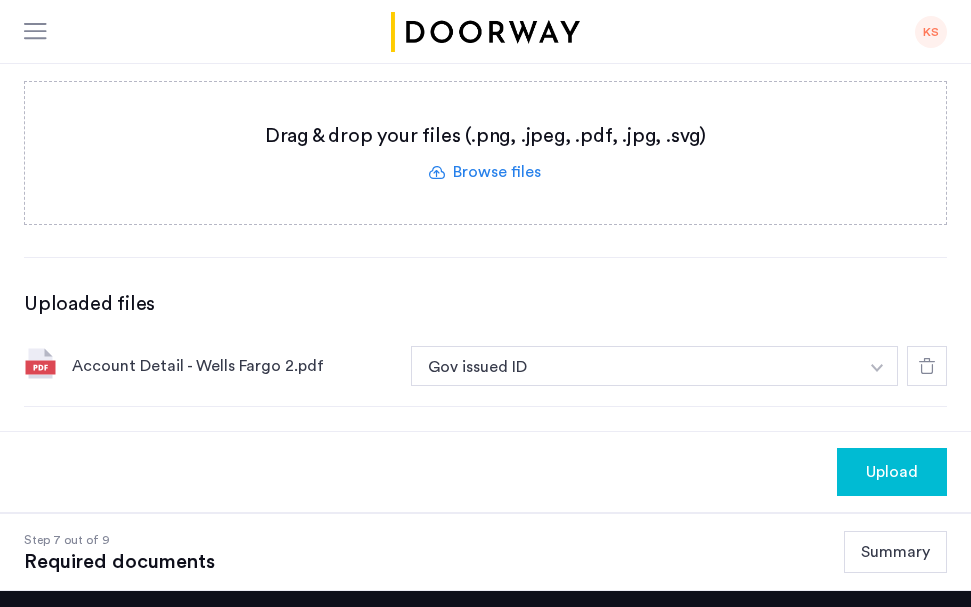 scroll, scrollTop: 509, scrollLeft: 0, axis: vertical 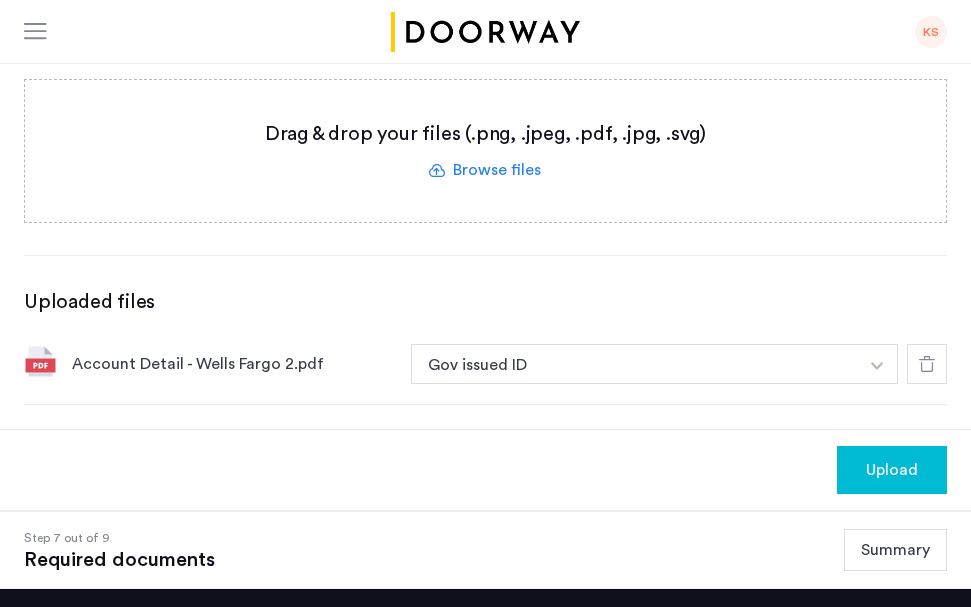 click on "Upload" 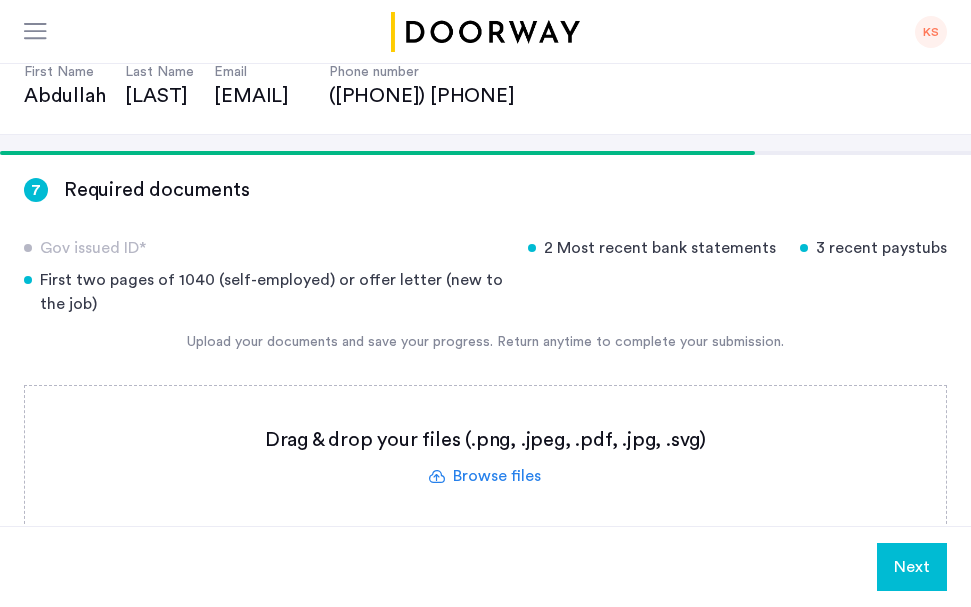 scroll, scrollTop: 202, scrollLeft: 0, axis: vertical 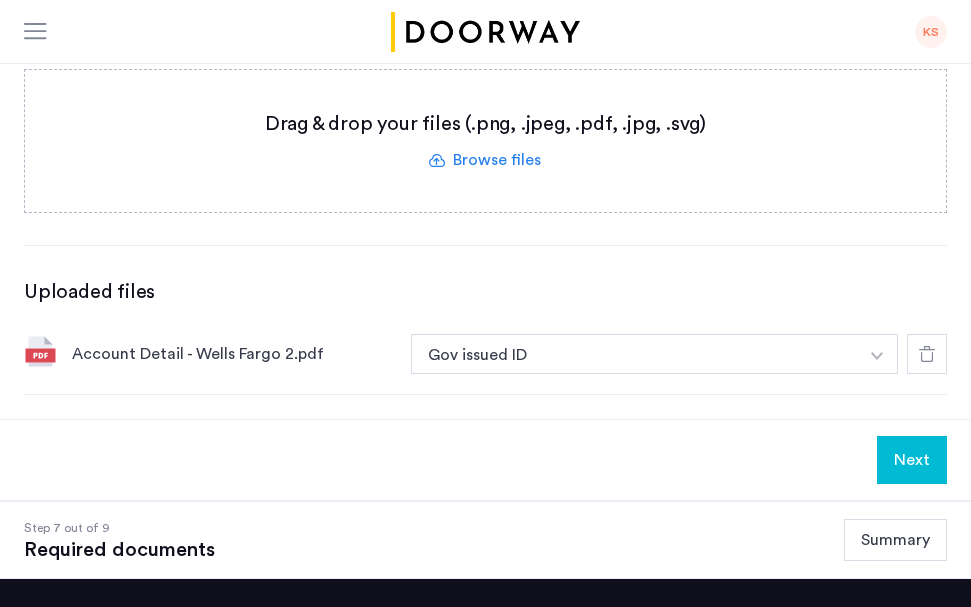 click at bounding box center (877, 354) 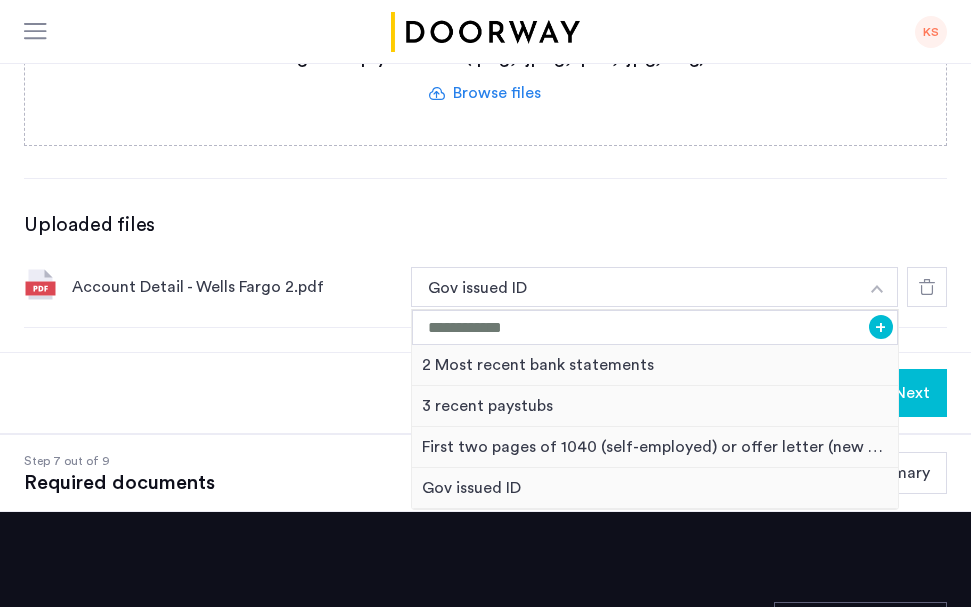 scroll, scrollTop: 585, scrollLeft: 0, axis: vertical 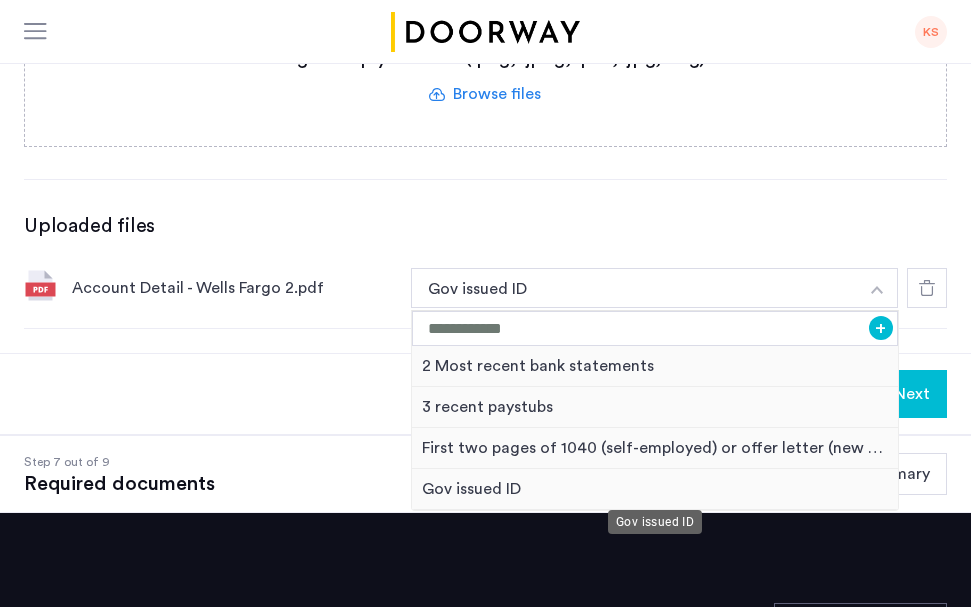 click on "Gov issued ID" at bounding box center [655, 489] 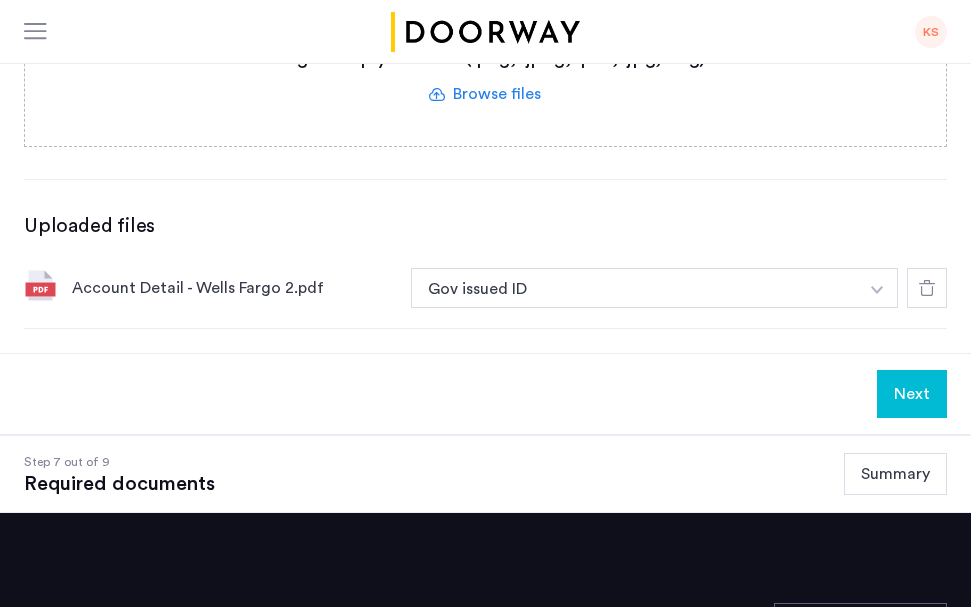 click on "Next" 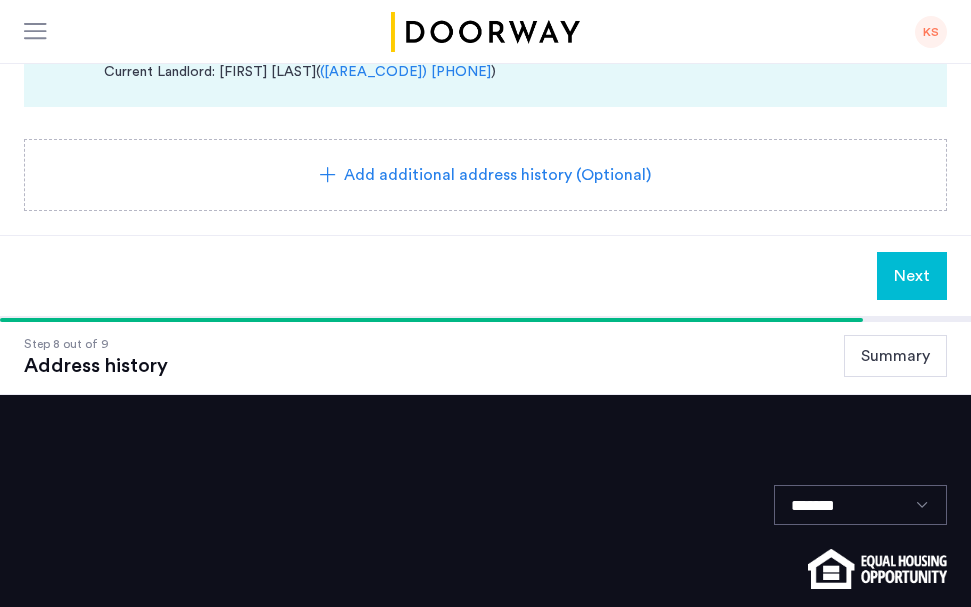 scroll, scrollTop: 0, scrollLeft: 0, axis: both 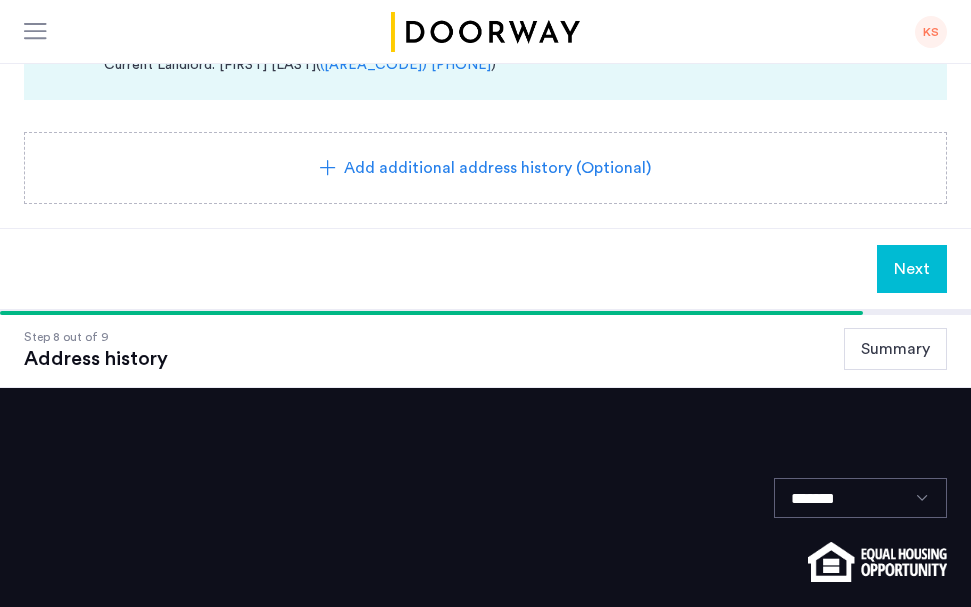 click on "Next" 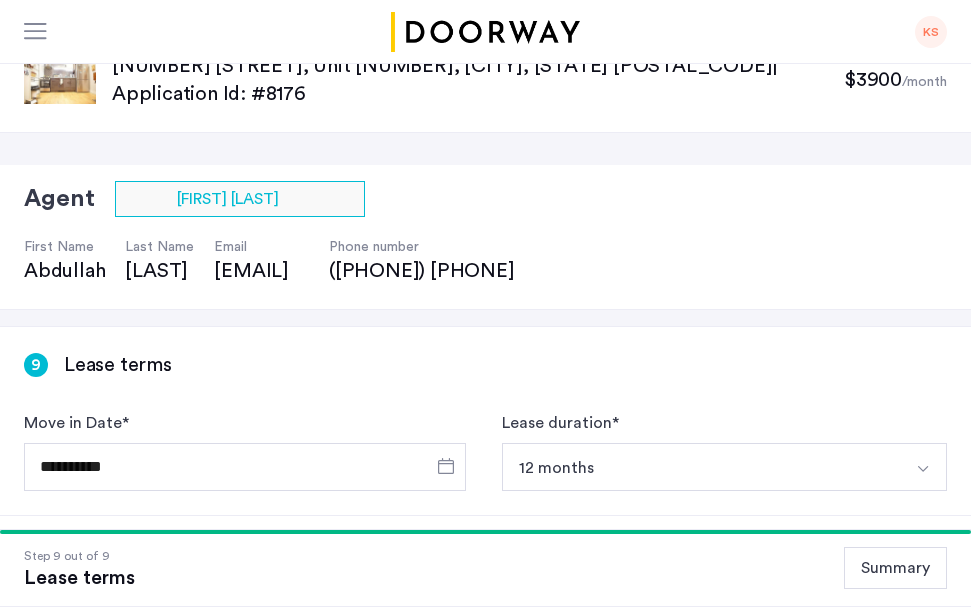 scroll, scrollTop: 0, scrollLeft: 0, axis: both 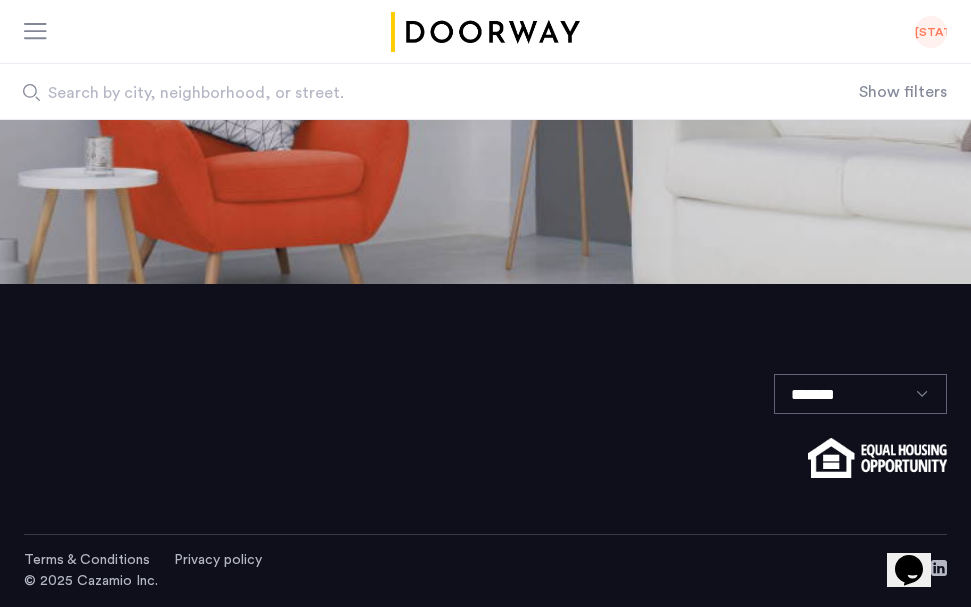click on "KS" 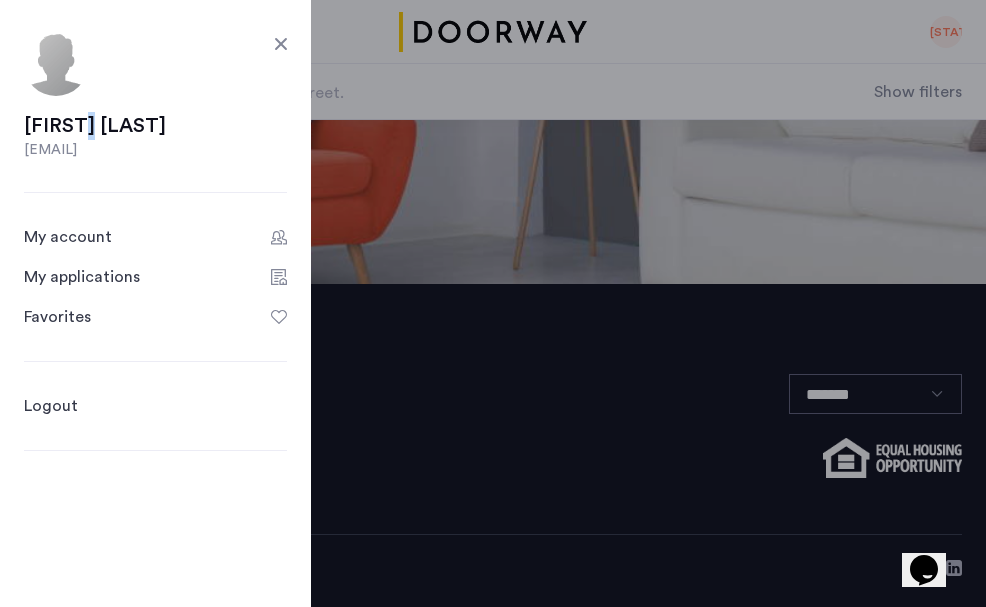 click on "[FIRST] [LAST]" 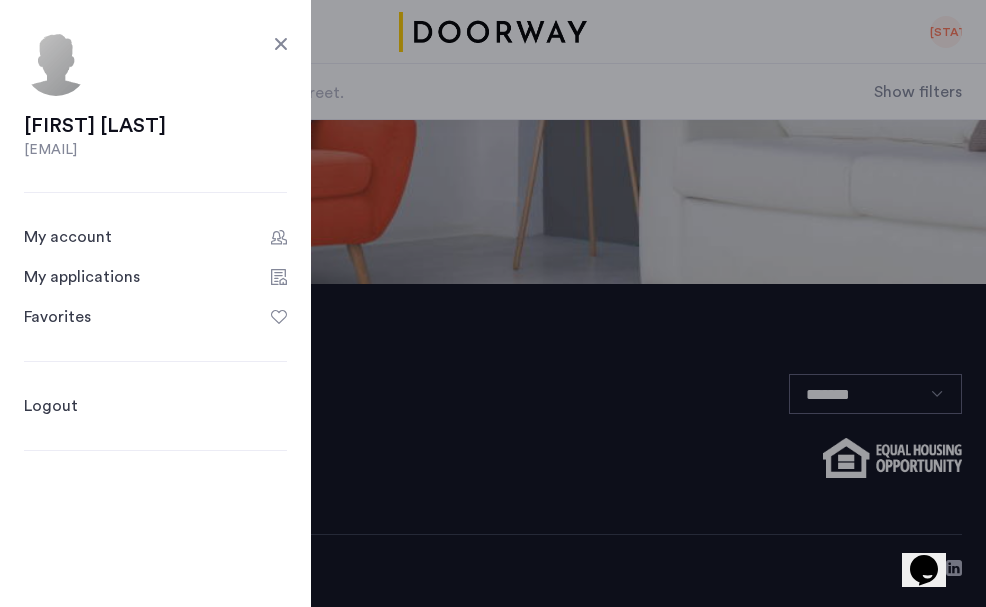 click on "My applications" 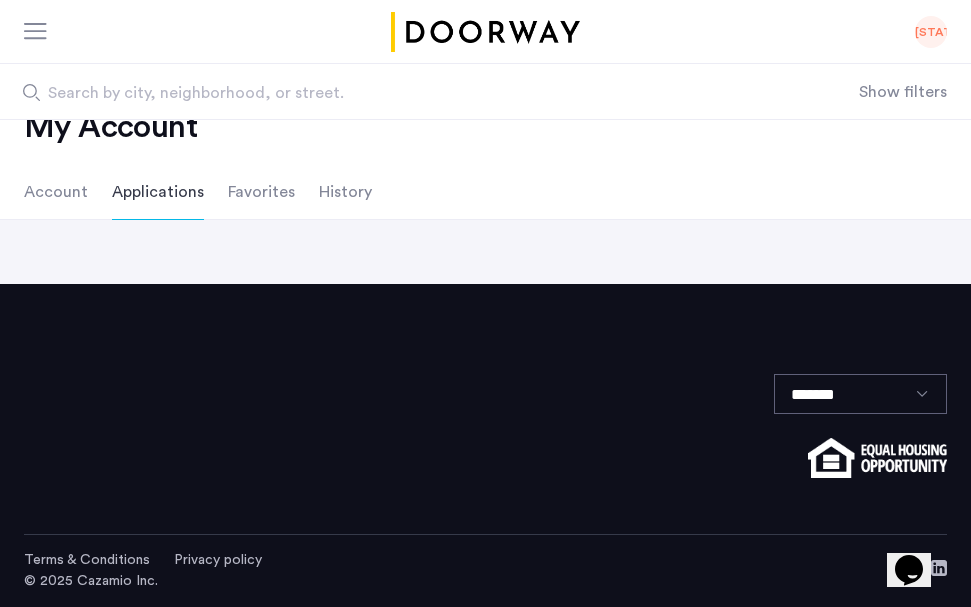 scroll, scrollTop: 0, scrollLeft: 0, axis: both 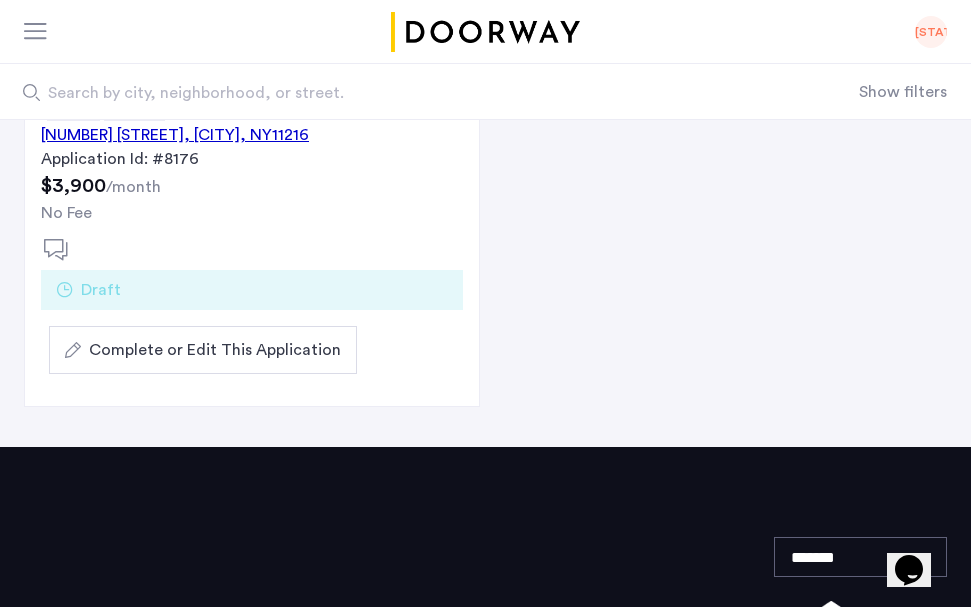 click on "Complete or Edit This Application" 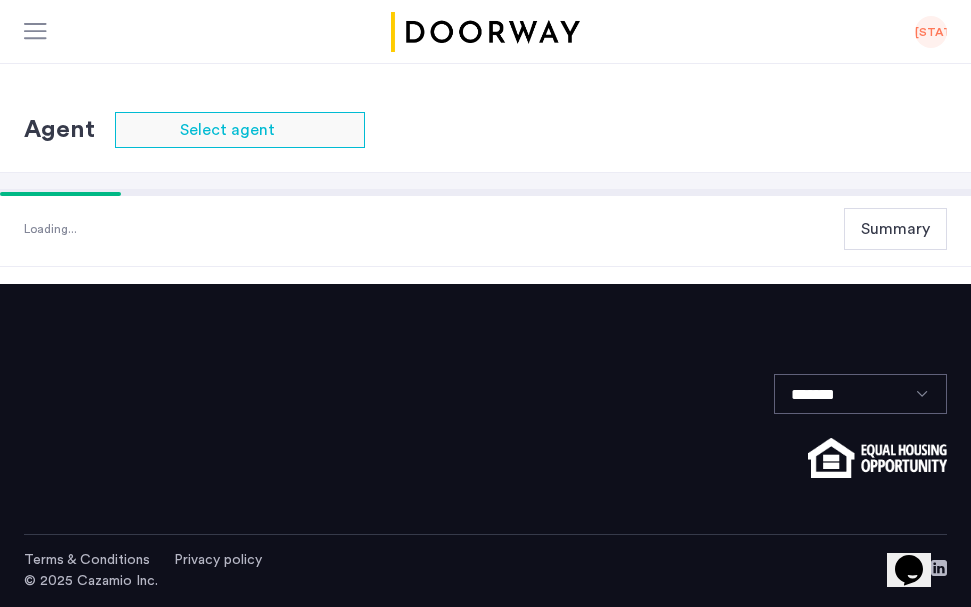scroll, scrollTop: 0, scrollLeft: 0, axis: both 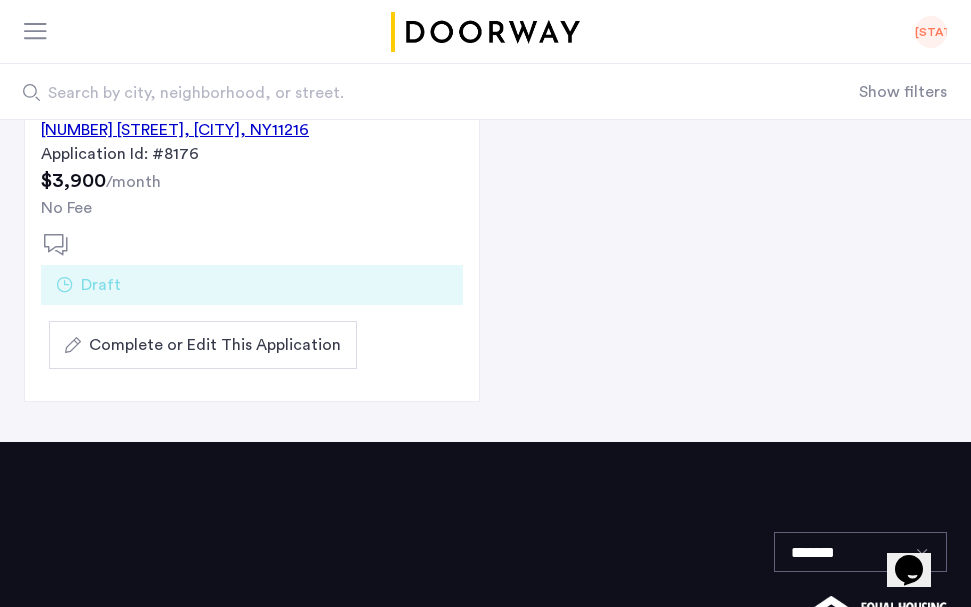 click on "Complete or Edit This Application" 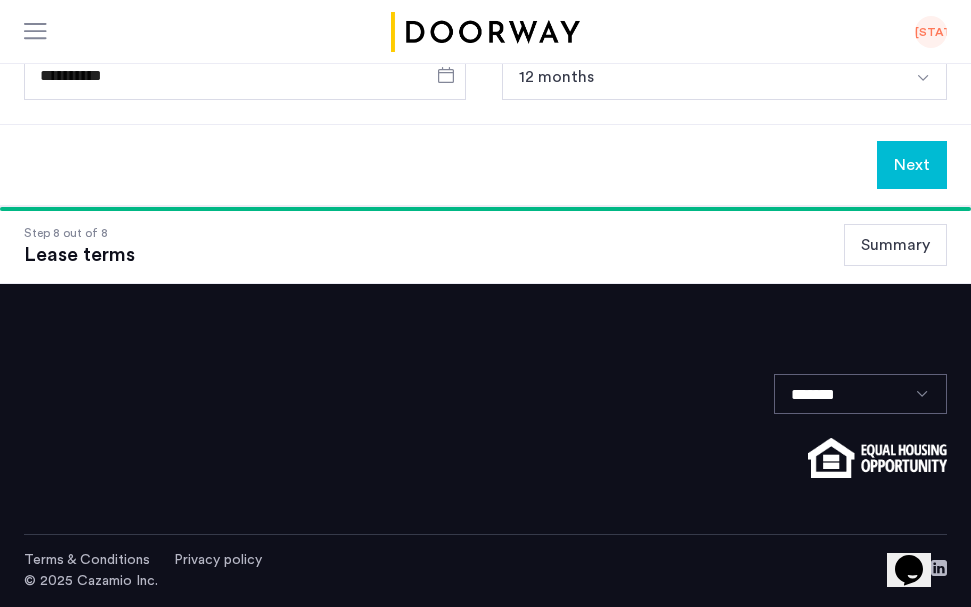 scroll, scrollTop: 0, scrollLeft: 0, axis: both 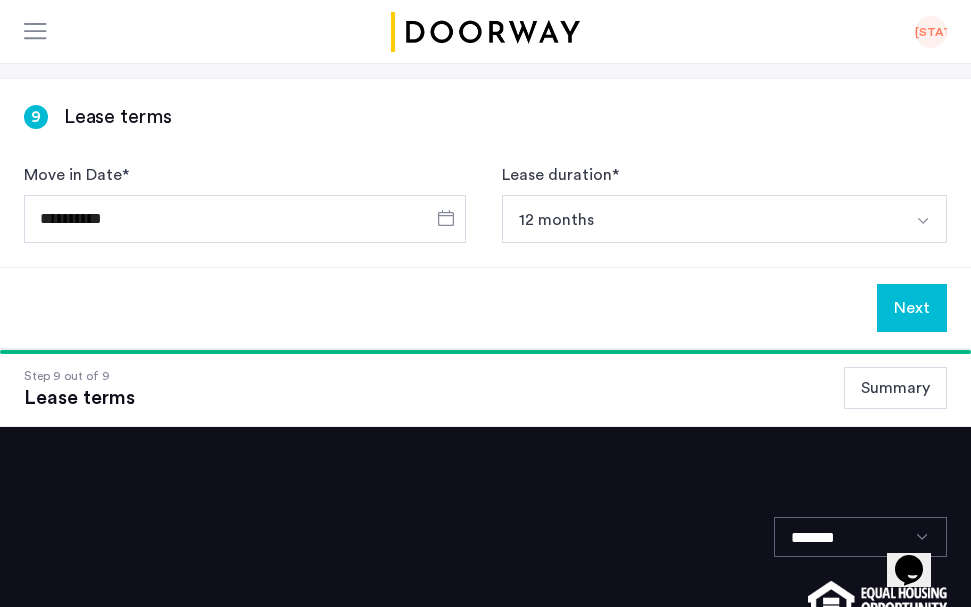 click on "Next" 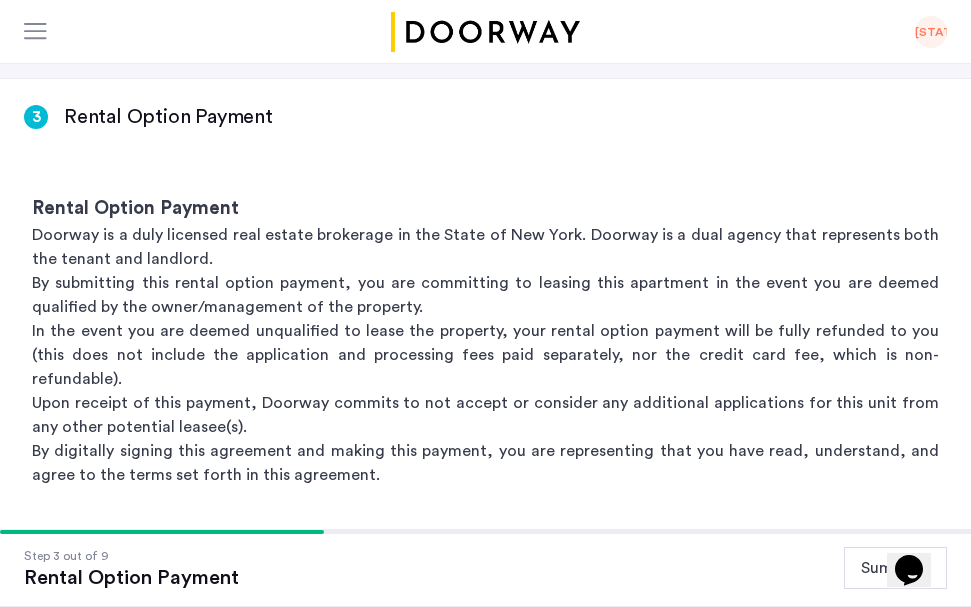 scroll, scrollTop: 0, scrollLeft: 0, axis: both 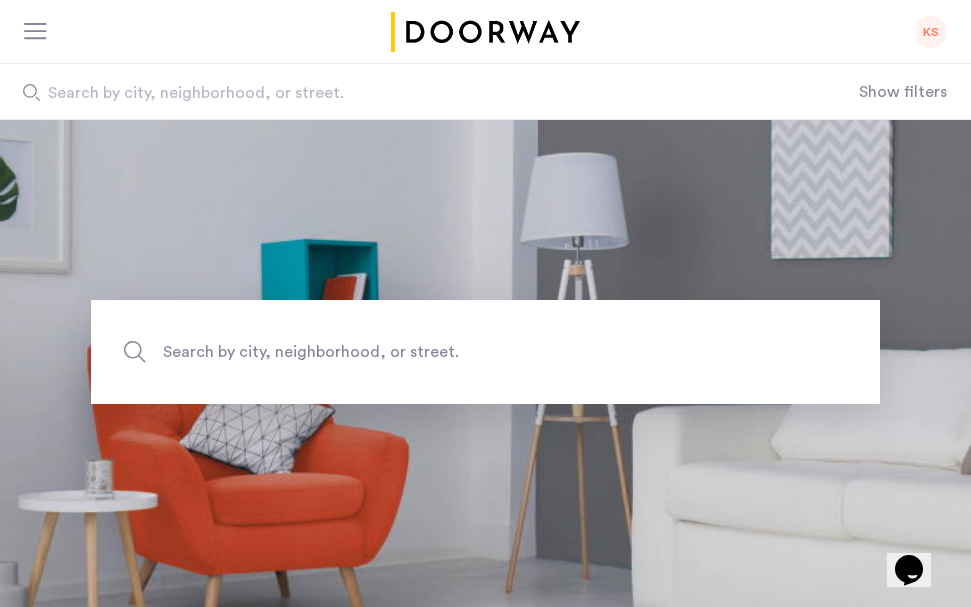 click on "KS" 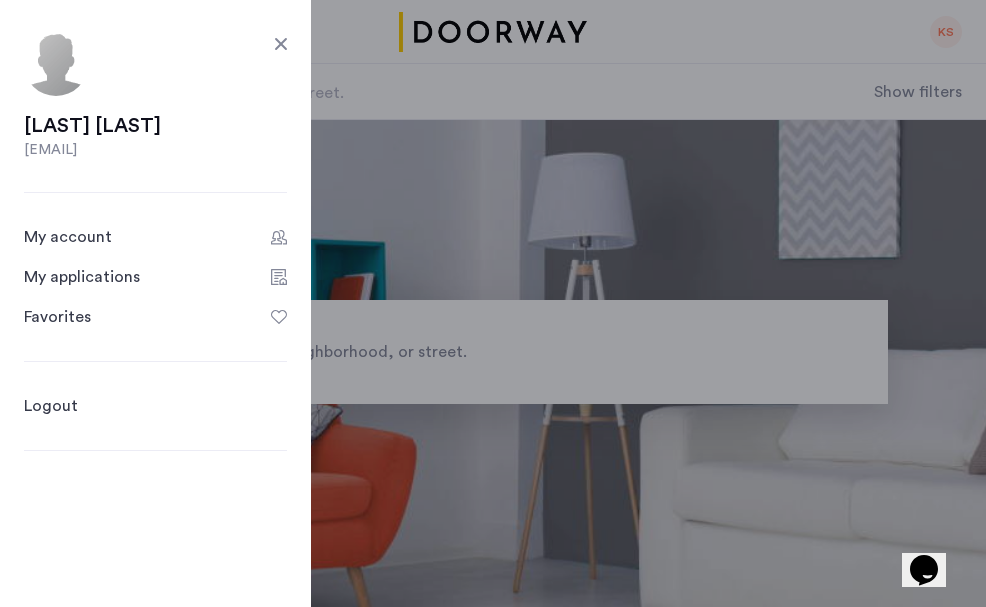 click on "My applications" 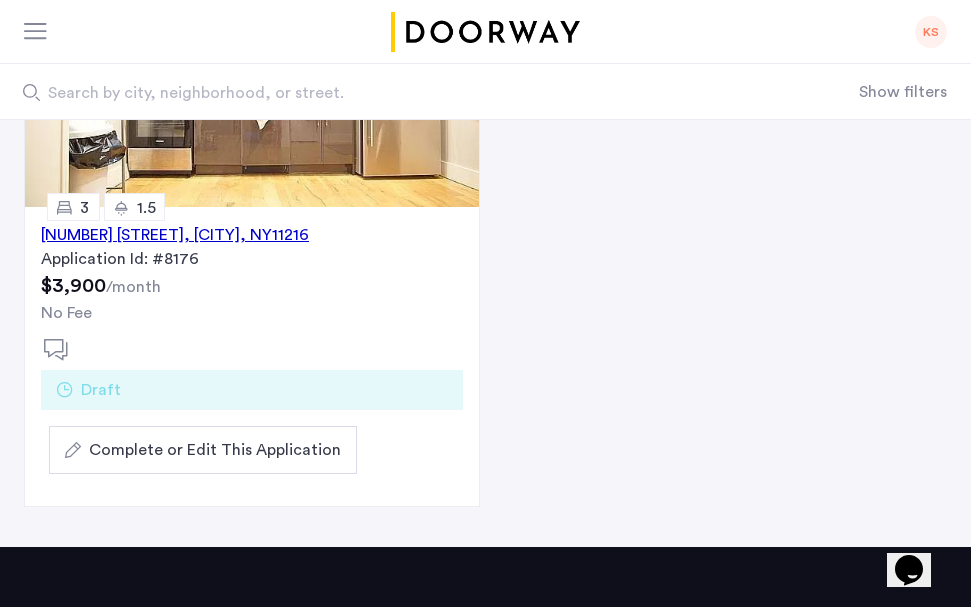 scroll, scrollTop: 324, scrollLeft: 0, axis: vertical 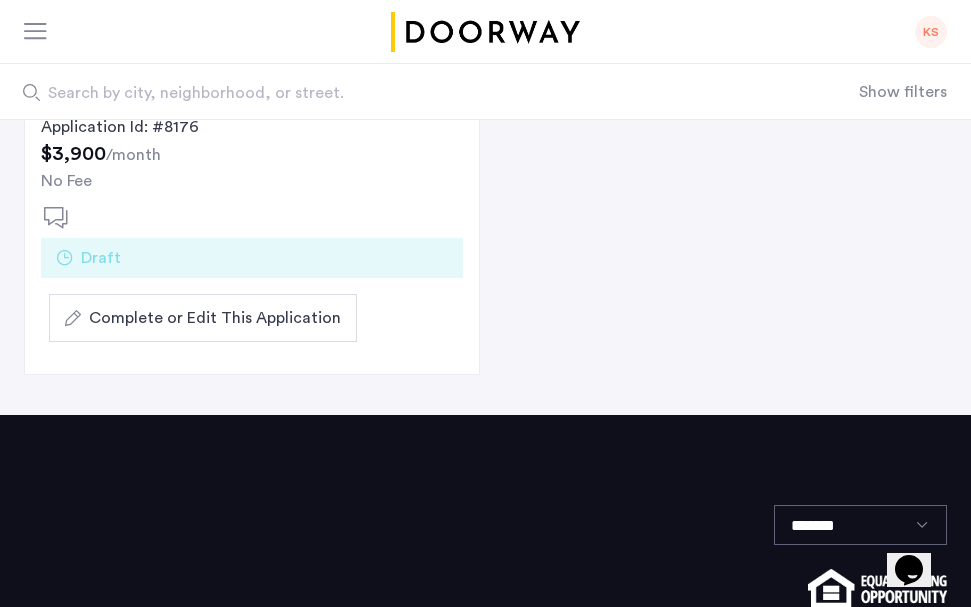 click on "Complete or Edit This Application" 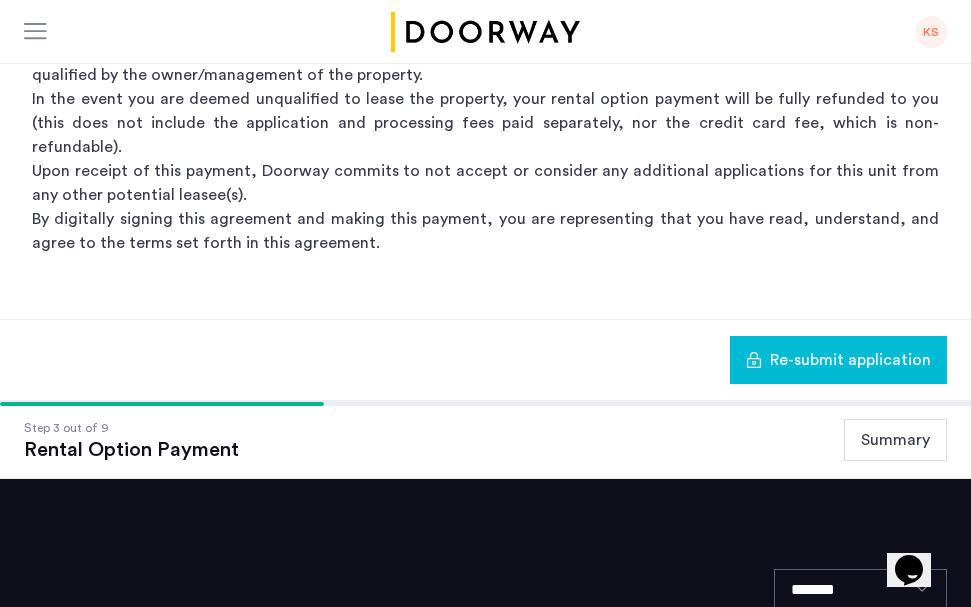 scroll, scrollTop: 503, scrollLeft: 0, axis: vertical 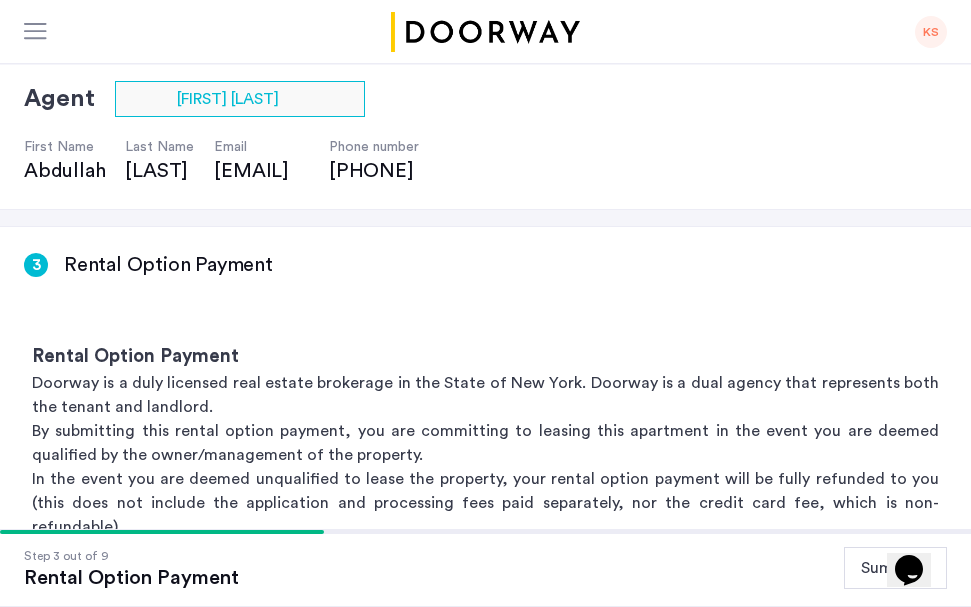 click 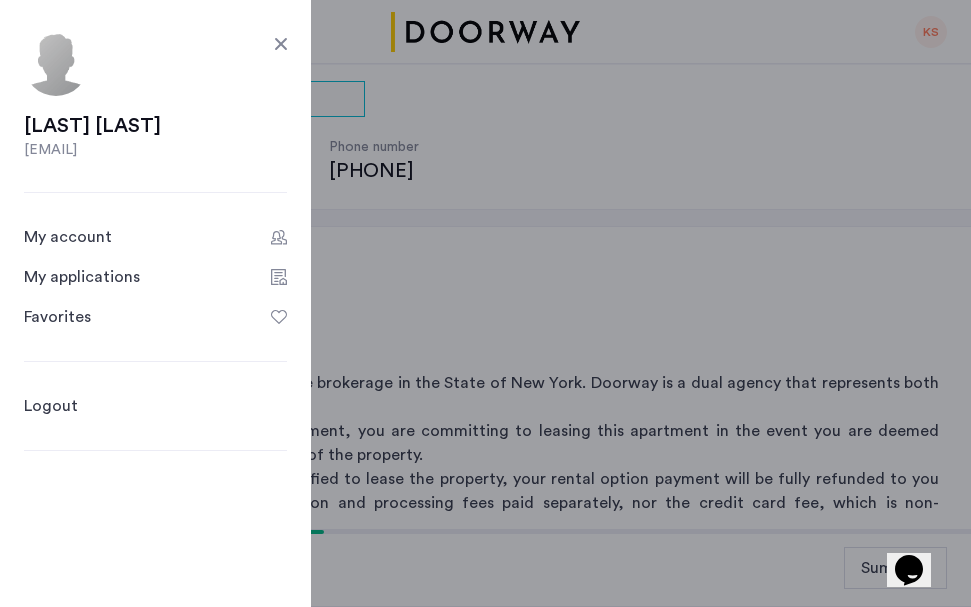 click on "My applications KS Price Fee  Availability  Beds Baths Subway Neighborhoods Building amenities Apartment amenities Pet policies KS  Kap Sun Enders ksenders@gci.net My account My applications Favorites Logout  Price   Median price $0  $1 $8000 $1 $8000 $1 - $8000 * - ****  Clear filter  Apply Fee Fee  Broker's Fee   No fee  Clear filter Apply  Beds  Beds 0 0.5 1 1.5 2 2.5 3 3.5 4+  Clear filter  Apply  Bath  Baths 0 0.5 1 1.5 2 2.5 3 3.5 4+ Clear filter Apply More  717 Dekalb Avenue, Unit 3B, Brooklyn, NY 11216  | Application Id: #8176 $3900  /month Agent Select agent × Abdullah Shikder First Name Abdullah Last Name Shikder Email dan@doorway.nyc Phone number (929) 969-5642 3 Rental Option Payment Rental Option Payment Doorway is a duly licensed real estate brokerage in the State of New York. Doorway is a dual agency that represents both the tenant and landlord. Upon receipt of this payment, Doorway commits to not accept or consider any additional applications for this unit from any other potential leasee(s)." at bounding box center [485, 531] 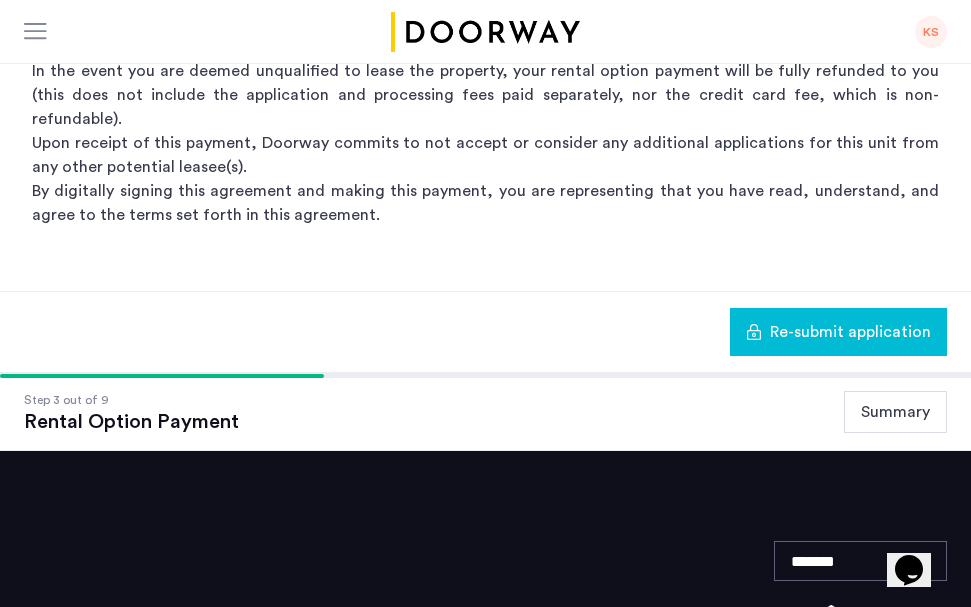 scroll, scrollTop: 526, scrollLeft: 0, axis: vertical 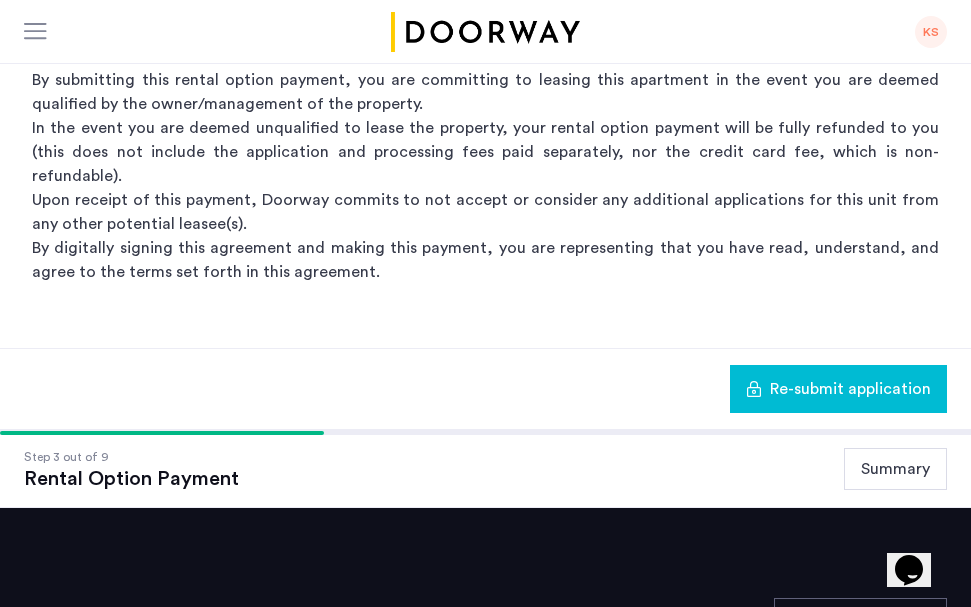 click on "Re-submit application" 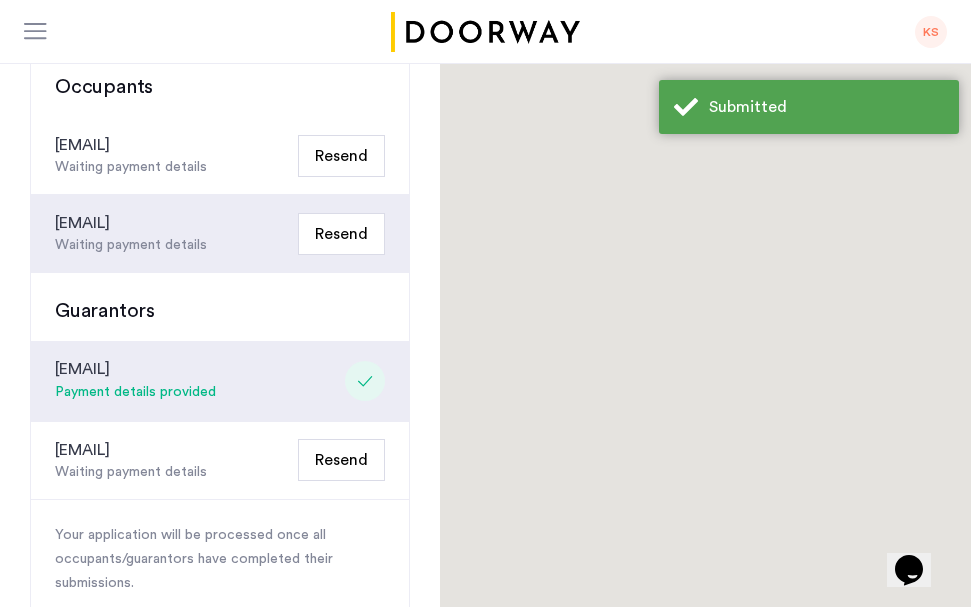 scroll, scrollTop: 0, scrollLeft: 0, axis: both 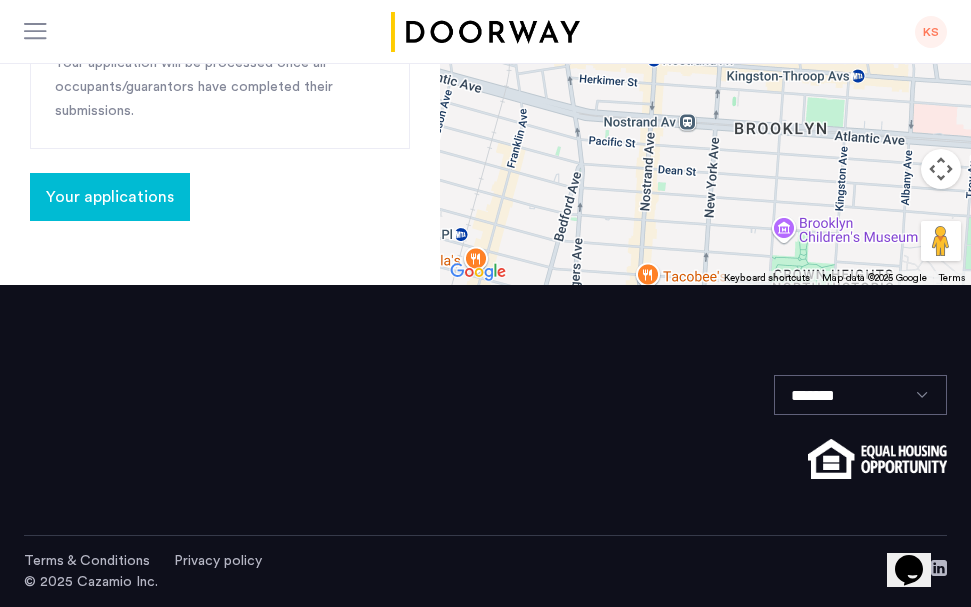click on "Your applications" 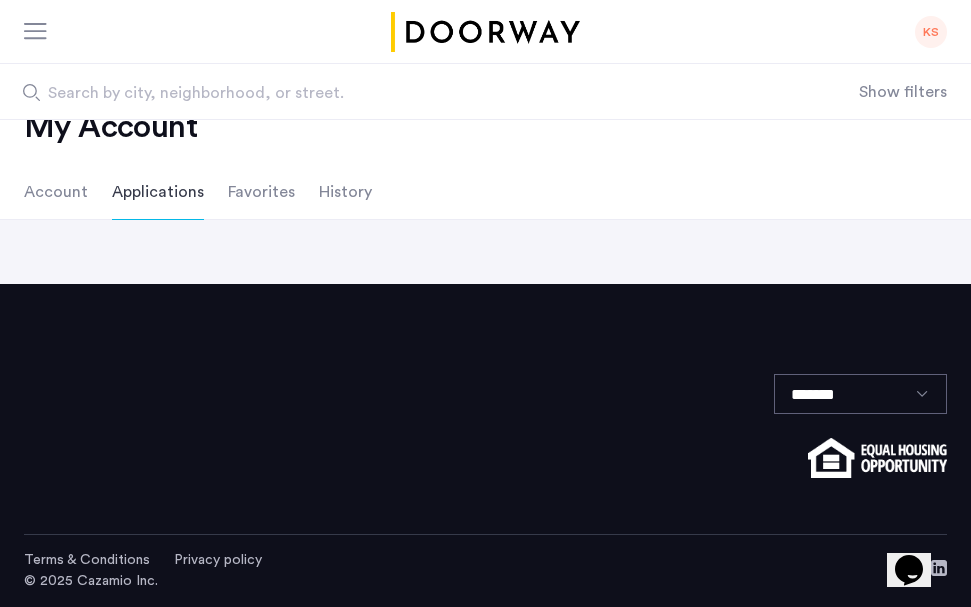 scroll, scrollTop: 0, scrollLeft: 0, axis: both 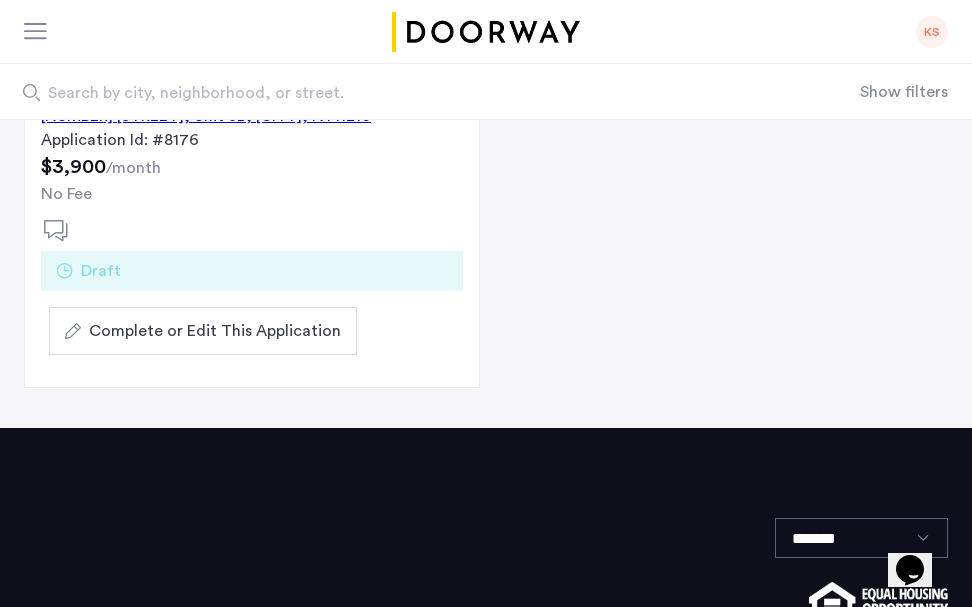 click on "Complete or Edit This Application" 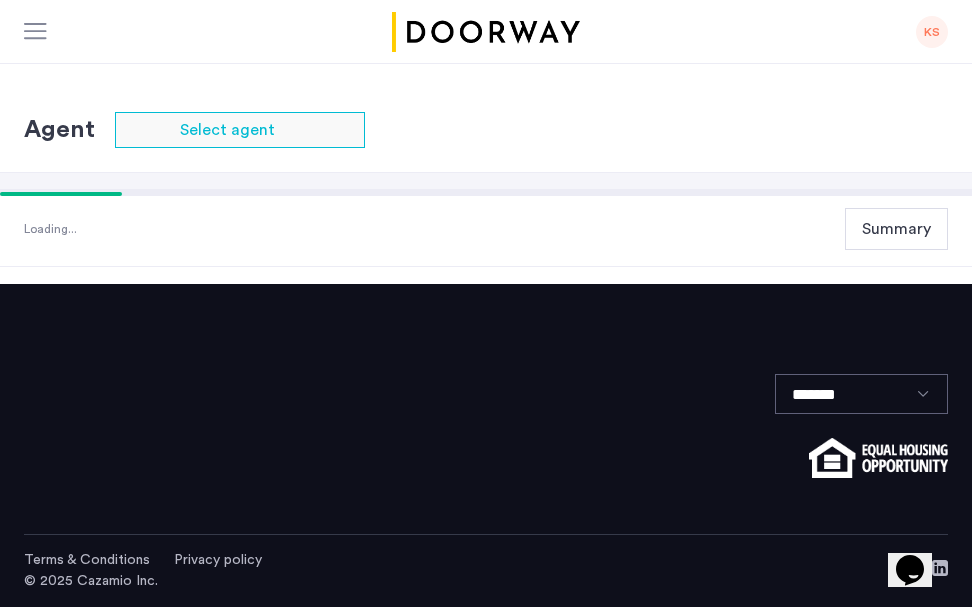 scroll, scrollTop: 0, scrollLeft: 0, axis: both 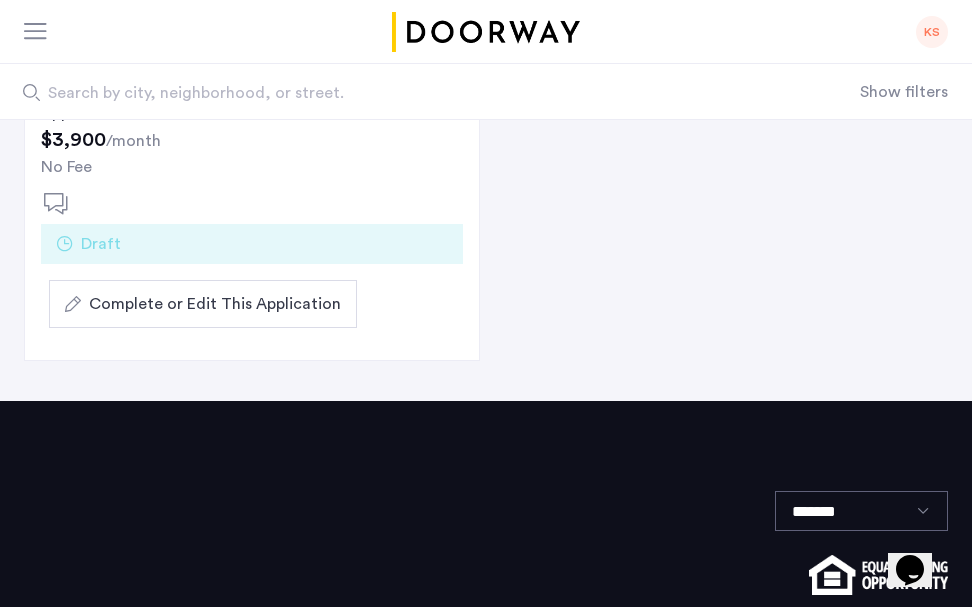click on "Complete or Edit This Application" 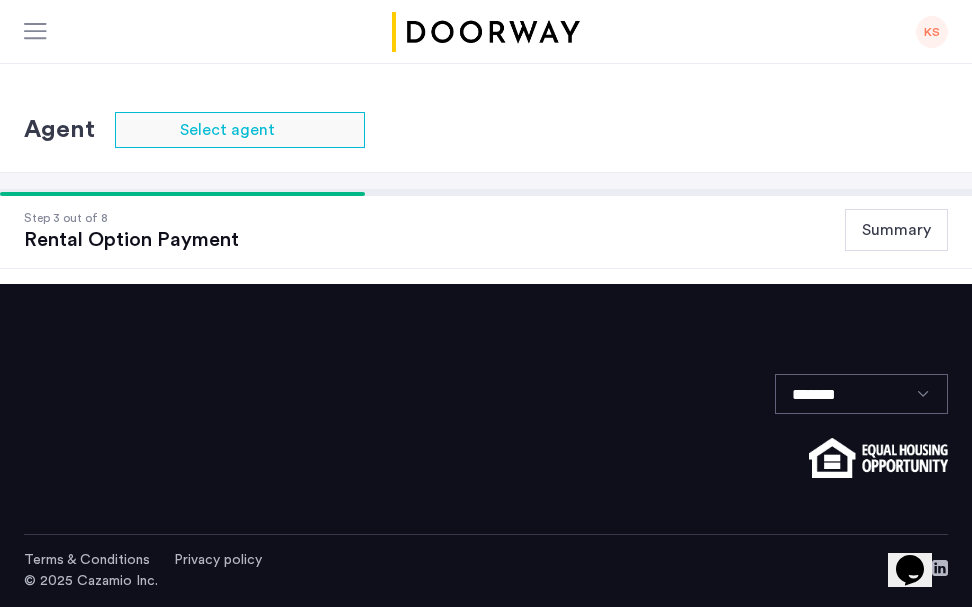 scroll, scrollTop: 0, scrollLeft: 0, axis: both 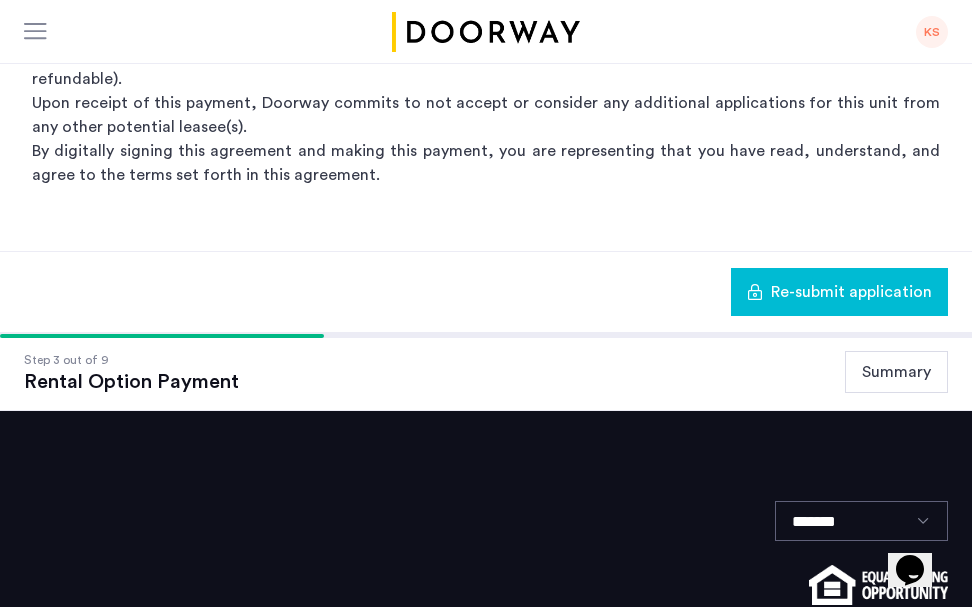 click 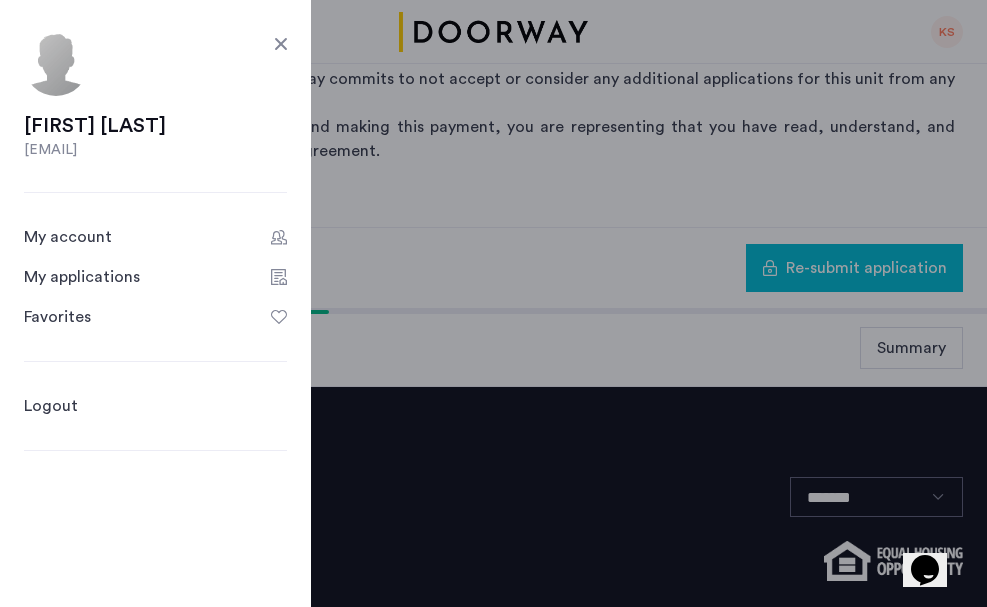 click 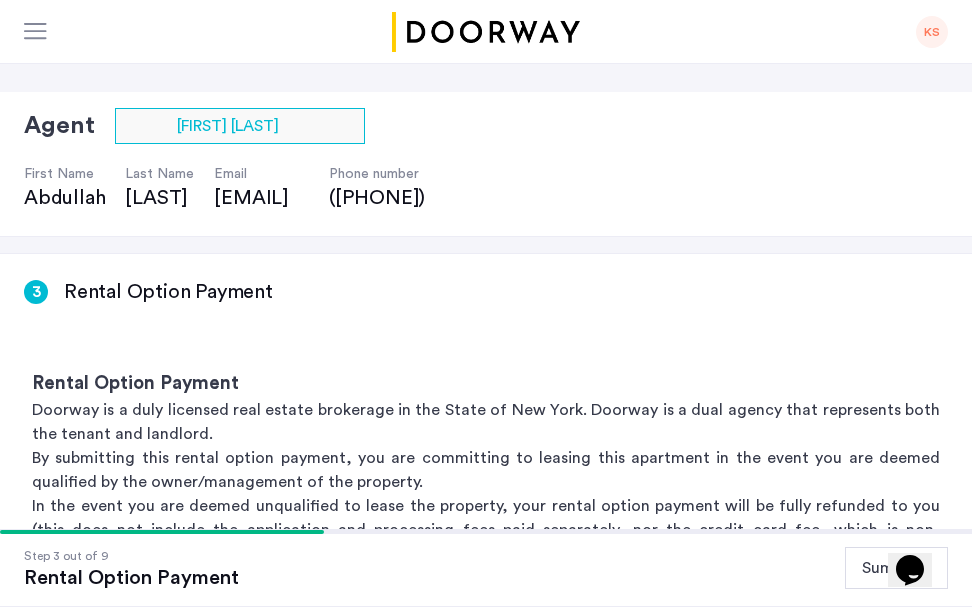 scroll, scrollTop: 0, scrollLeft: 0, axis: both 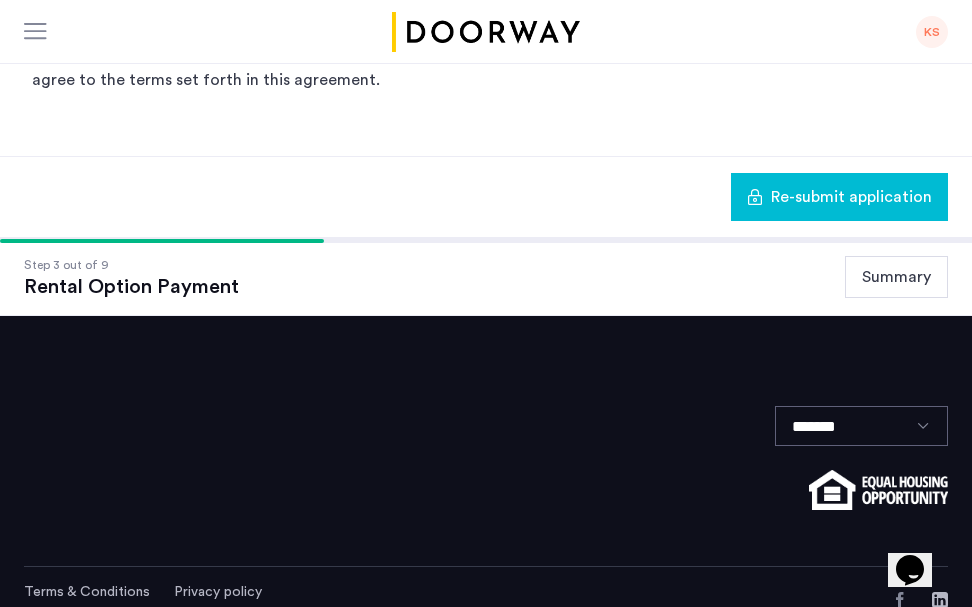 click on "Summary" 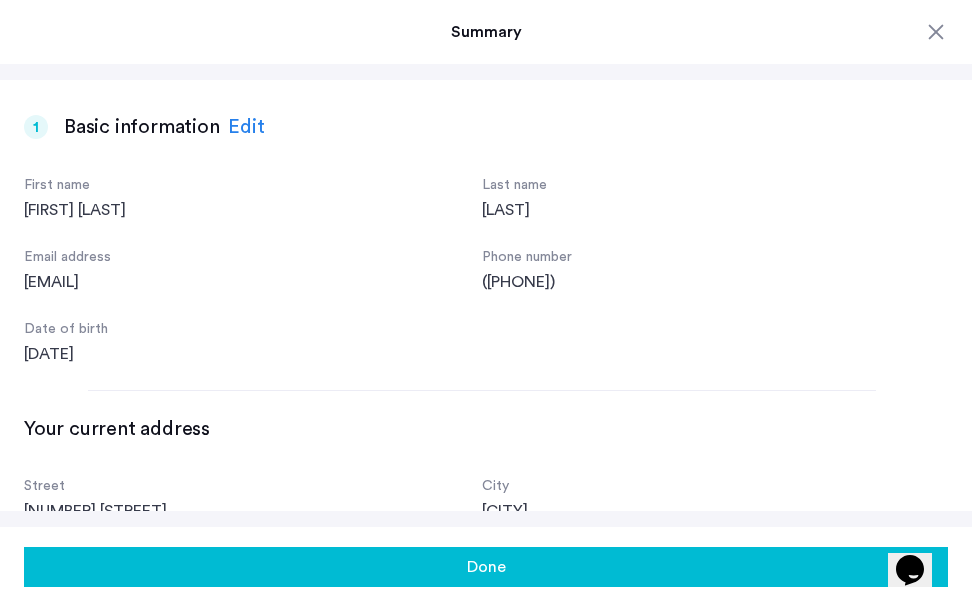 scroll, scrollTop: 671, scrollLeft: 0, axis: vertical 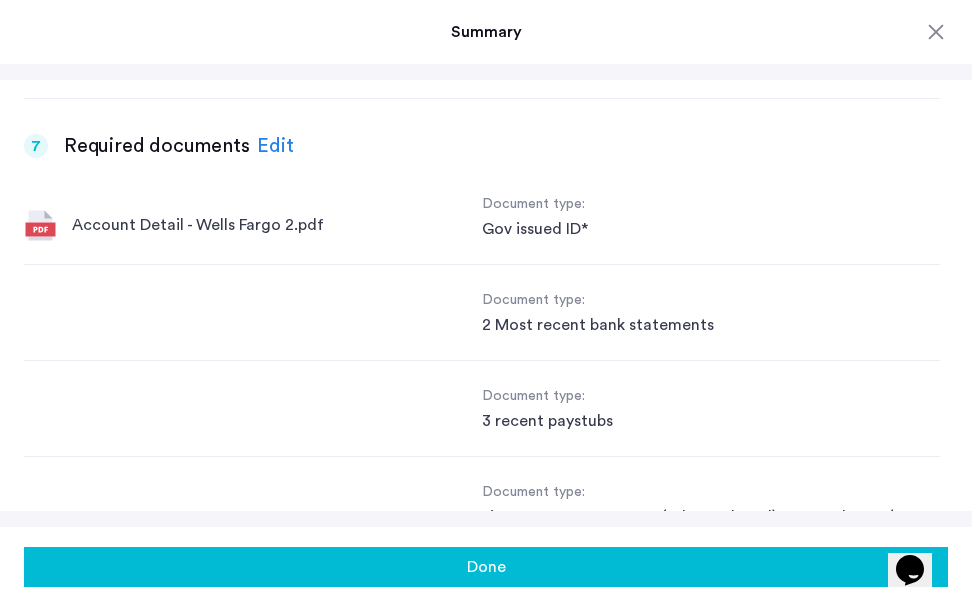click on "Edit" at bounding box center (275, 146) 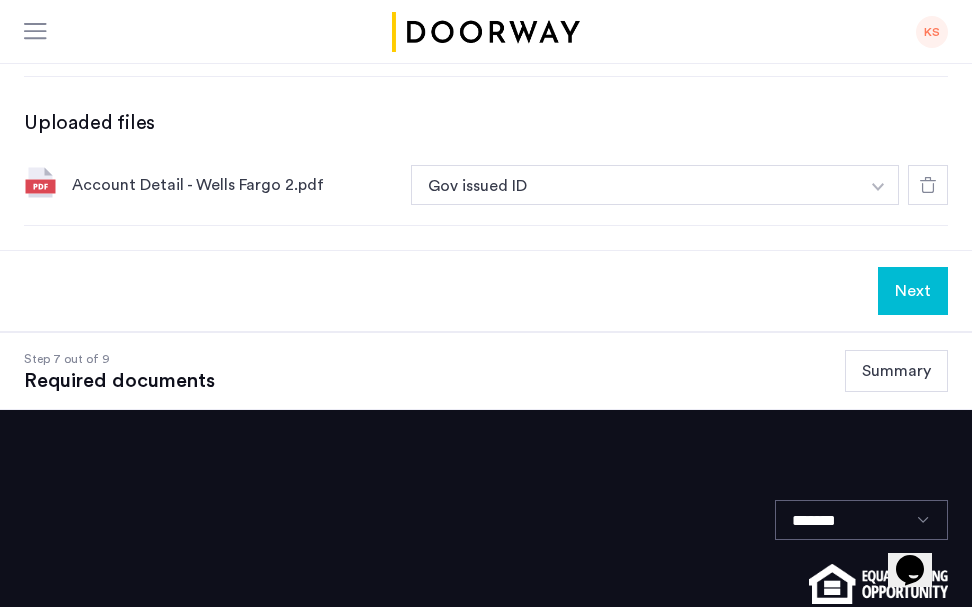 scroll, scrollTop: 698, scrollLeft: 0, axis: vertical 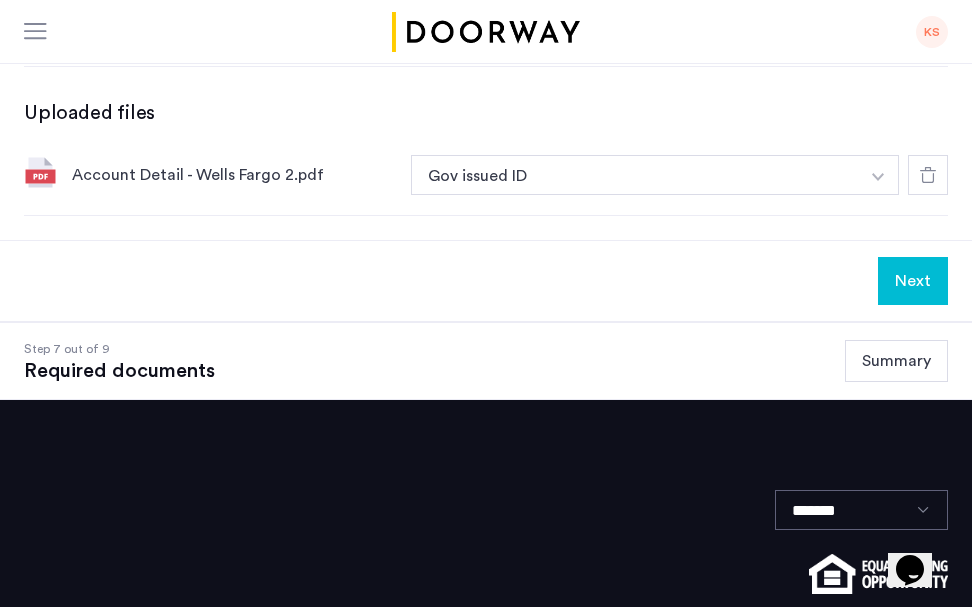 click at bounding box center [878, 177] 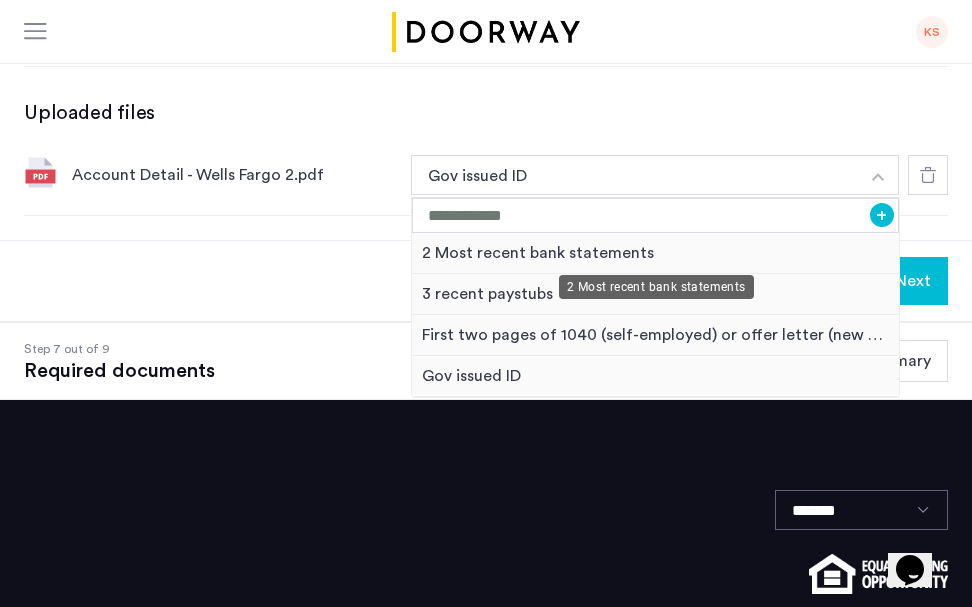 click on "2 Most recent bank statements" at bounding box center [655, 253] 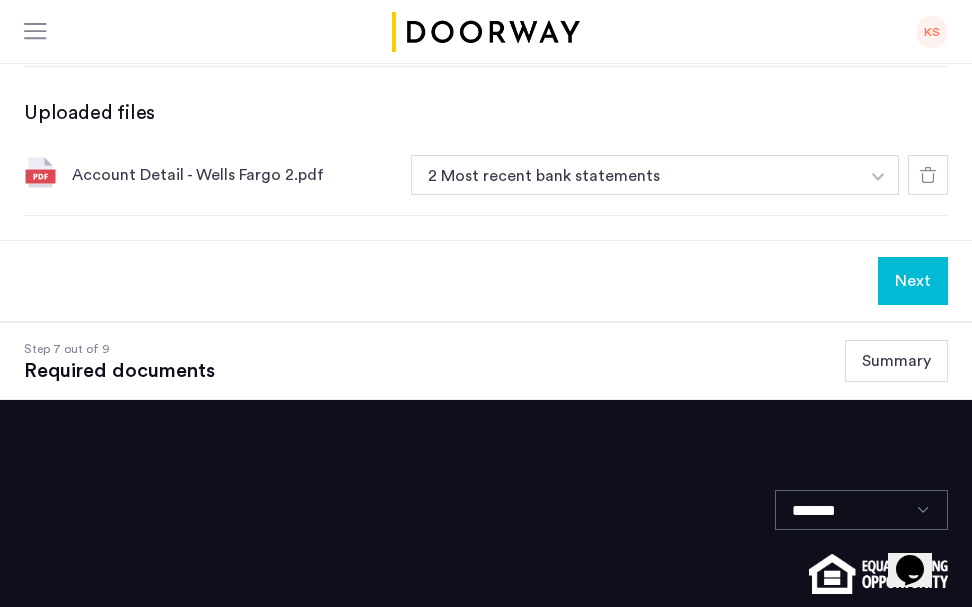 click on "Next" 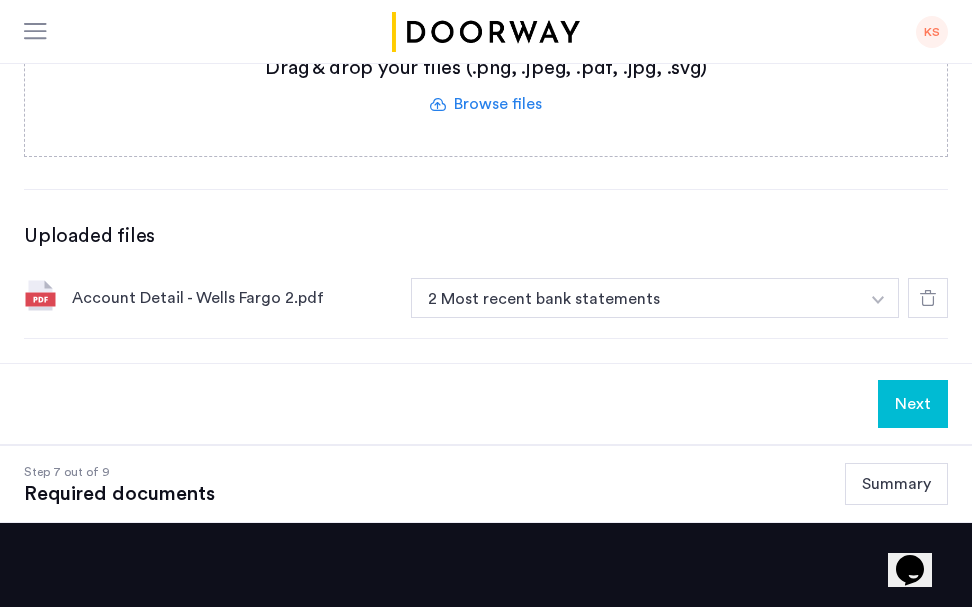 scroll, scrollTop: 567, scrollLeft: 0, axis: vertical 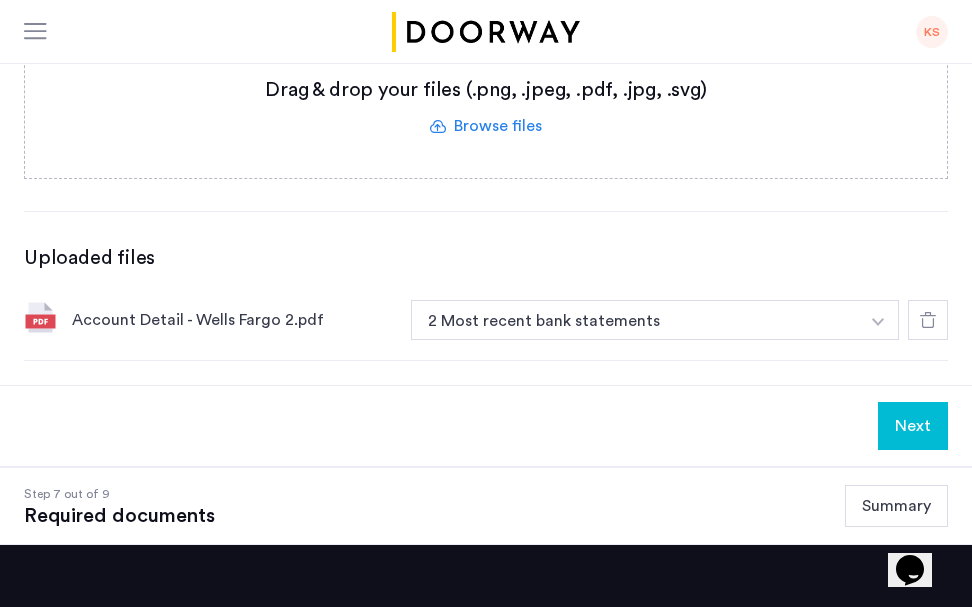 click 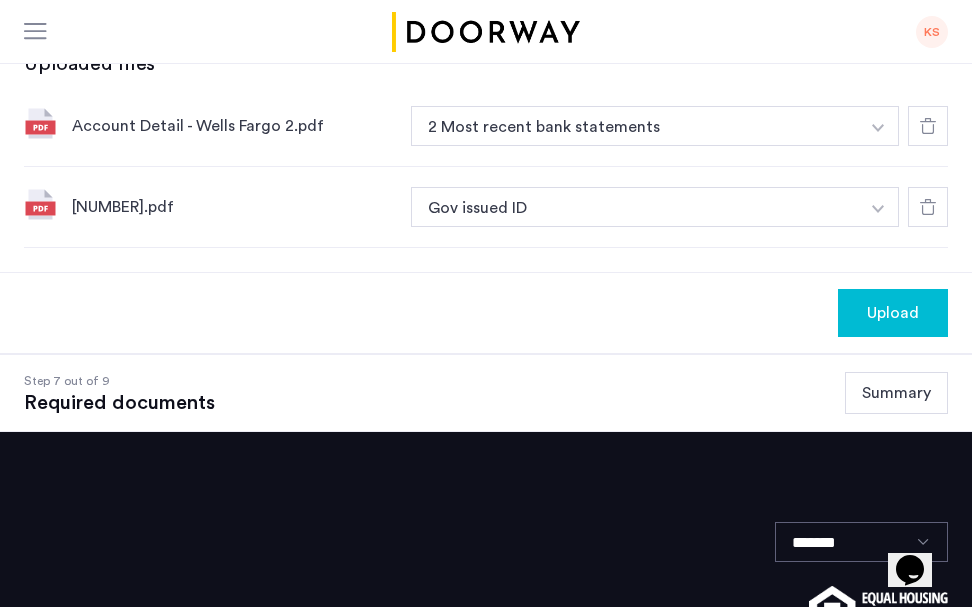 scroll, scrollTop: 751, scrollLeft: 0, axis: vertical 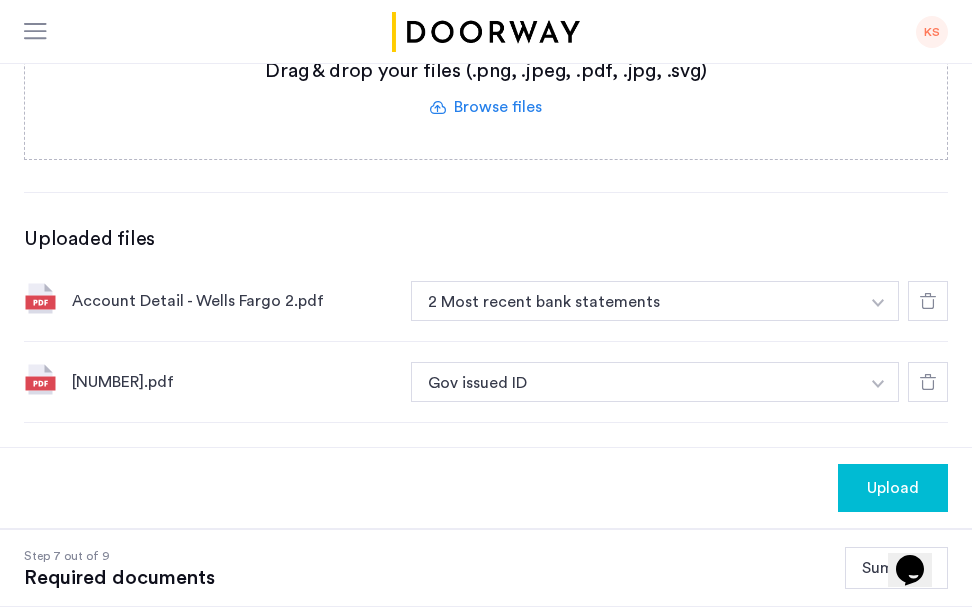 click on "Upload" 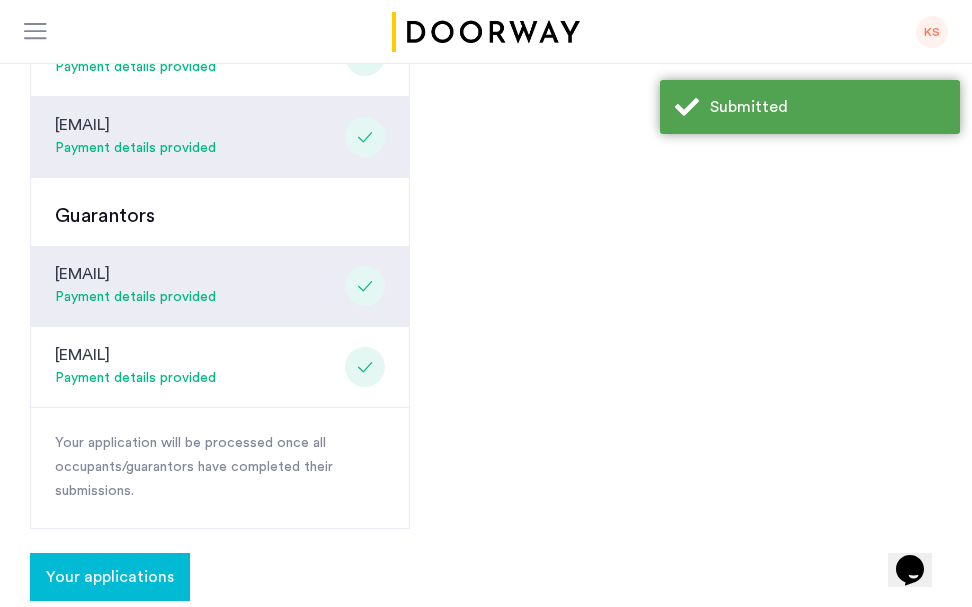 scroll, scrollTop: 0, scrollLeft: 0, axis: both 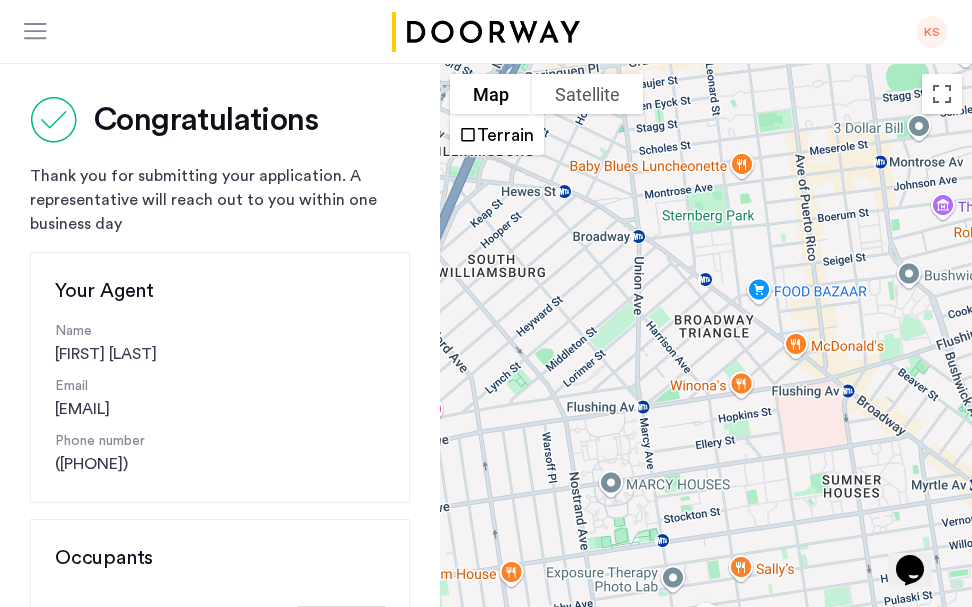 click 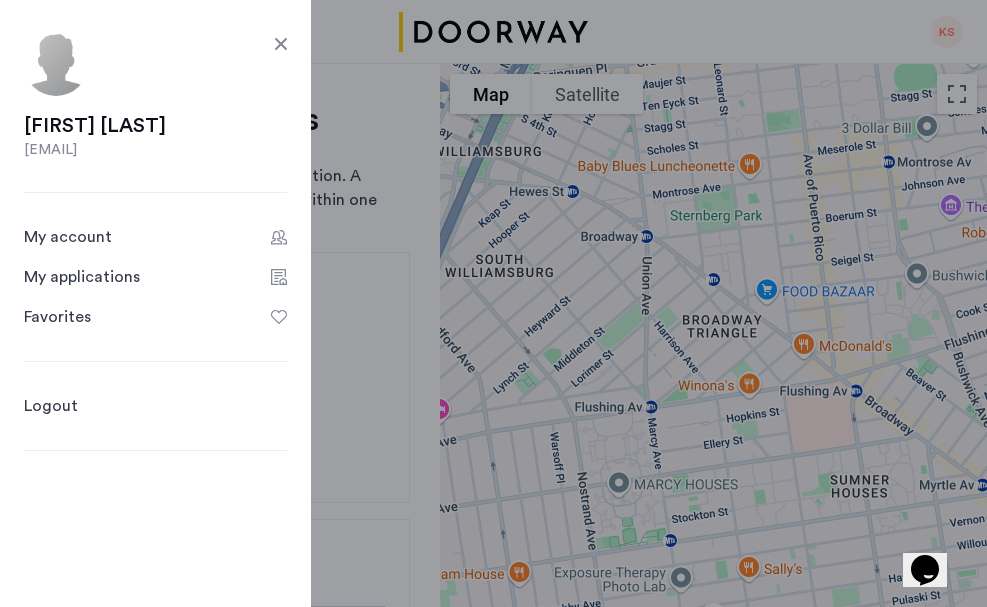 click on "My applications" 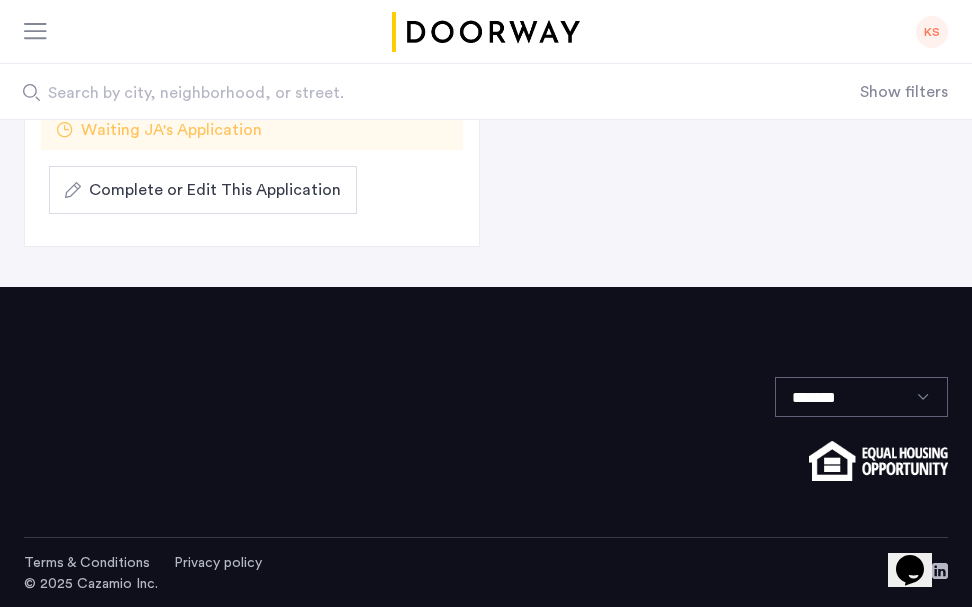 scroll, scrollTop: 580, scrollLeft: 0, axis: vertical 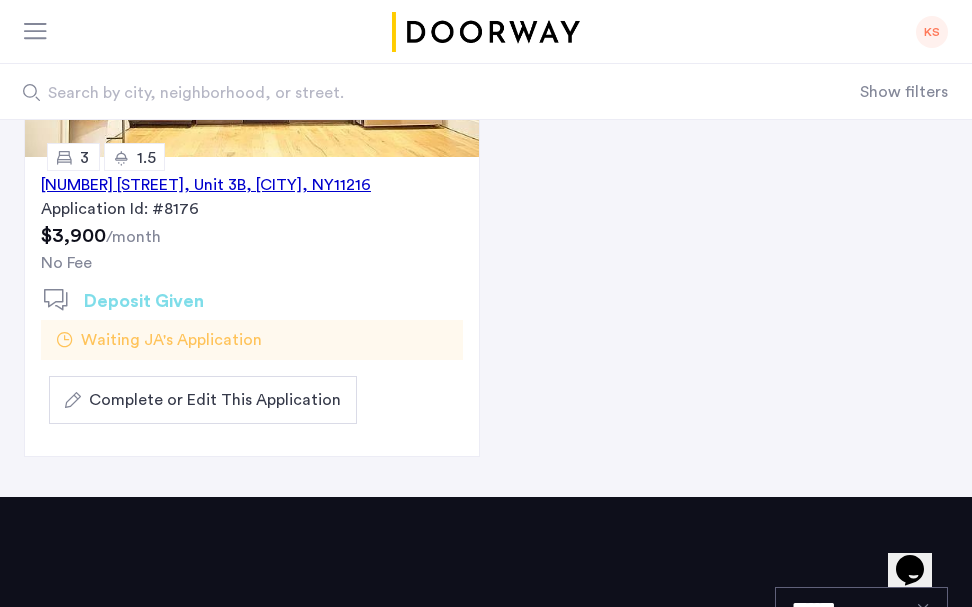 click on "Complete or Edit This Application" 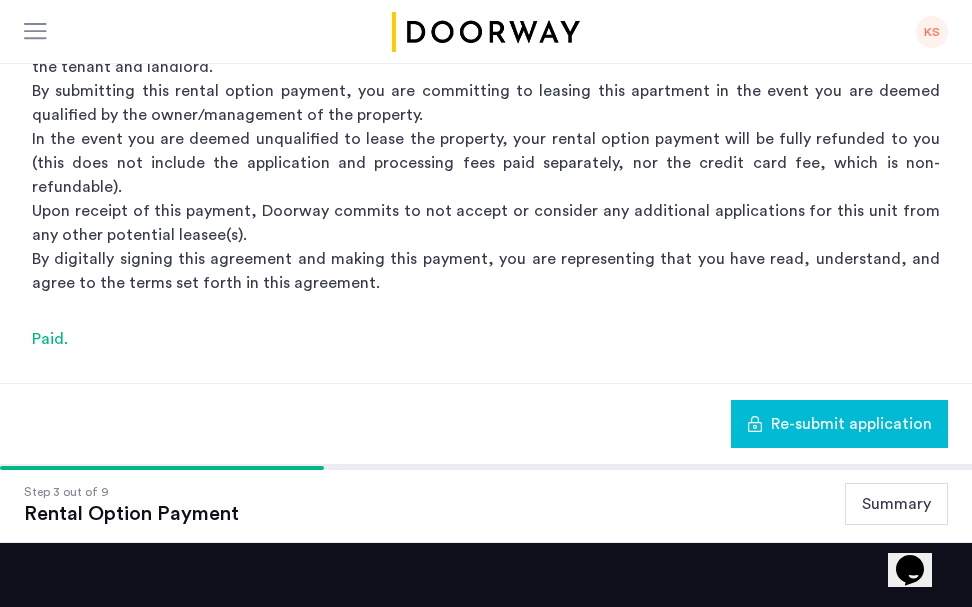 scroll, scrollTop: 470, scrollLeft: 0, axis: vertical 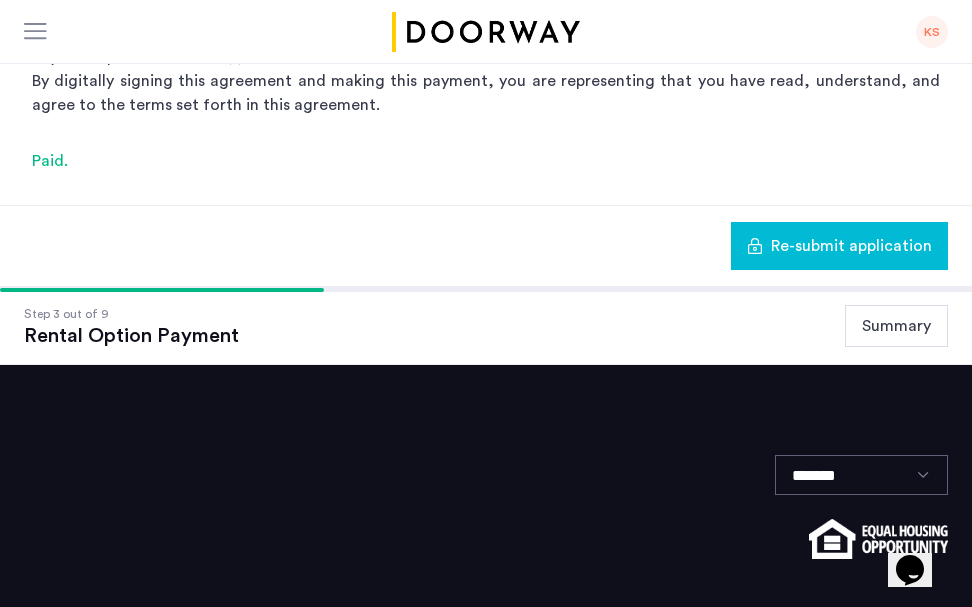 click on "Summary" 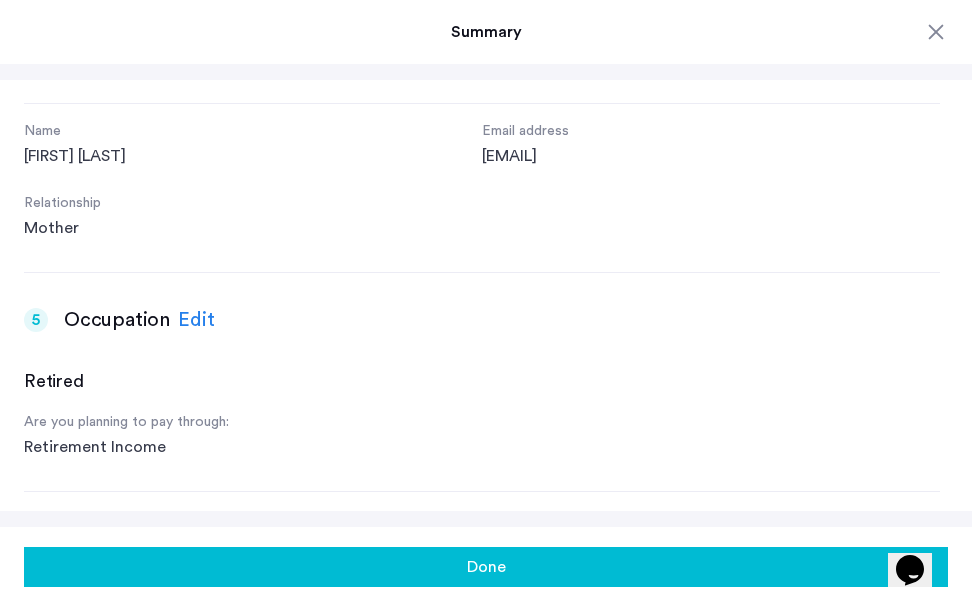 scroll, scrollTop: 1589, scrollLeft: 0, axis: vertical 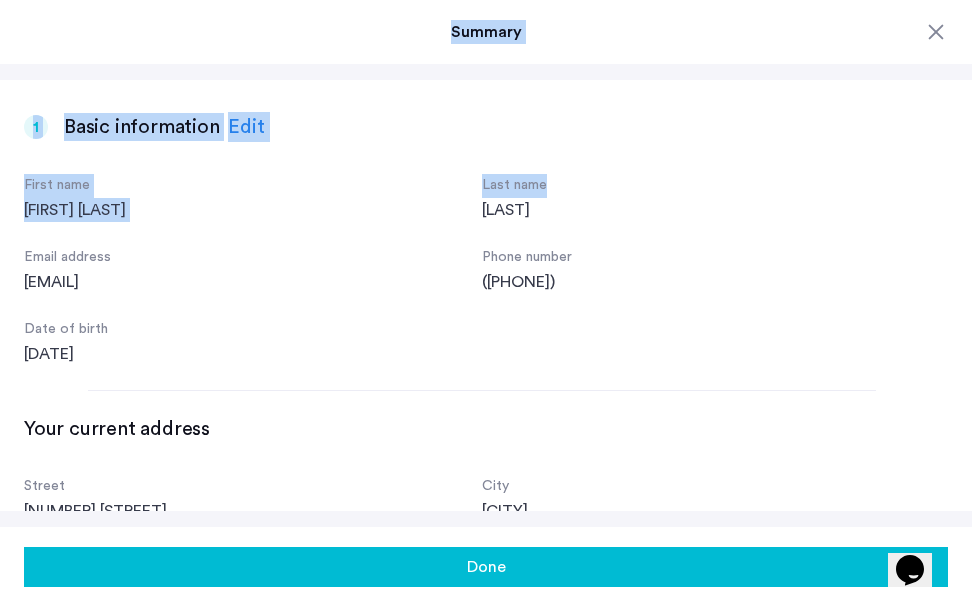 drag, startPoint x: 968, startPoint y: 102, endPoint x: 976, endPoint y: 32, distance: 70.45566 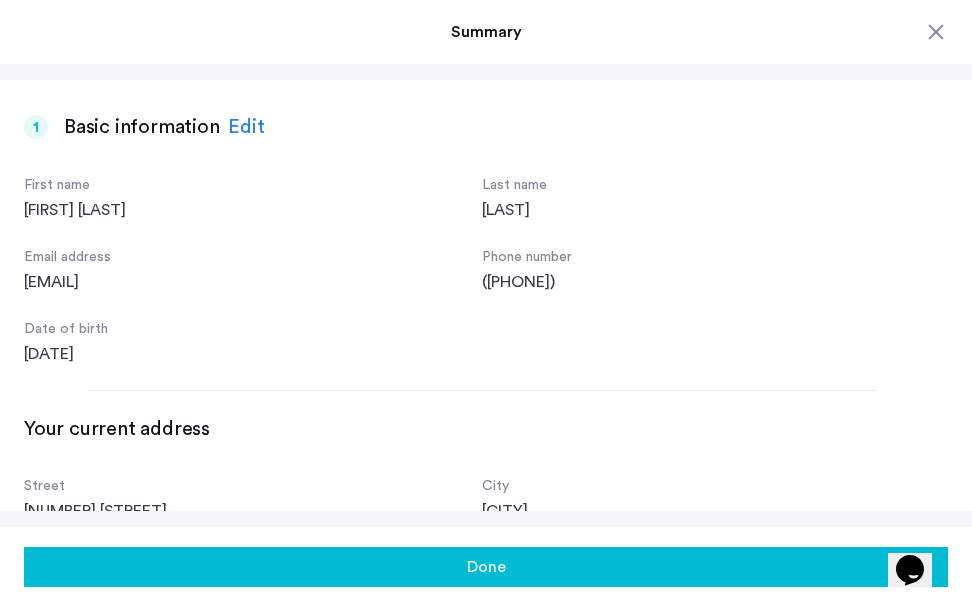 scroll, scrollTop: 695, scrollLeft: 0, axis: vertical 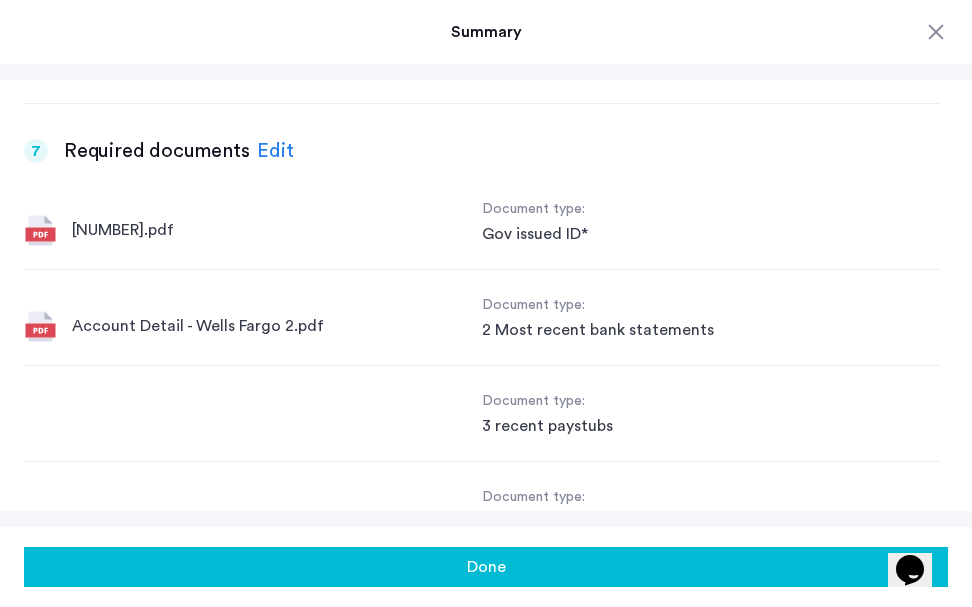 click on "Edit" at bounding box center [275, 151] 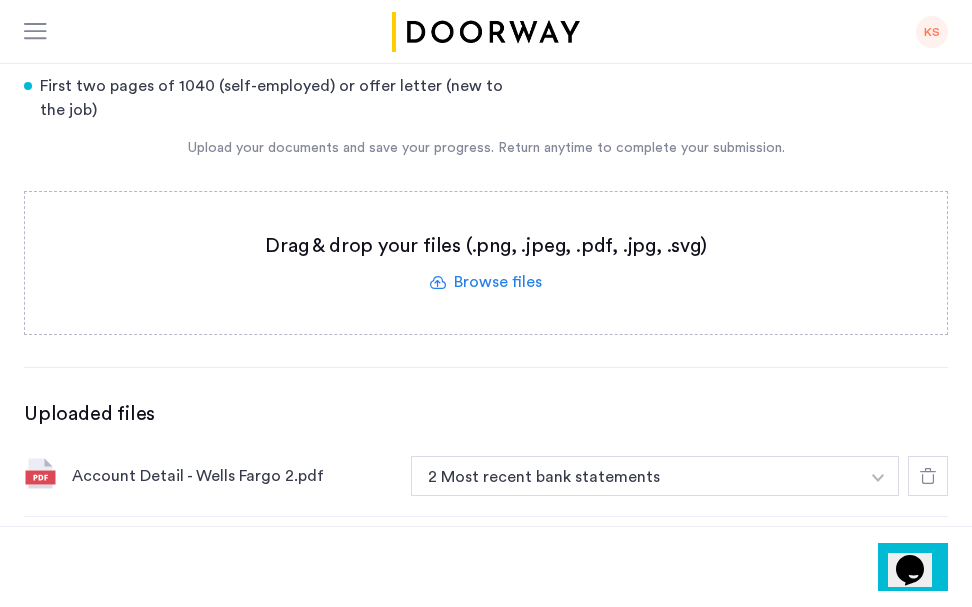 scroll, scrollTop: 387, scrollLeft: 0, axis: vertical 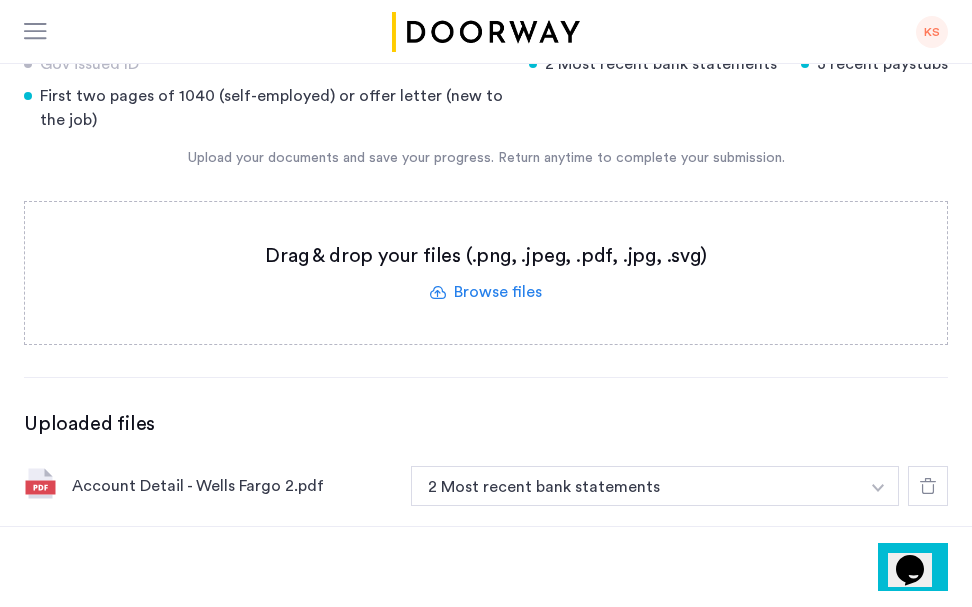 click 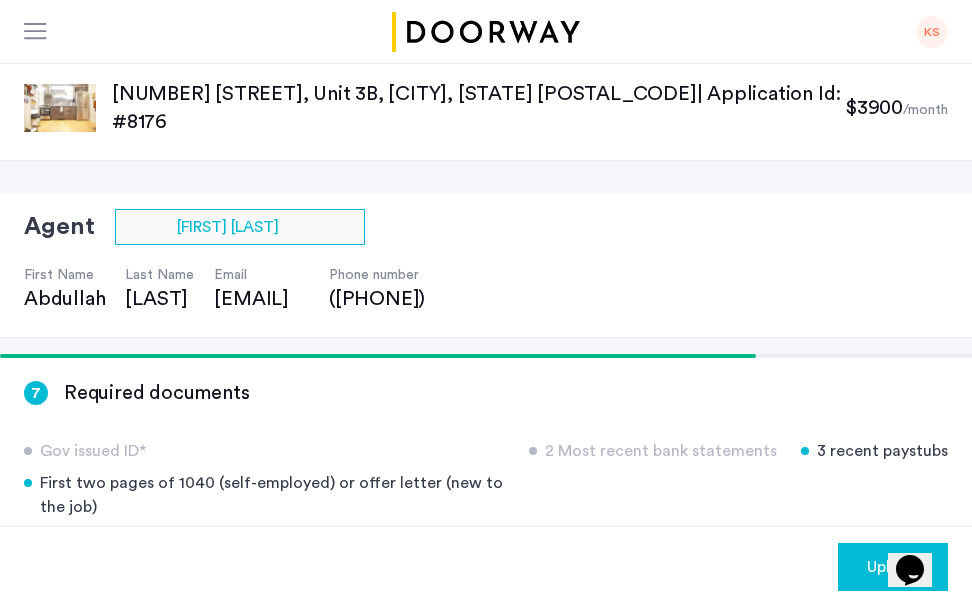scroll, scrollTop: 19, scrollLeft: 0, axis: vertical 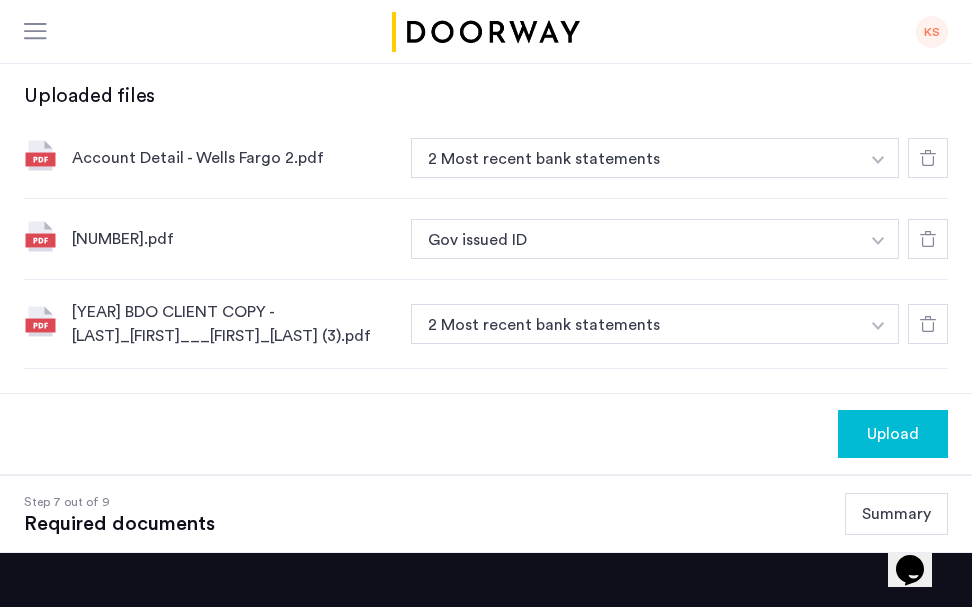 click at bounding box center [878, 160] 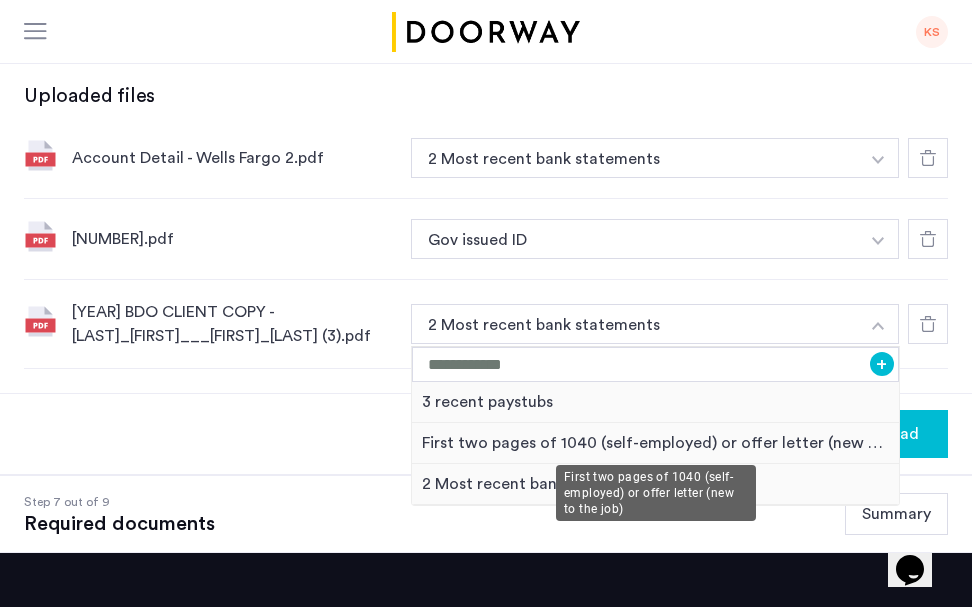 click on "First two pages of 1040 (self-employed) or offer letter (new to the job)" at bounding box center (655, 443) 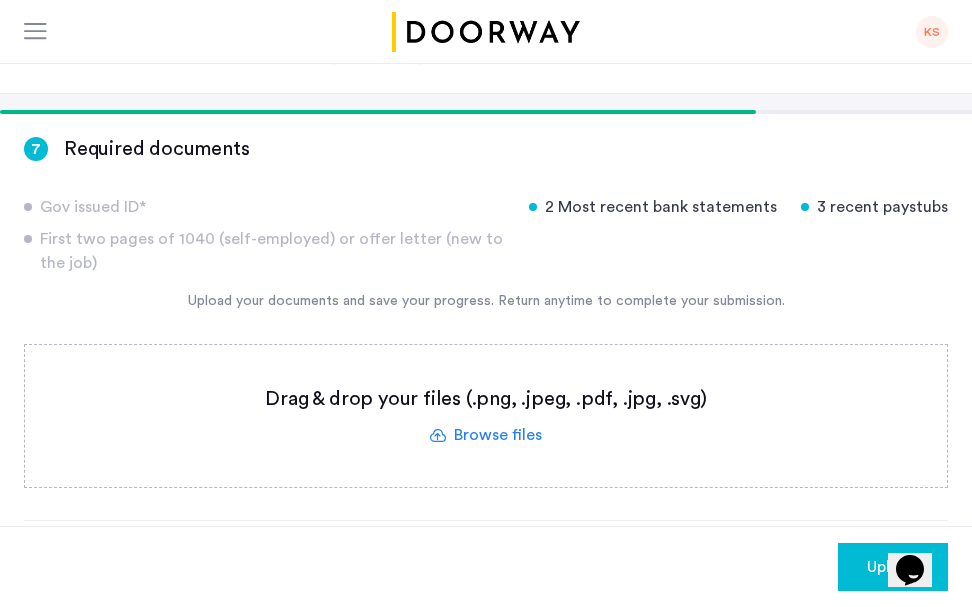 scroll, scrollTop: 238, scrollLeft: 0, axis: vertical 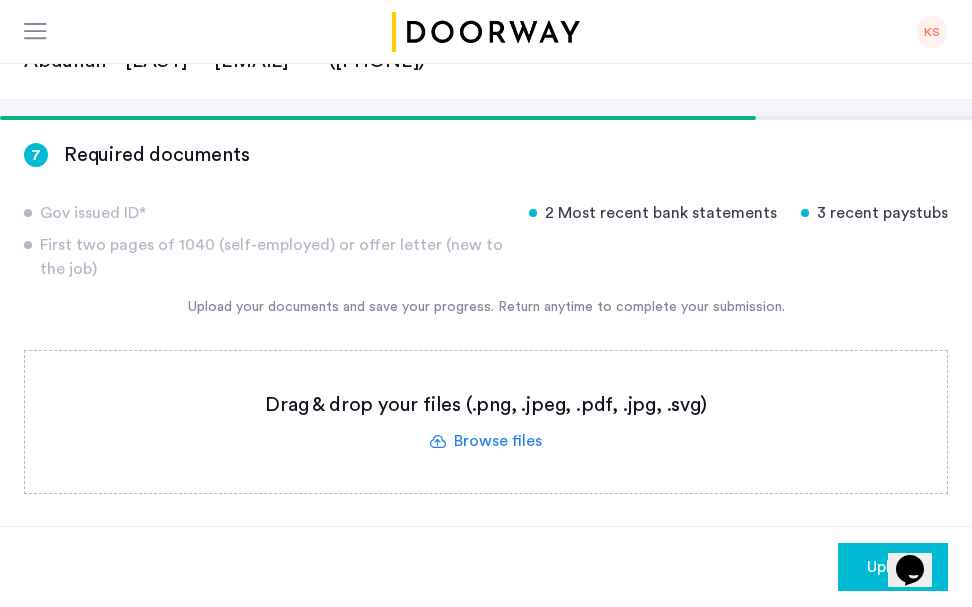 click 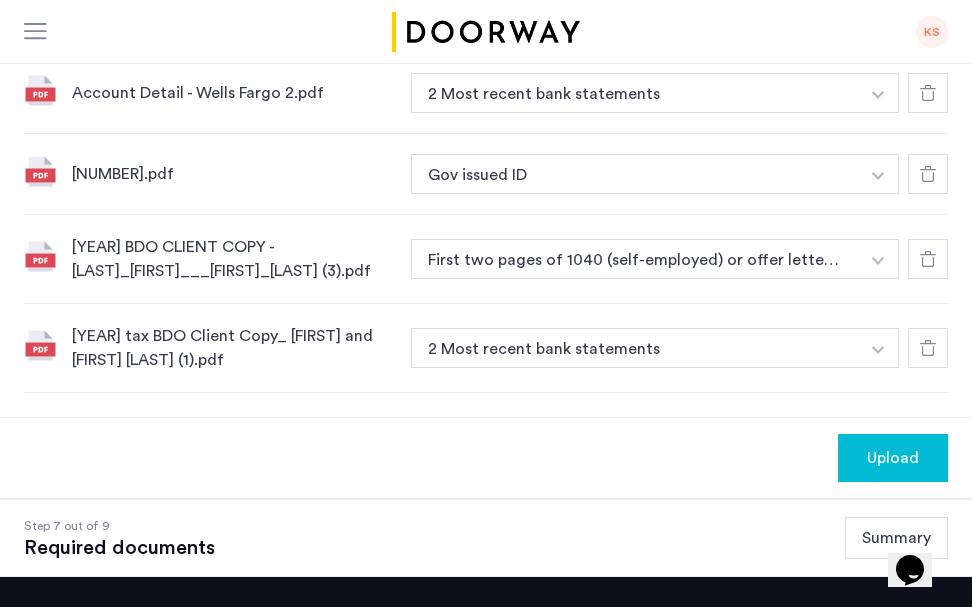 scroll, scrollTop: 784, scrollLeft: 0, axis: vertical 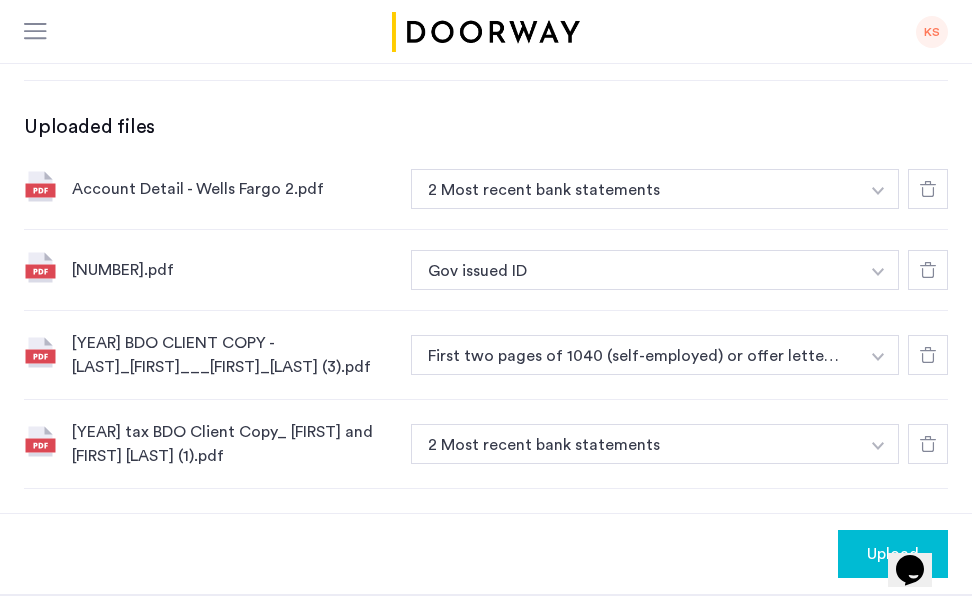 click at bounding box center (878, 189) 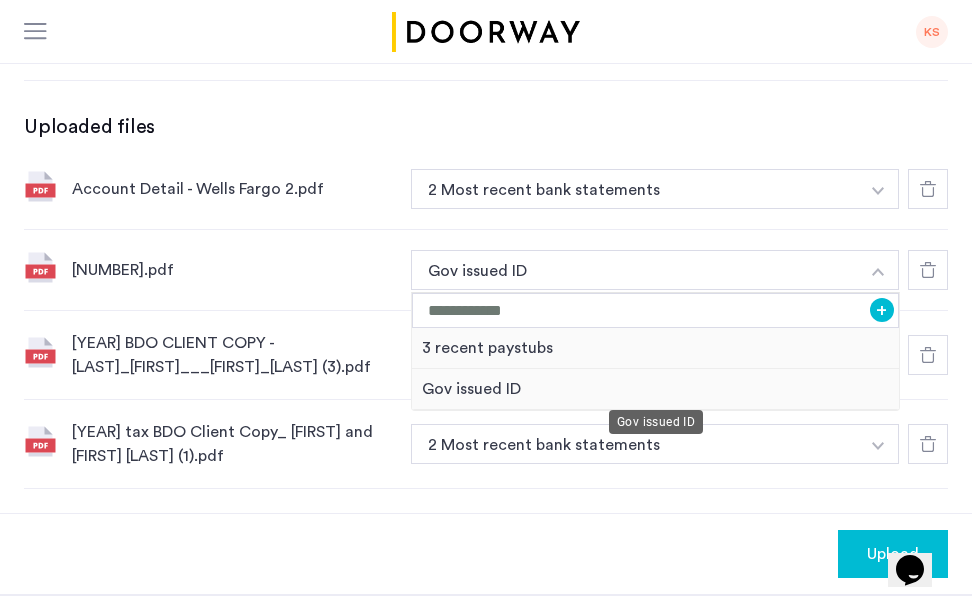 click on "Gov issued ID" at bounding box center [655, 389] 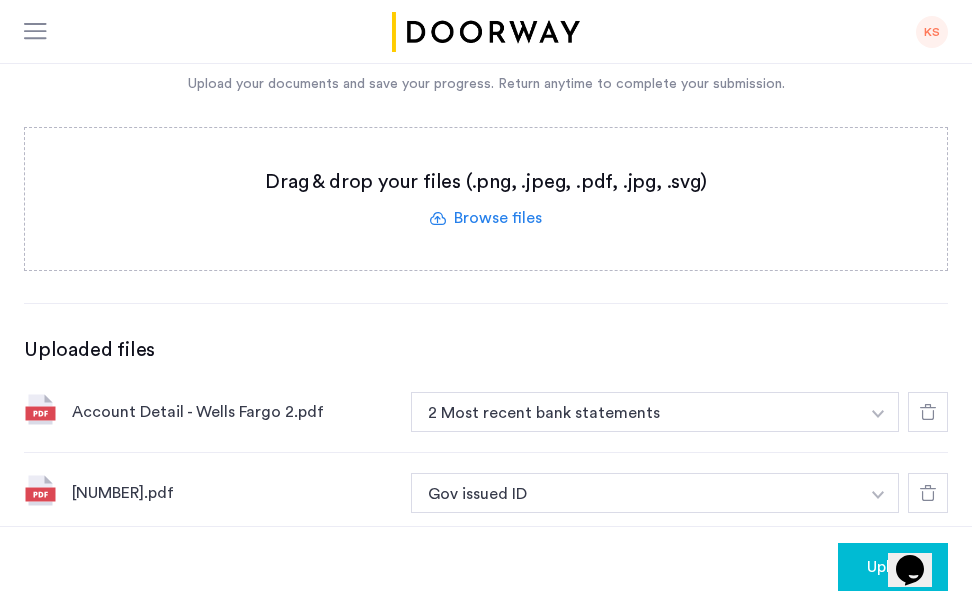 scroll, scrollTop: 395, scrollLeft: 0, axis: vertical 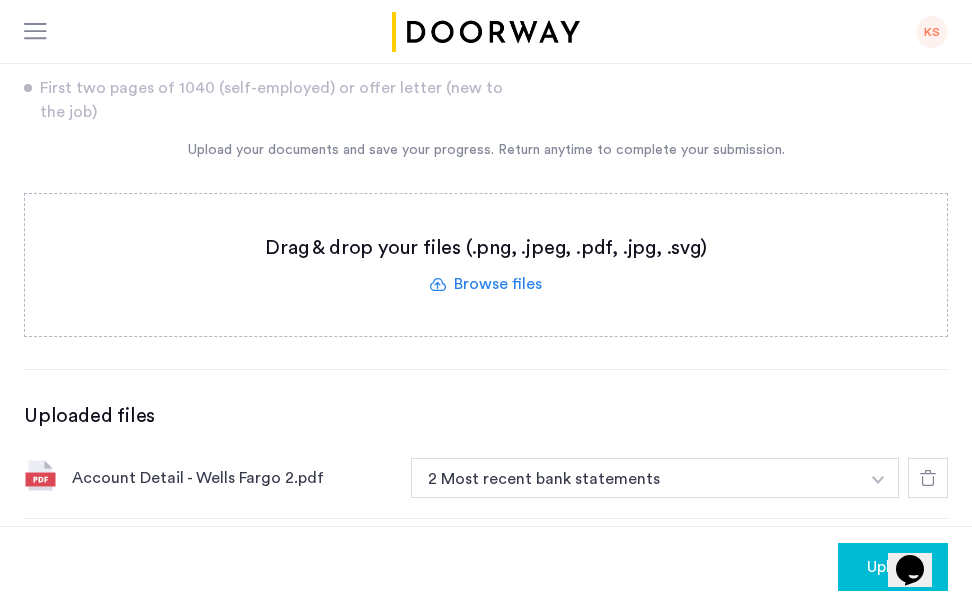 click 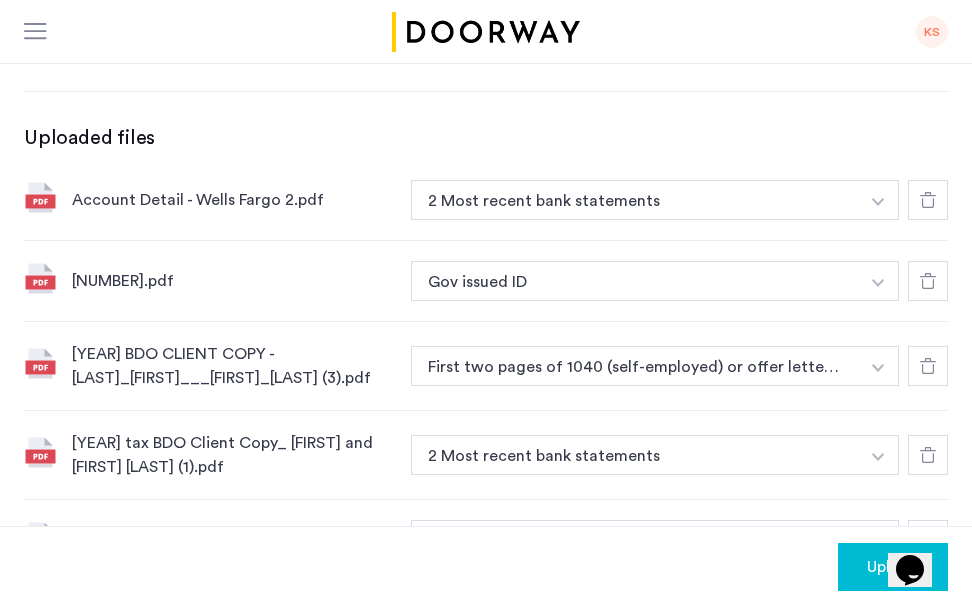 scroll, scrollTop: 676, scrollLeft: 0, axis: vertical 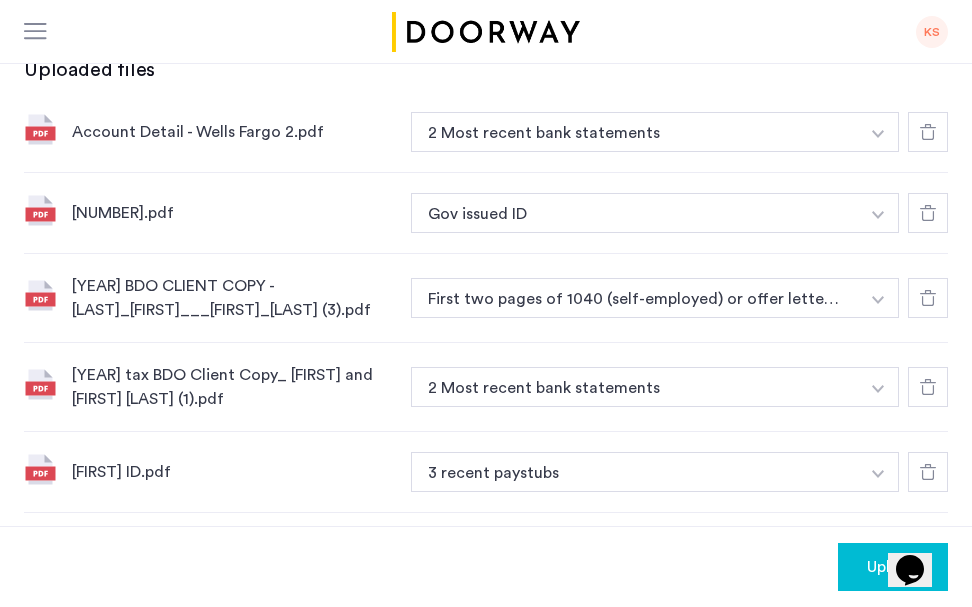 click at bounding box center [878, 134] 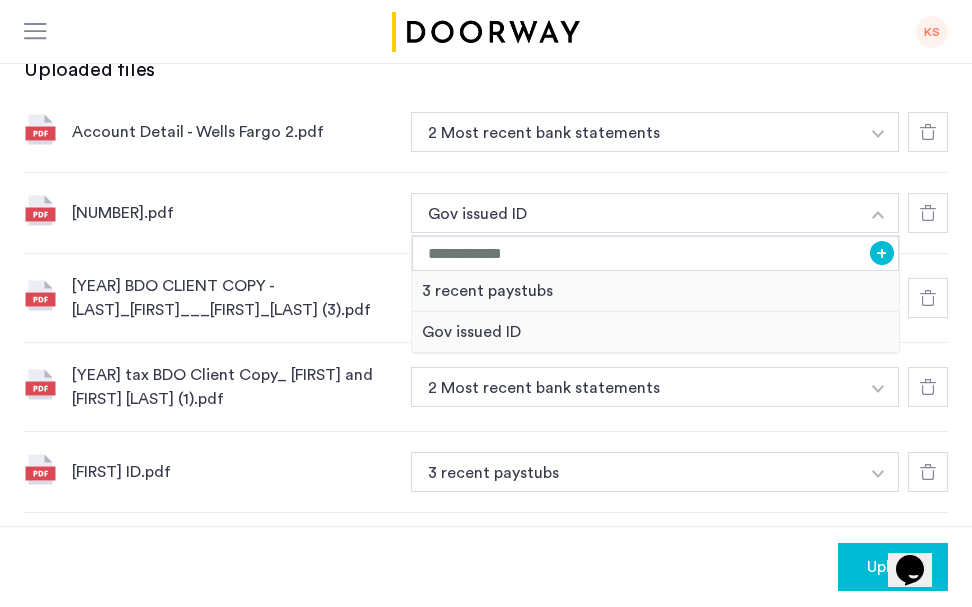 click on "[YEAR] BDO CLIENT COPY - [LAST]_[FIRST]___[FIRST]_[LAST]  (3).pdf" 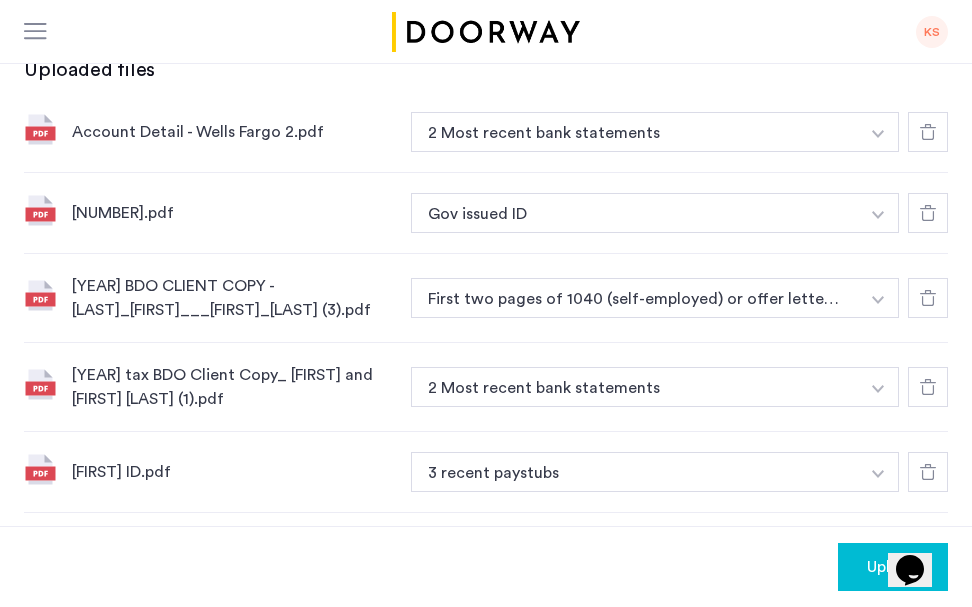 click at bounding box center [878, 134] 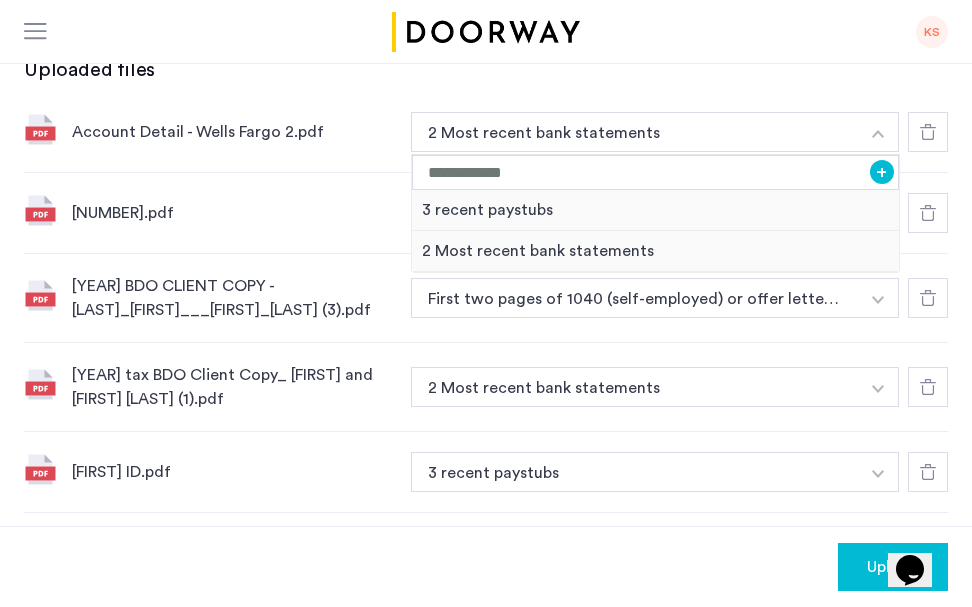 click on "Account Detail - Wells Fargo 2.pdf 2 Most recent bank statements + 3 recent paystubs 2 Most recent bank statements" 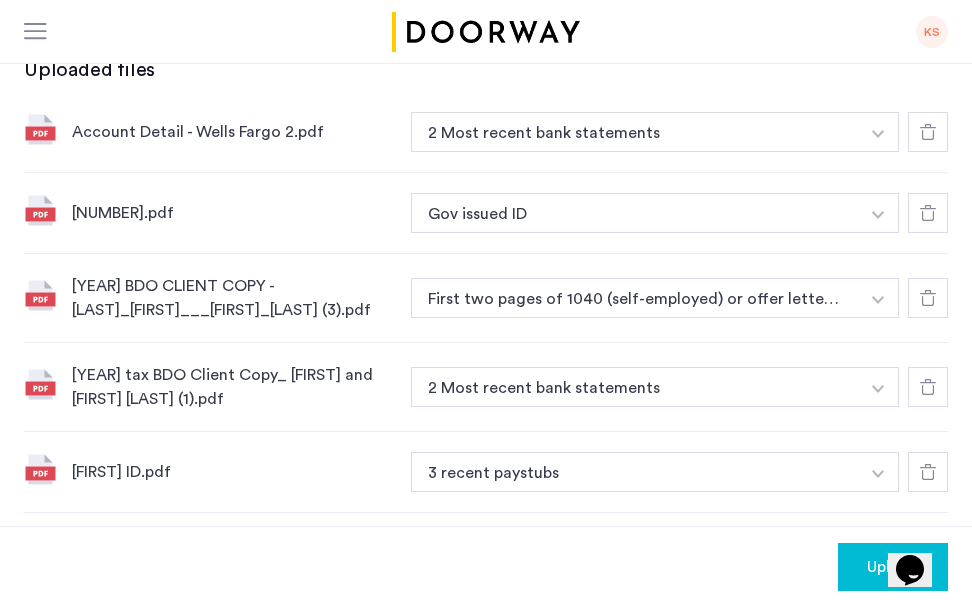 click at bounding box center [878, 132] 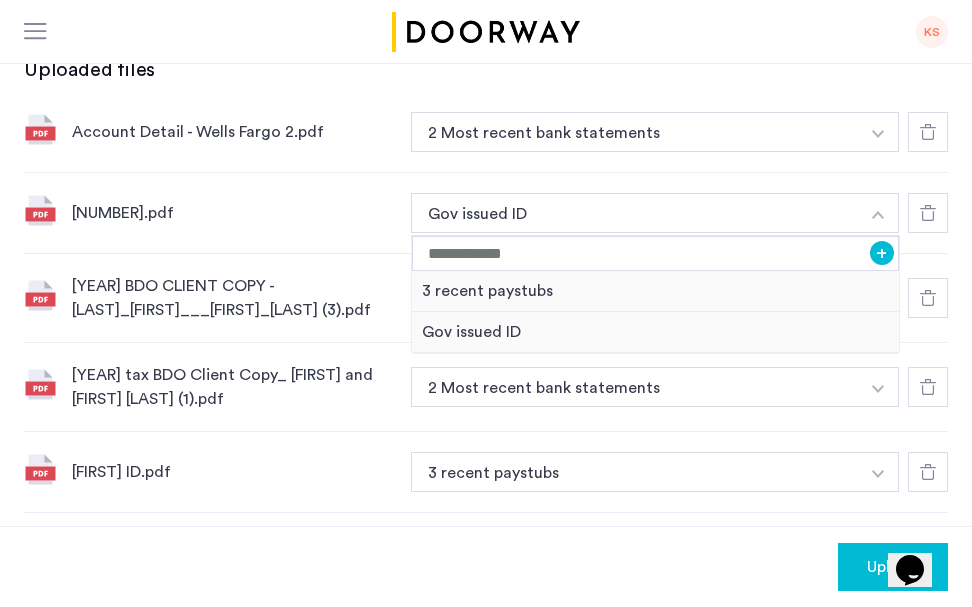 click on "[FIRST] ID.pdf" 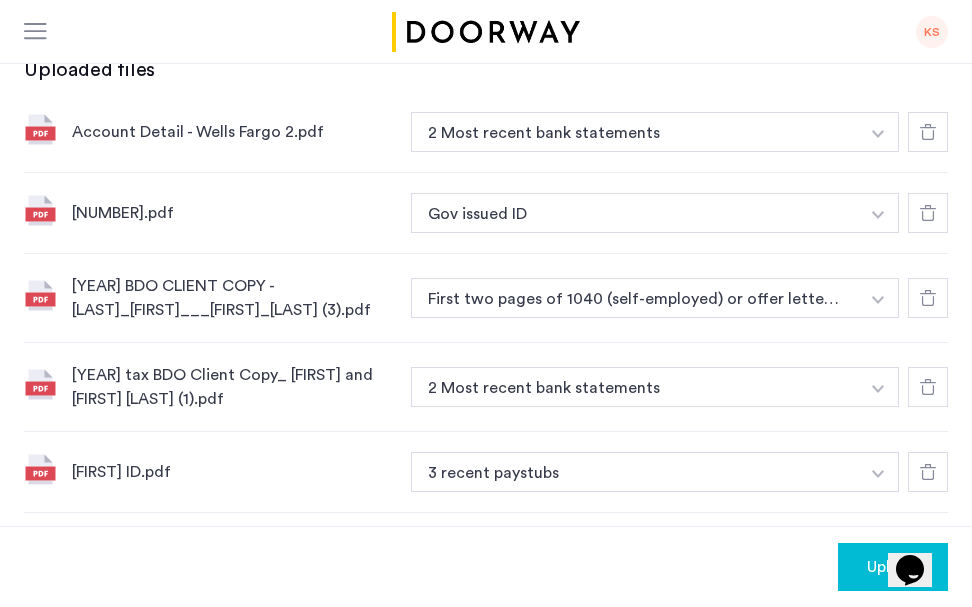 click at bounding box center (878, 134) 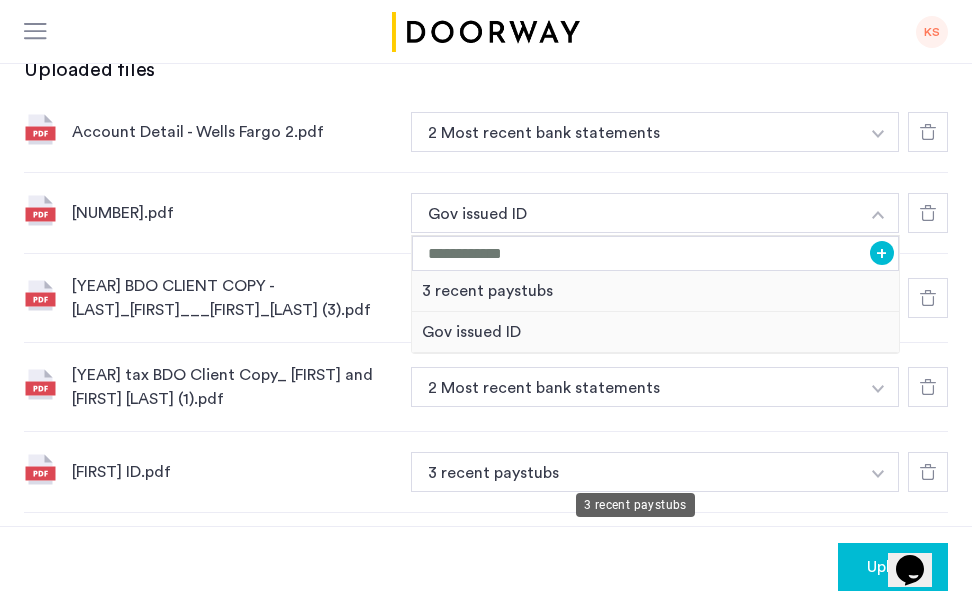 click on "3 recent paystubs" at bounding box center (635, 472) 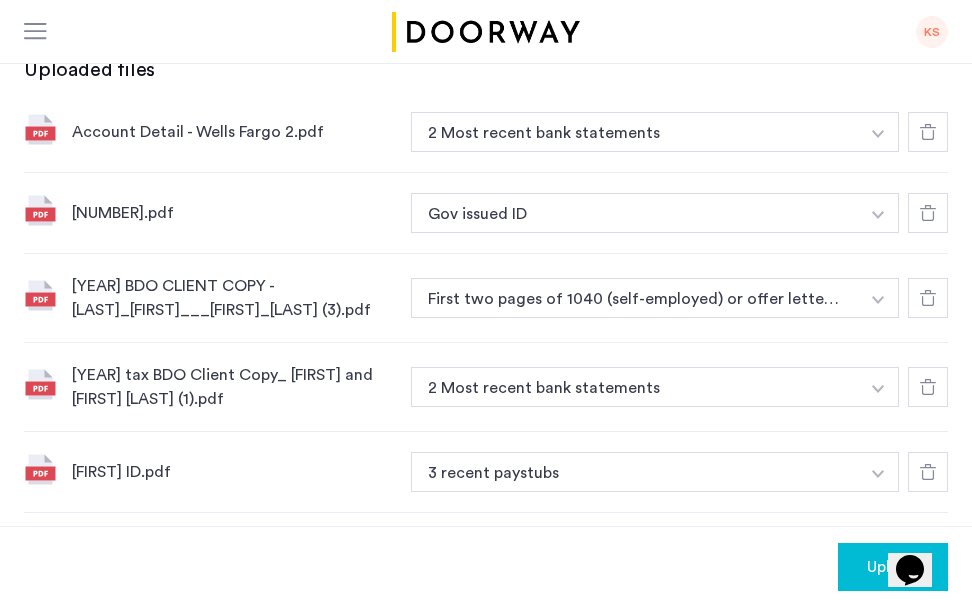 click at bounding box center [878, 134] 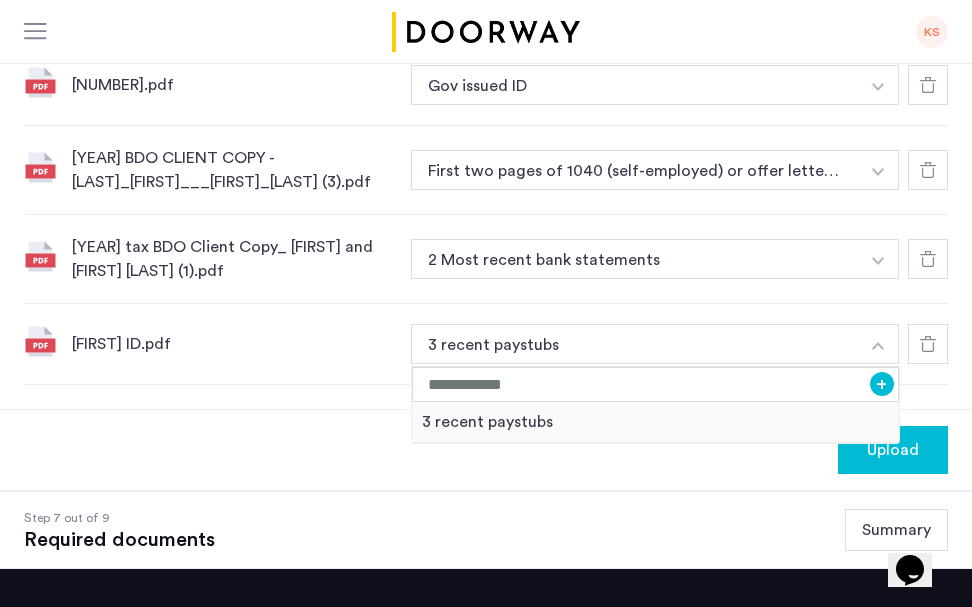 scroll, scrollTop: 874, scrollLeft: 0, axis: vertical 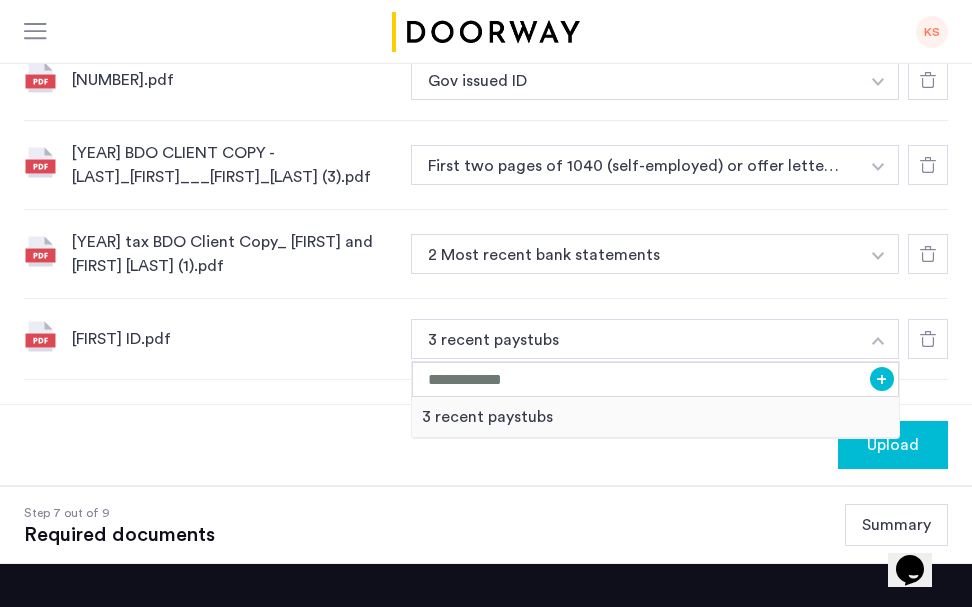 click at bounding box center (878, 1) 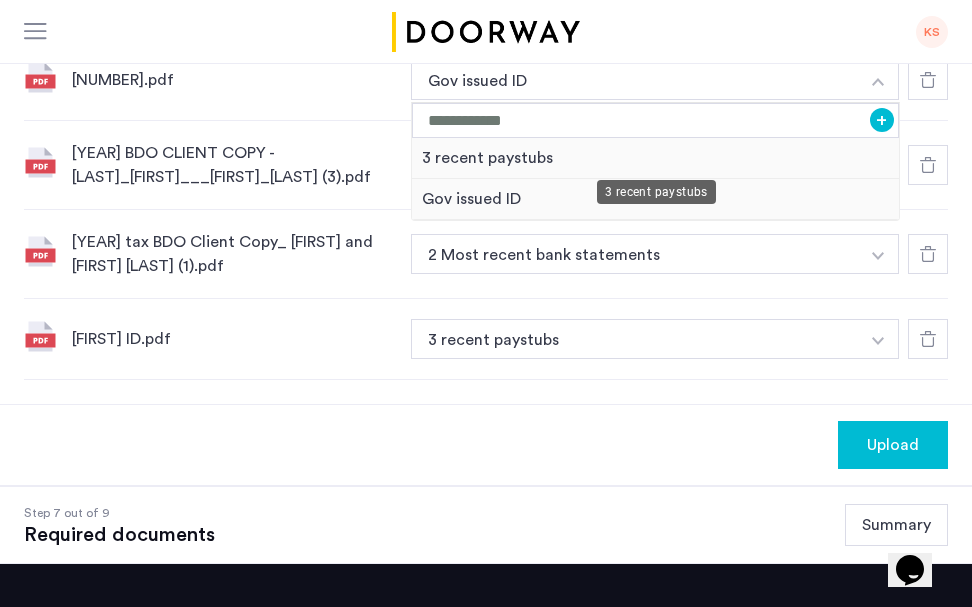 click on "3 recent paystubs" at bounding box center [655, 158] 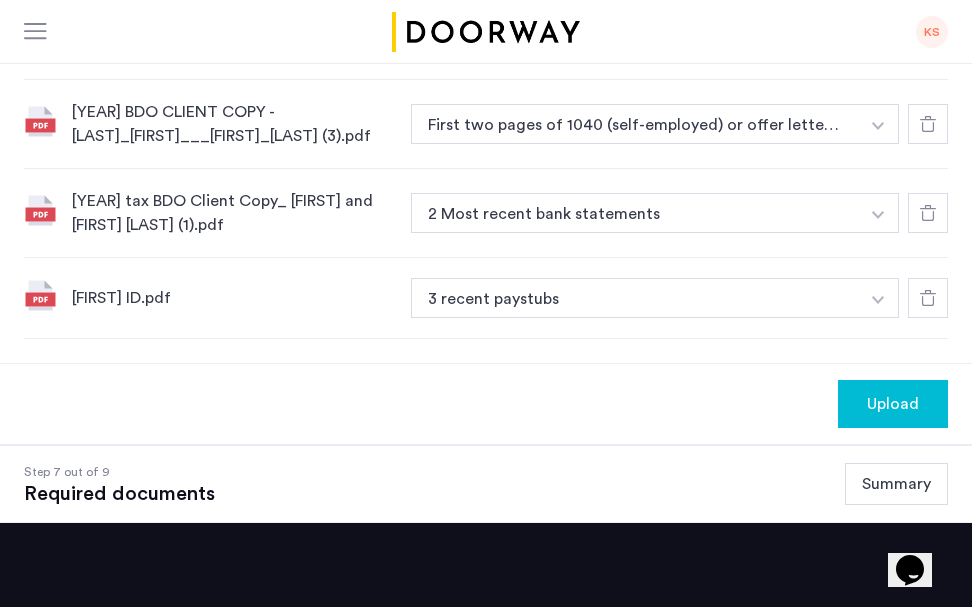 scroll, scrollTop: 908, scrollLeft: 0, axis: vertical 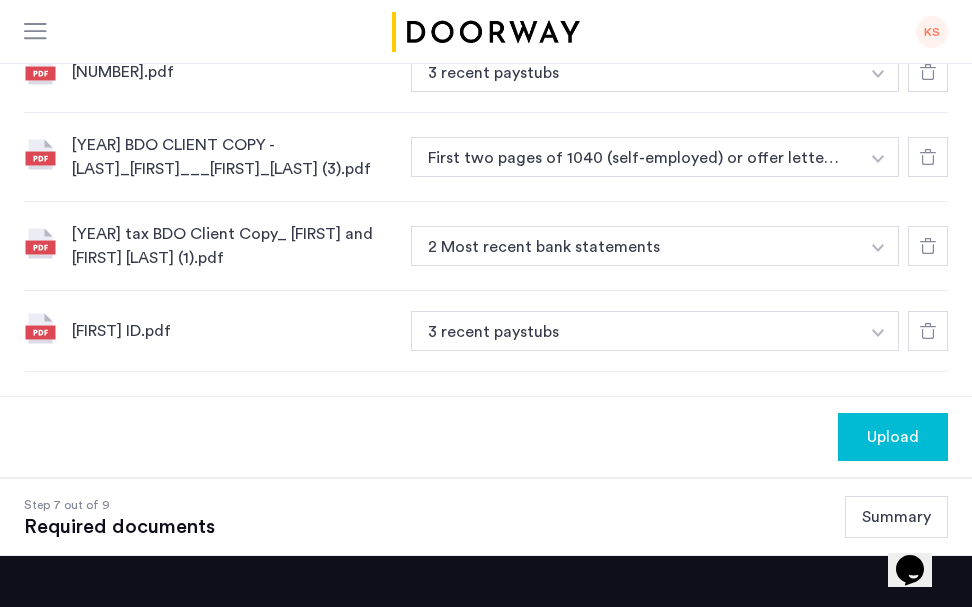 click at bounding box center [878, -7] 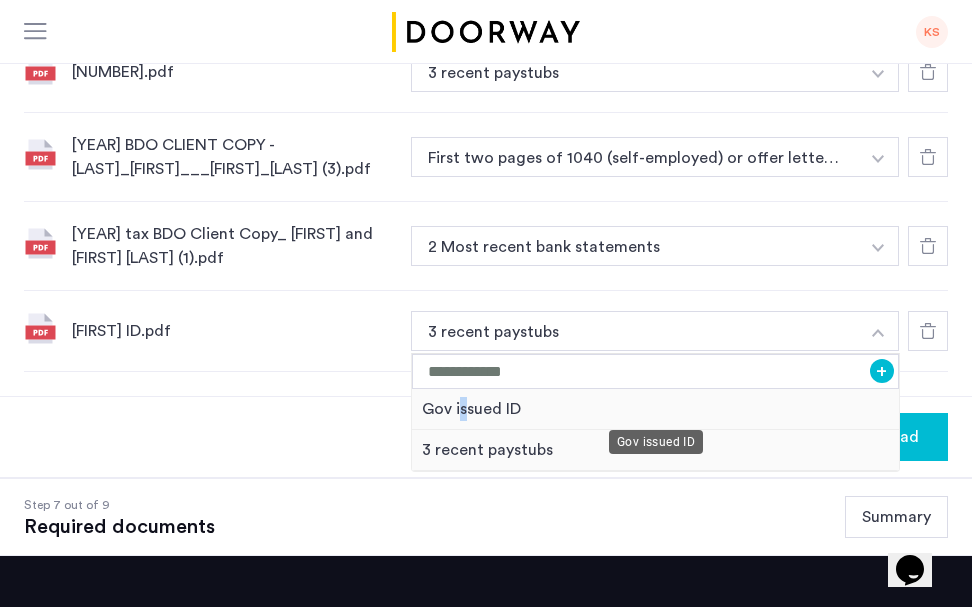 click on "Gov issued ID" at bounding box center (655, 409) 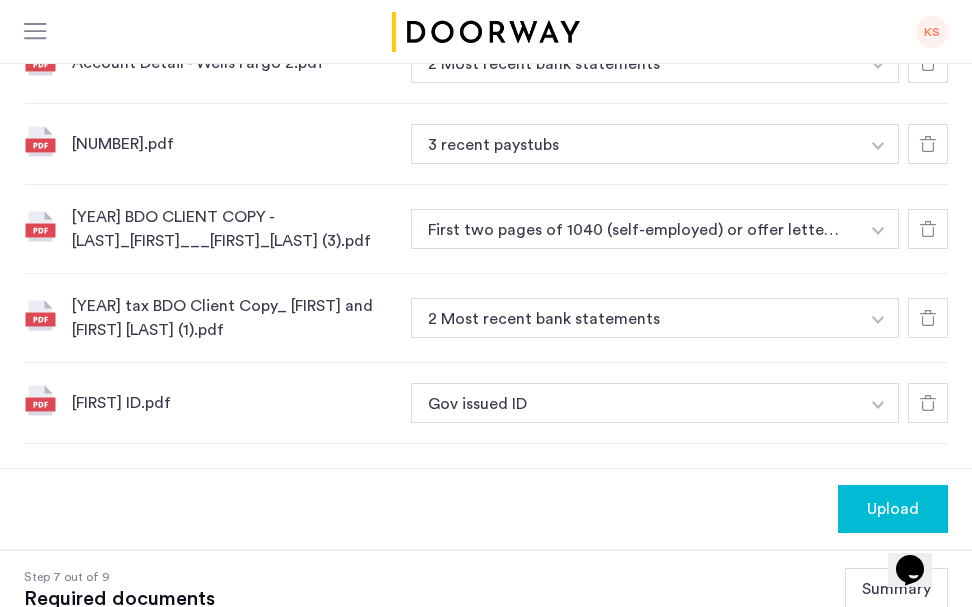 scroll, scrollTop: 807, scrollLeft: 0, axis: vertical 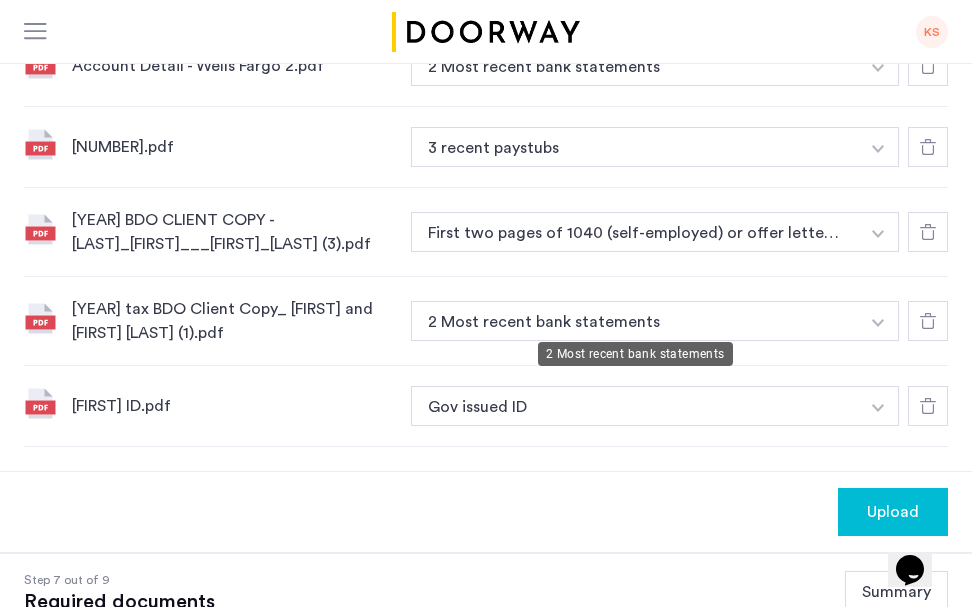 click on "2 Most recent bank statements" at bounding box center [635, 321] 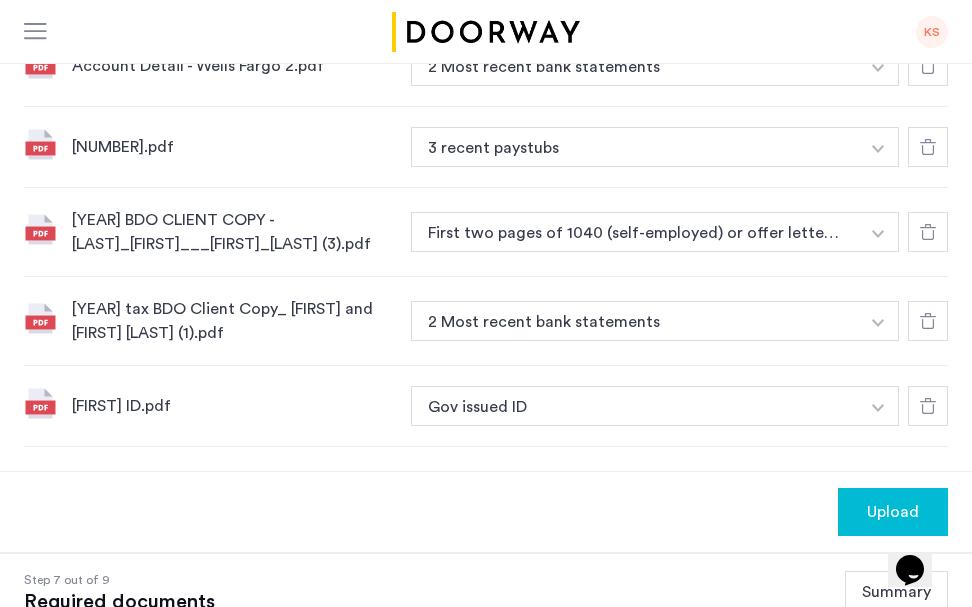click at bounding box center [878, 68] 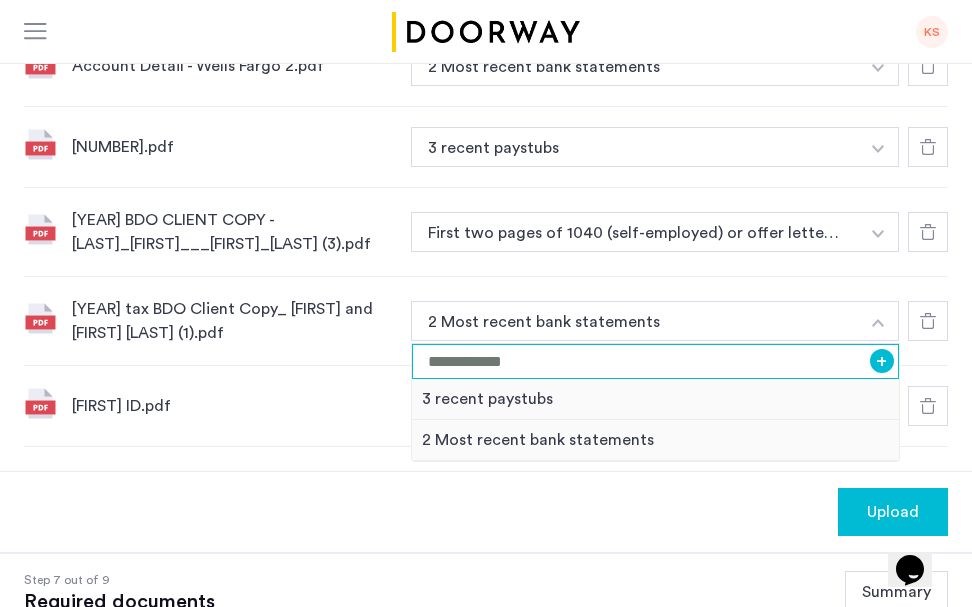 click at bounding box center [655, 361] 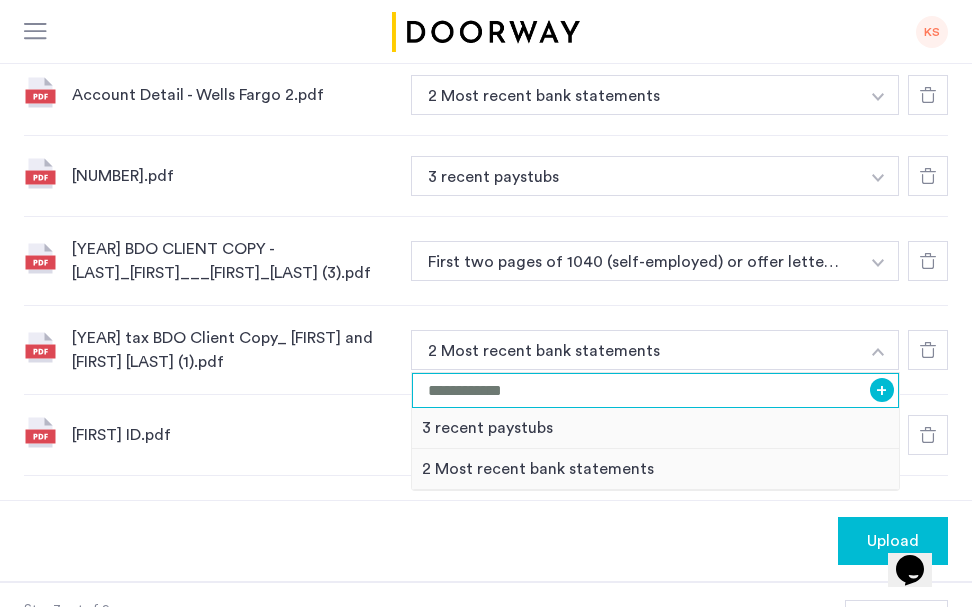 scroll, scrollTop: 755, scrollLeft: 0, axis: vertical 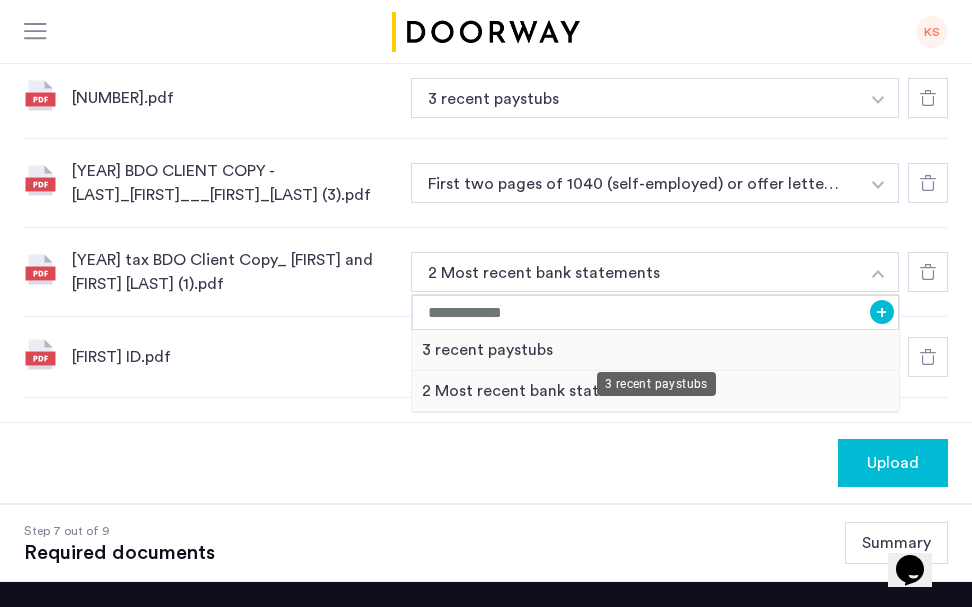 click on "3 recent paystubs" at bounding box center [655, 350] 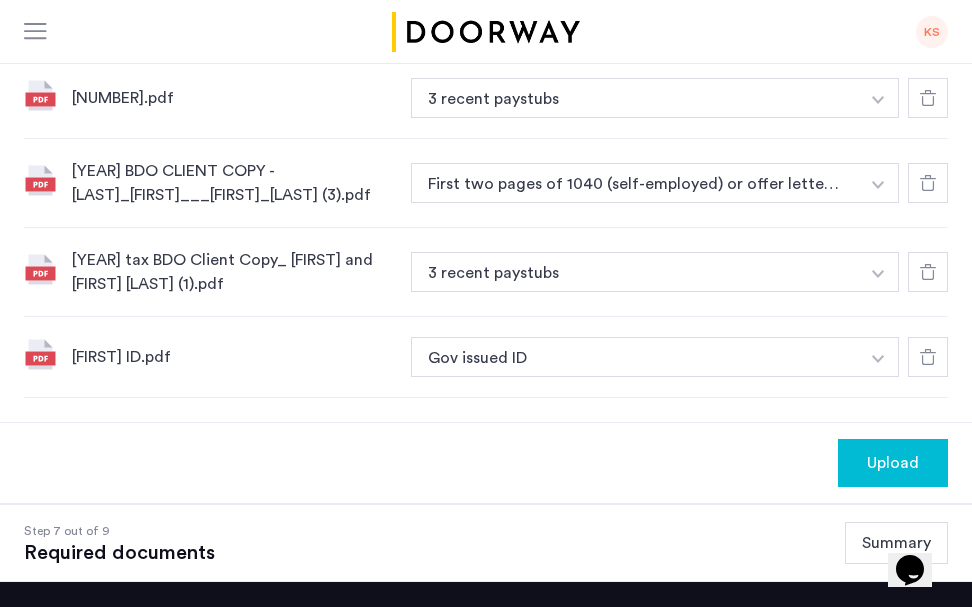 click at bounding box center [878, 17] 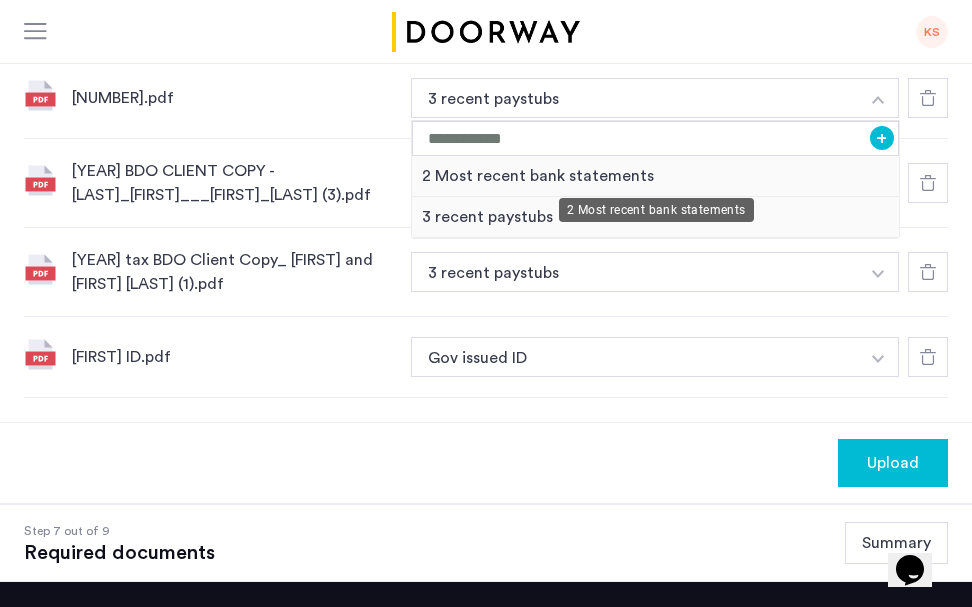 click on "2 Most recent bank statements" at bounding box center [655, 176] 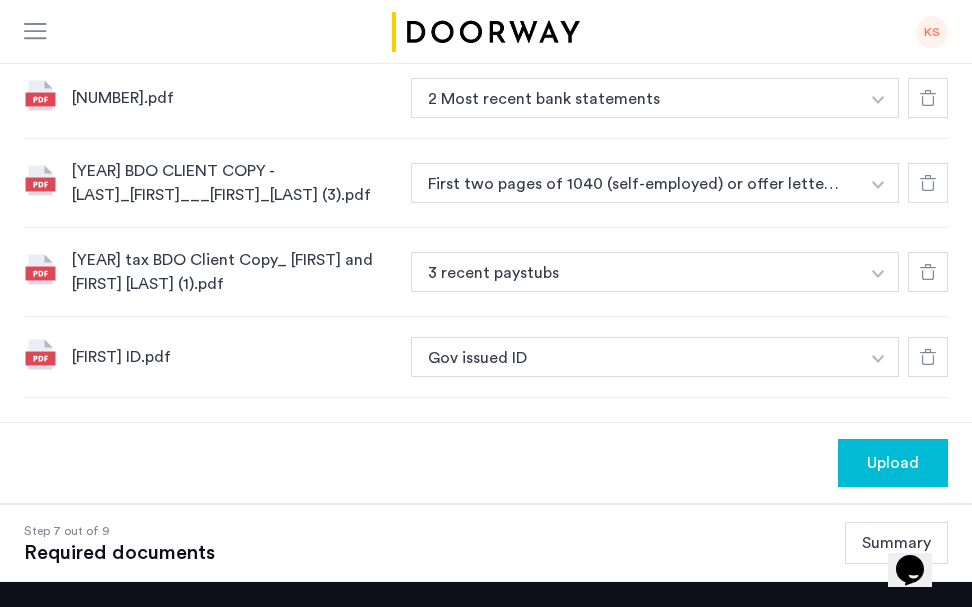 click at bounding box center (878, 19) 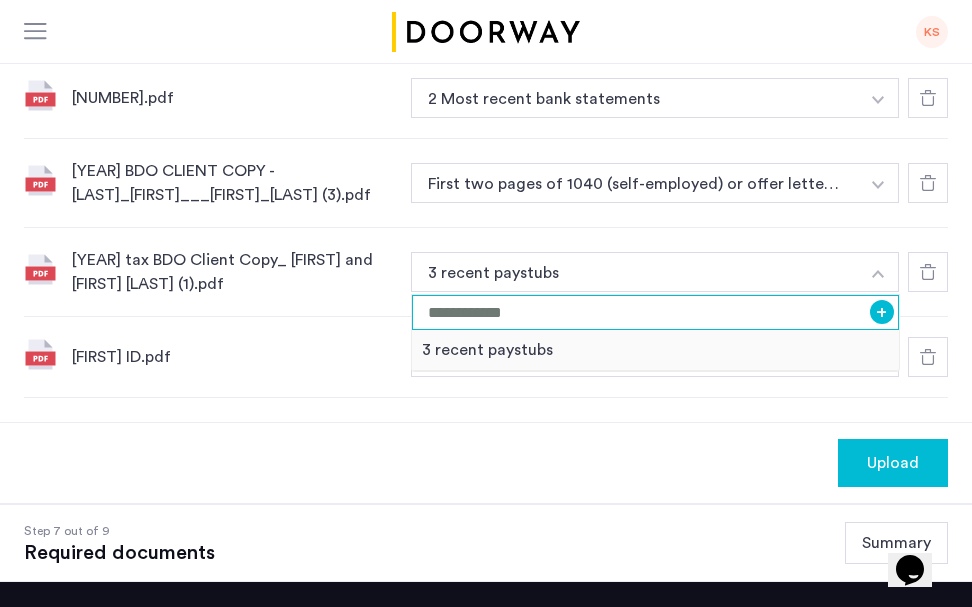 click at bounding box center (655, 312) 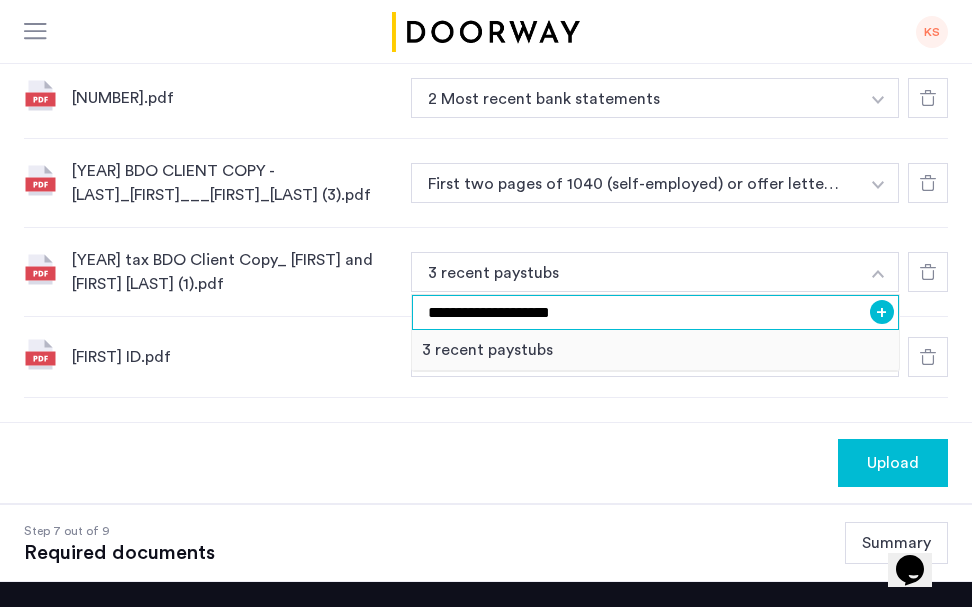 type on "**********" 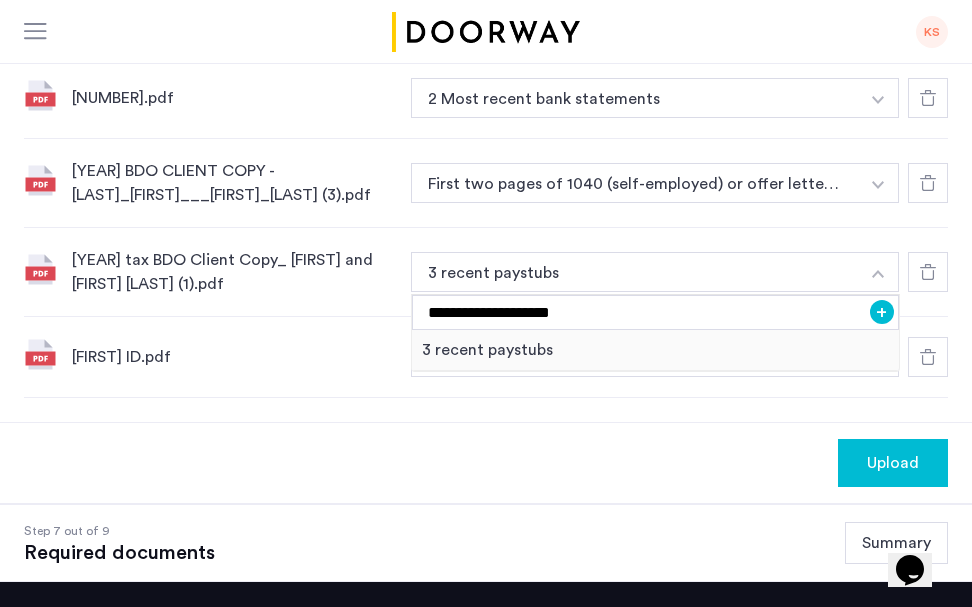 click on "+" at bounding box center (882, 312) 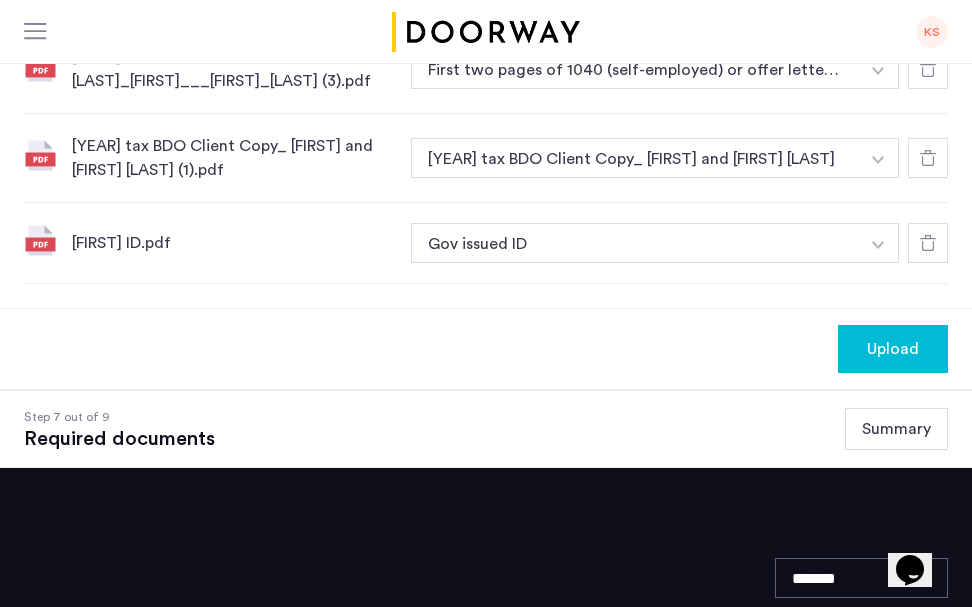 scroll, scrollTop: 985, scrollLeft: 0, axis: vertical 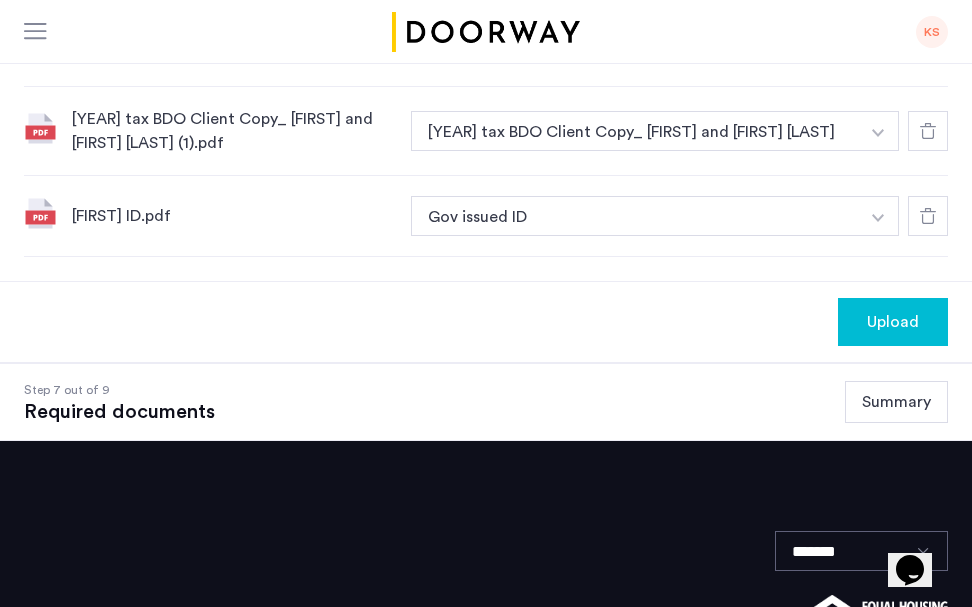 click at bounding box center [878, -122] 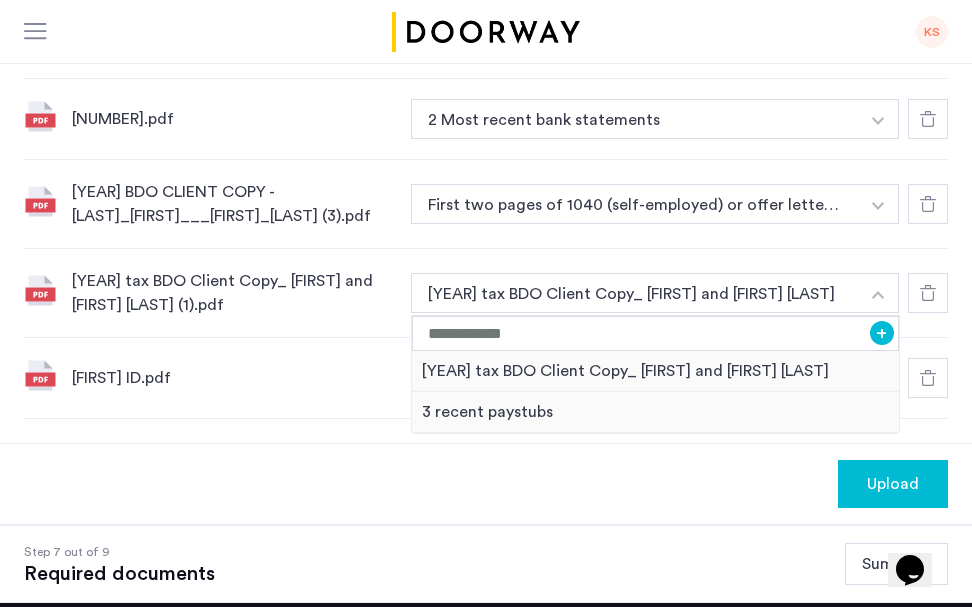 scroll, scrollTop: 829, scrollLeft: 0, axis: vertical 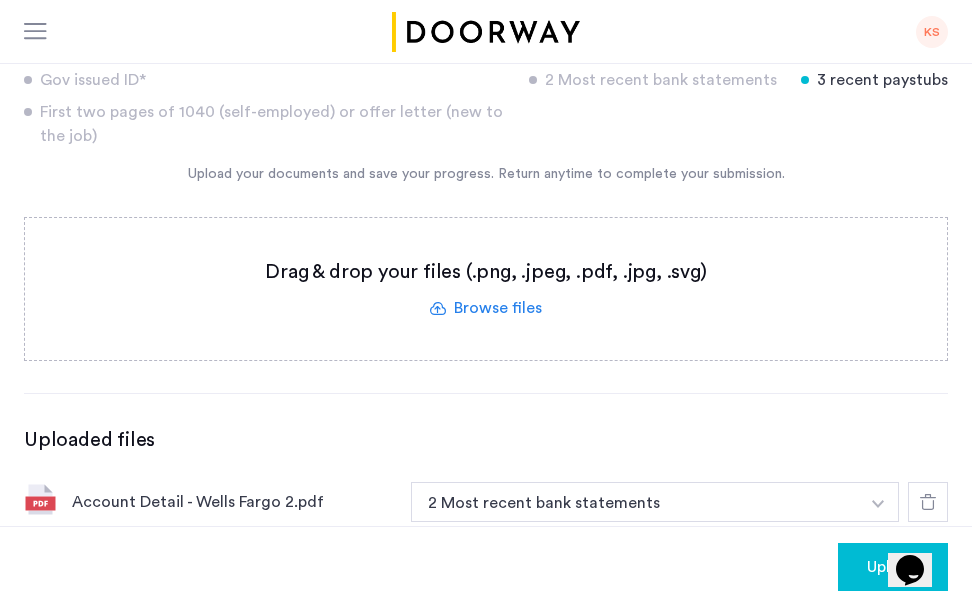 click 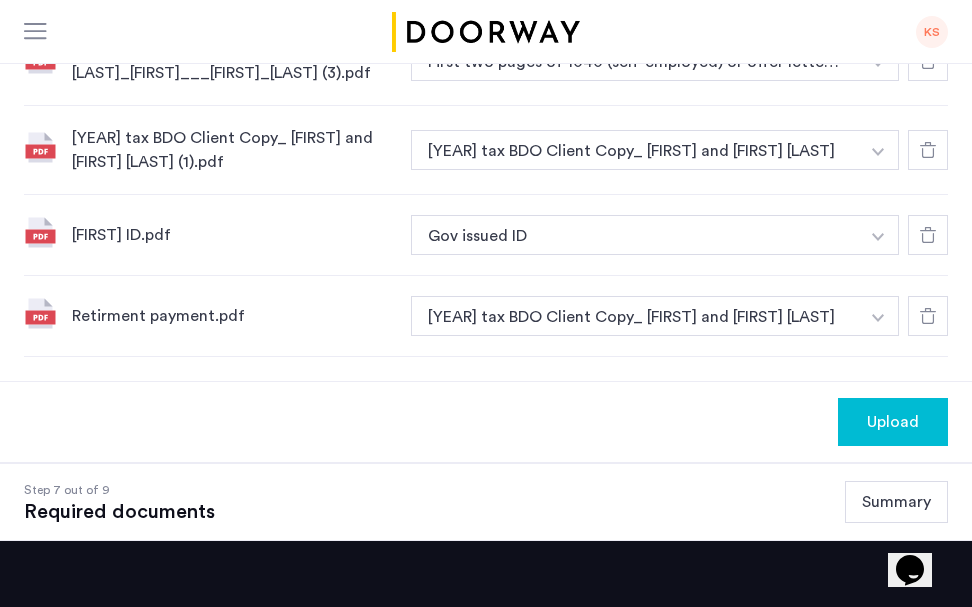 scroll, scrollTop: 986, scrollLeft: 0, axis: vertical 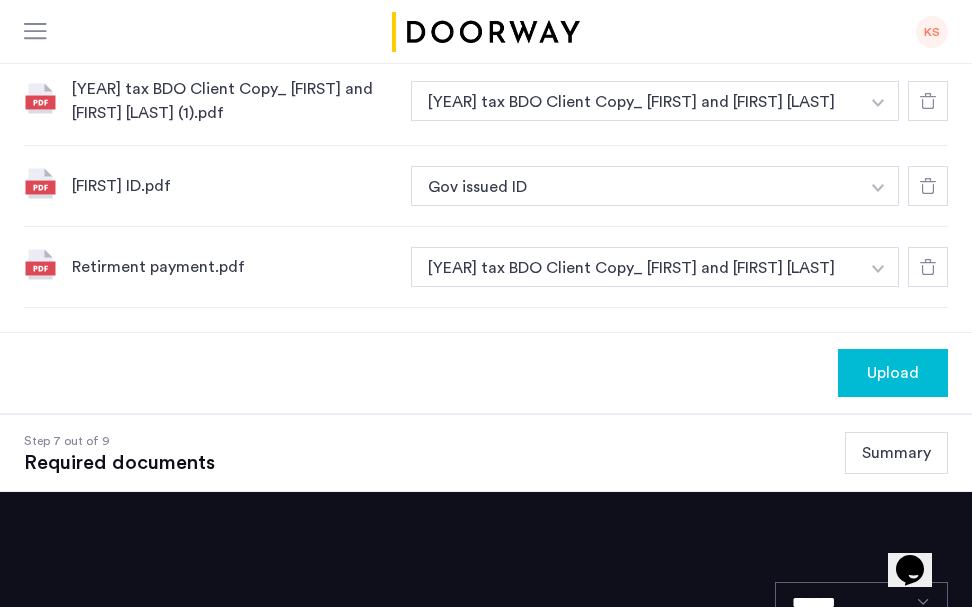 click at bounding box center (878, -152) 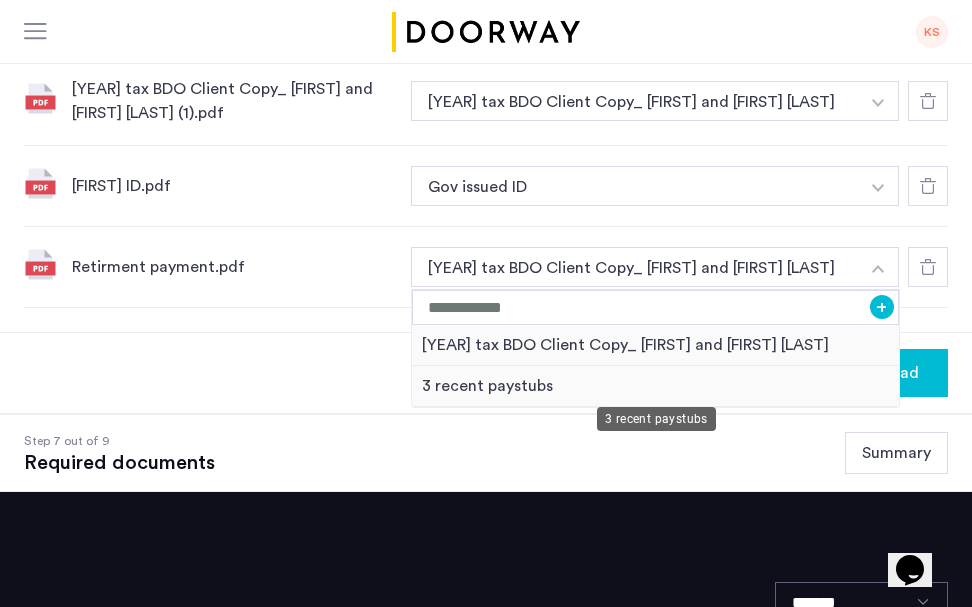 click on "3 recent paystubs" at bounding box center [655, 386] 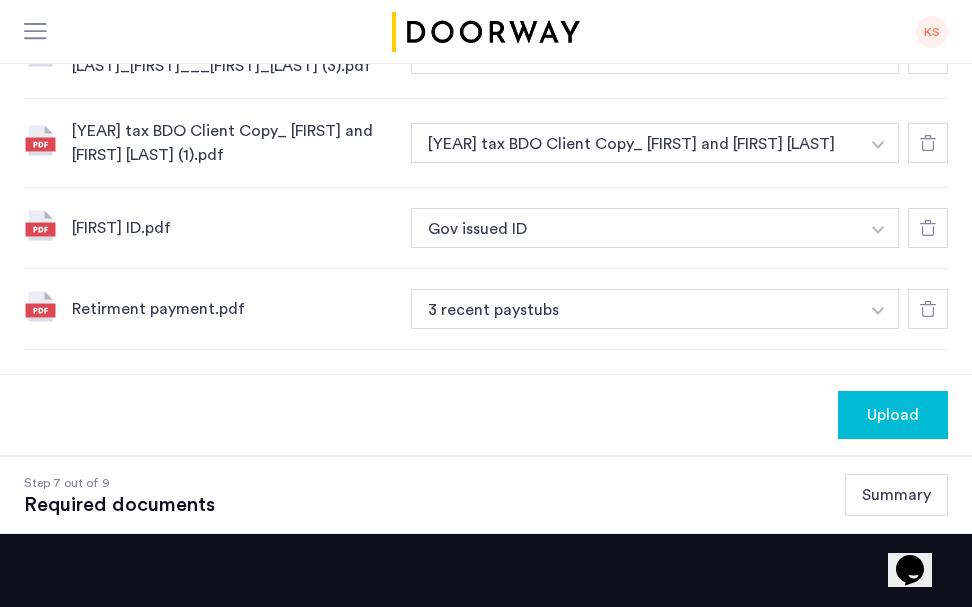 scroll, scrollTop: 1022, scrollLeft: 0, axis: vertical 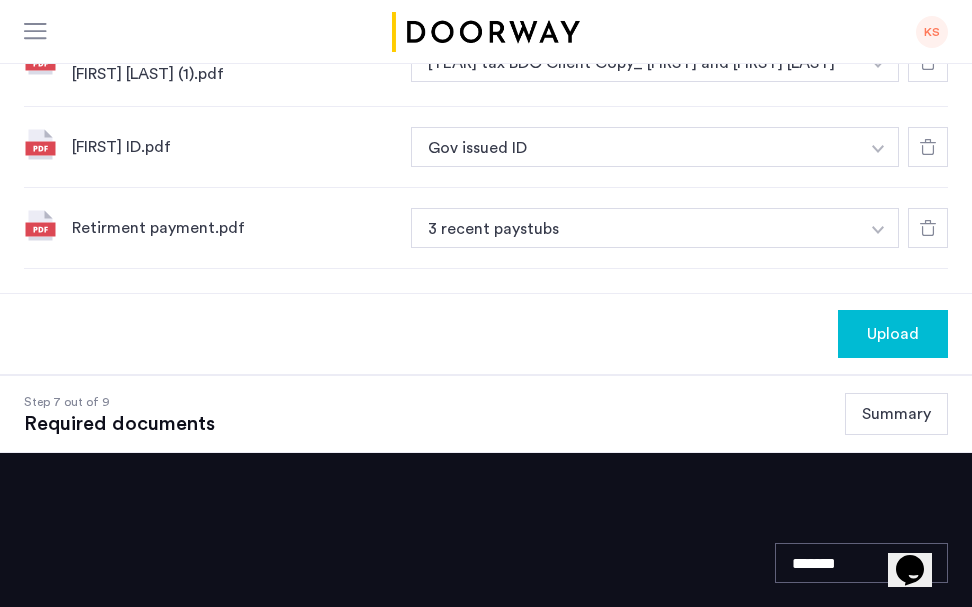 click on "Upload" 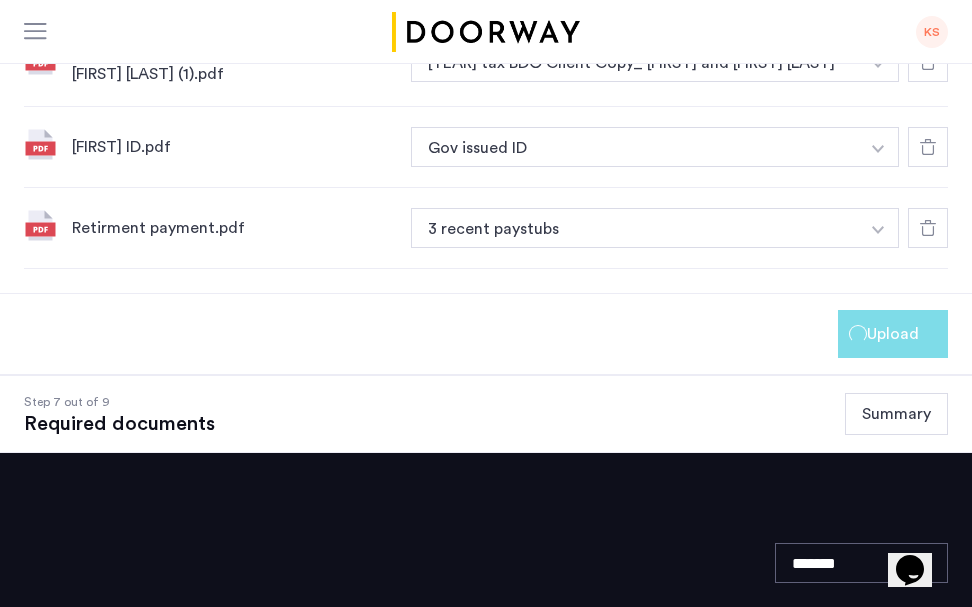scroll, scrollTop: 1227, scrollLeft: 0, axis: vertical 